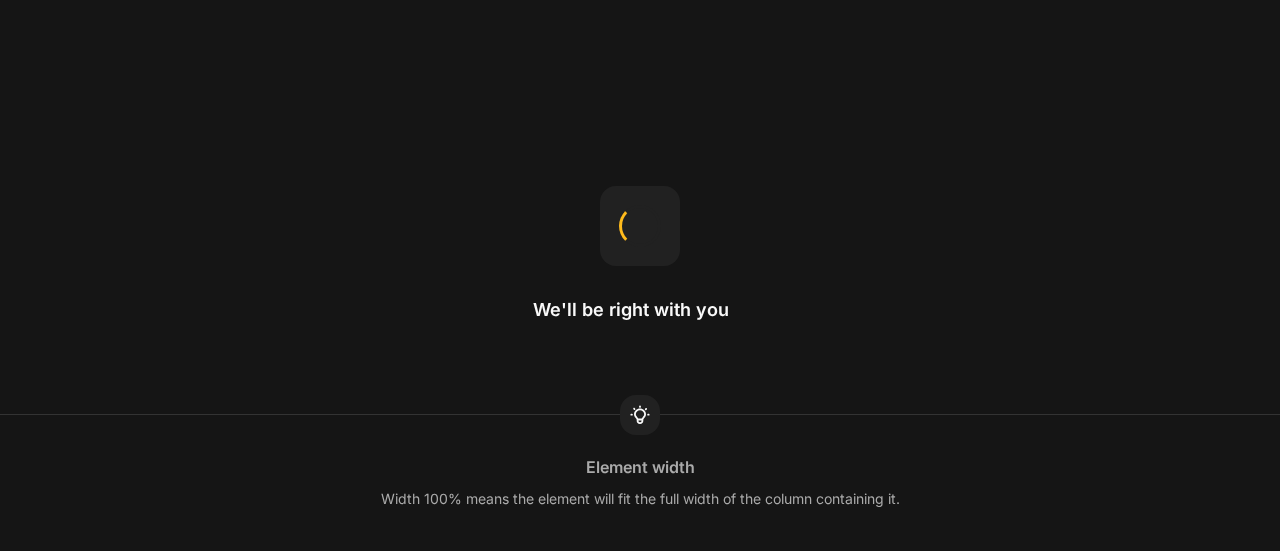 scroll, scrollTop: 0, scrollLeft: 0, axis: both 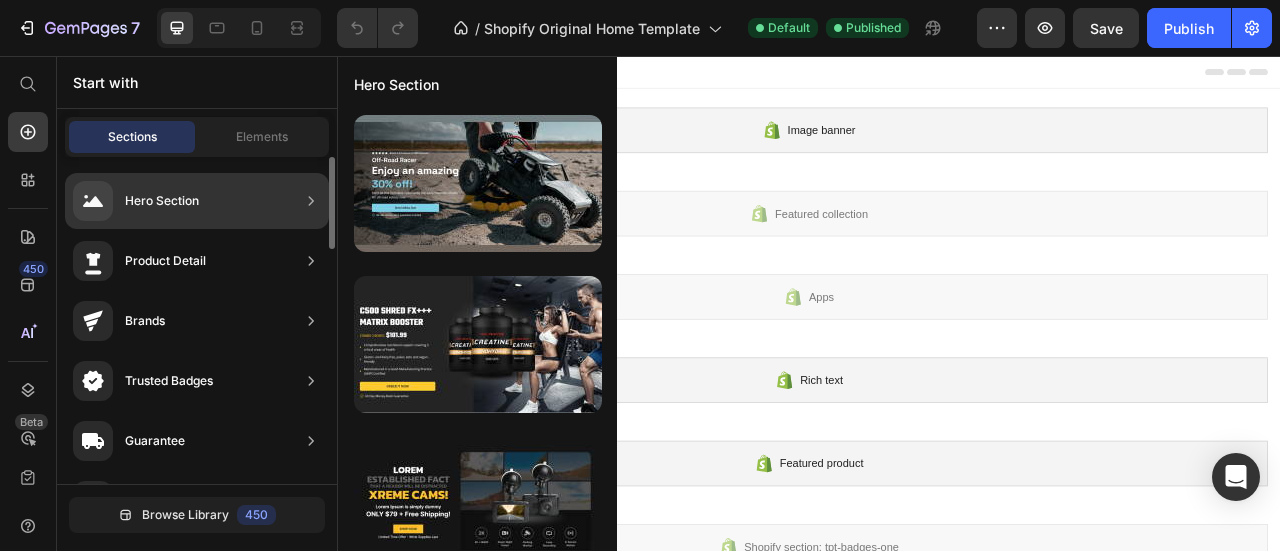 click on "Hero Section" 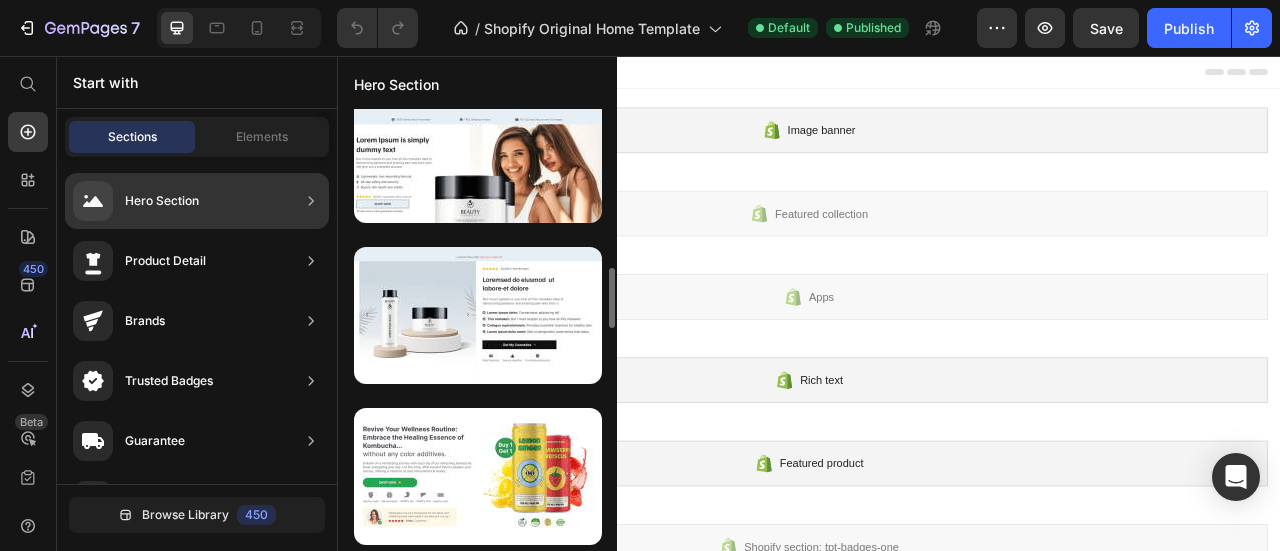 scroll, scrollTop: 1356, scrollLeft: 0, axis: vertical 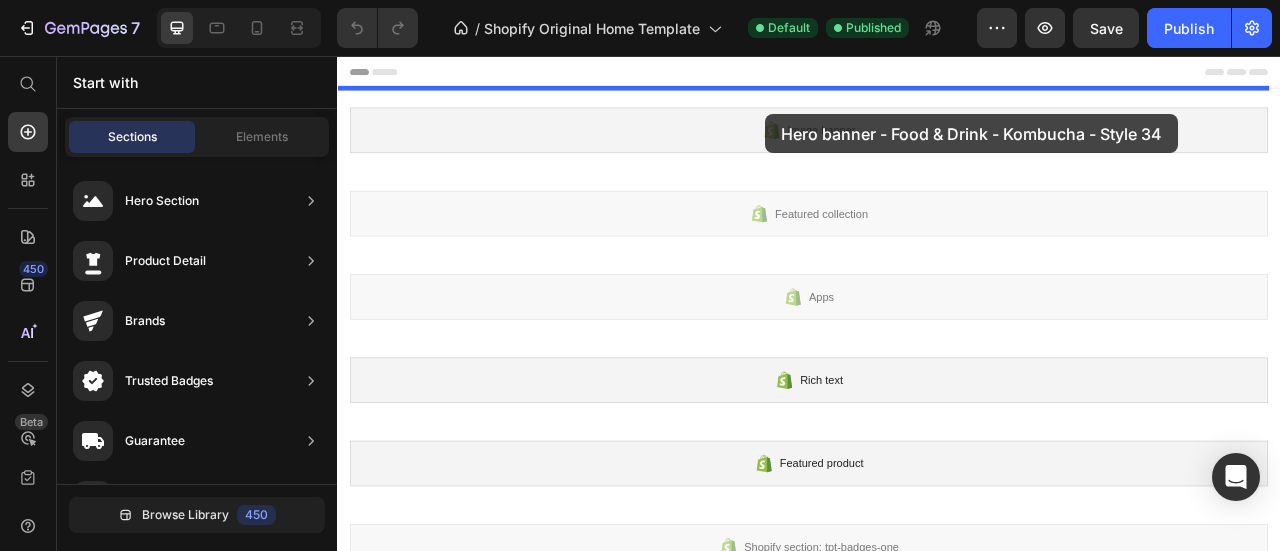 drag, startPoint x: 875, startPoint y: 336, endPoint x: 882, endPoint y: 130, distance: 206.1189 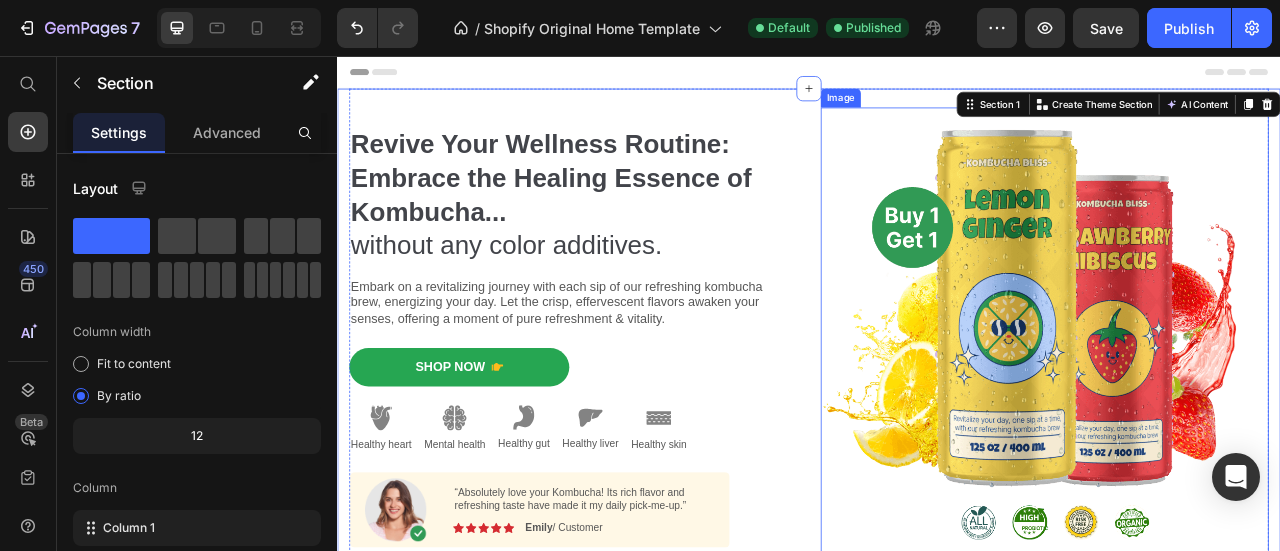 click at bounding box center (1237, 413) 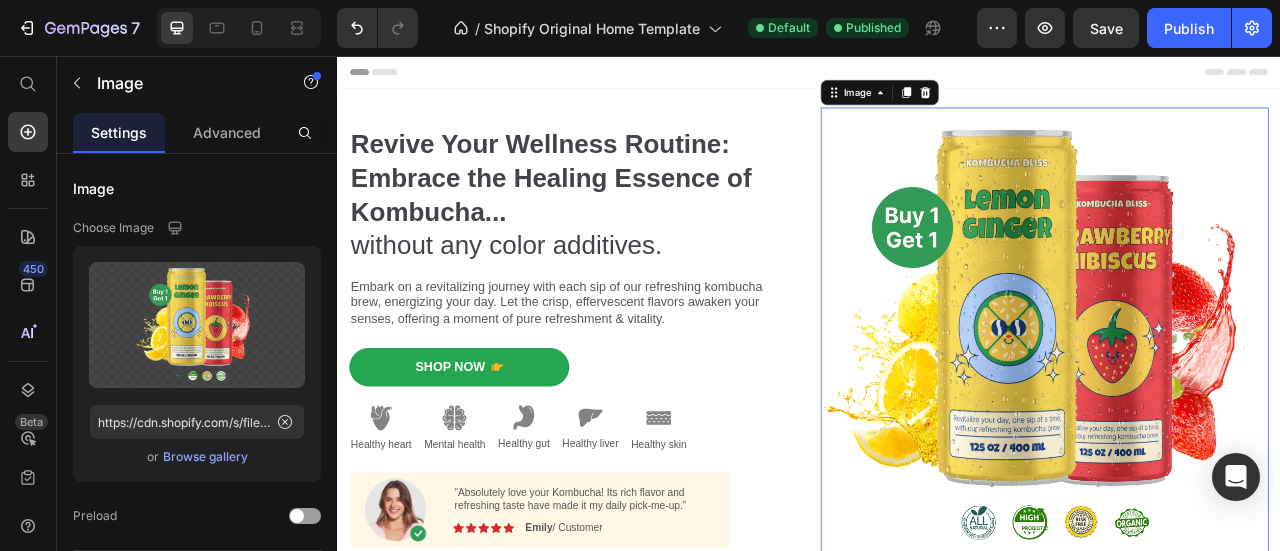 click at bounding box center [1237, 413] 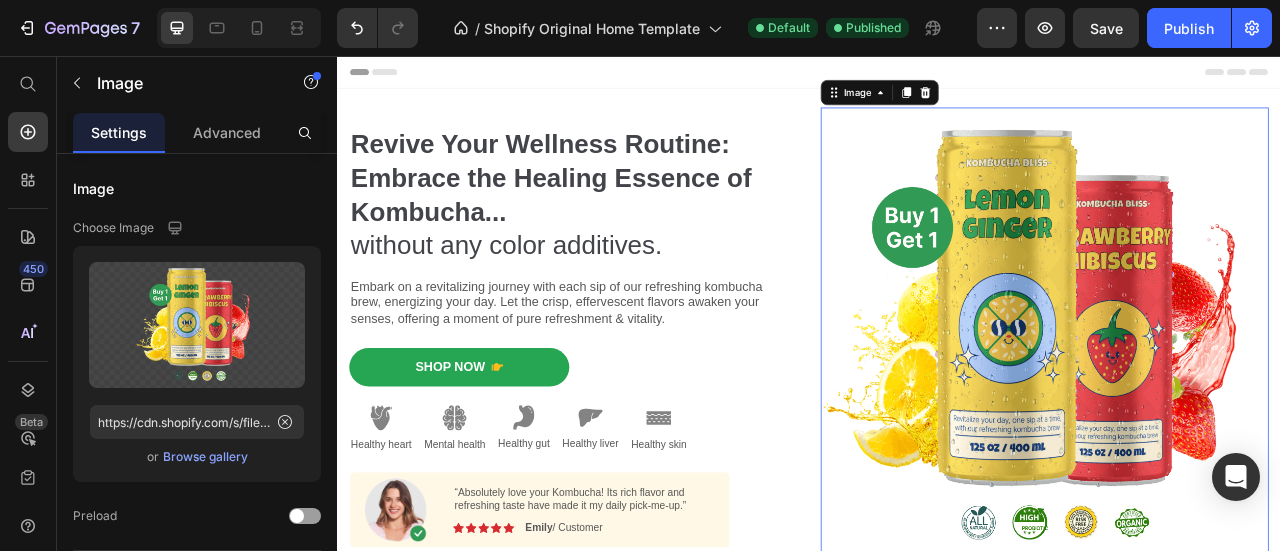 click at bounding box center [1237, 413] 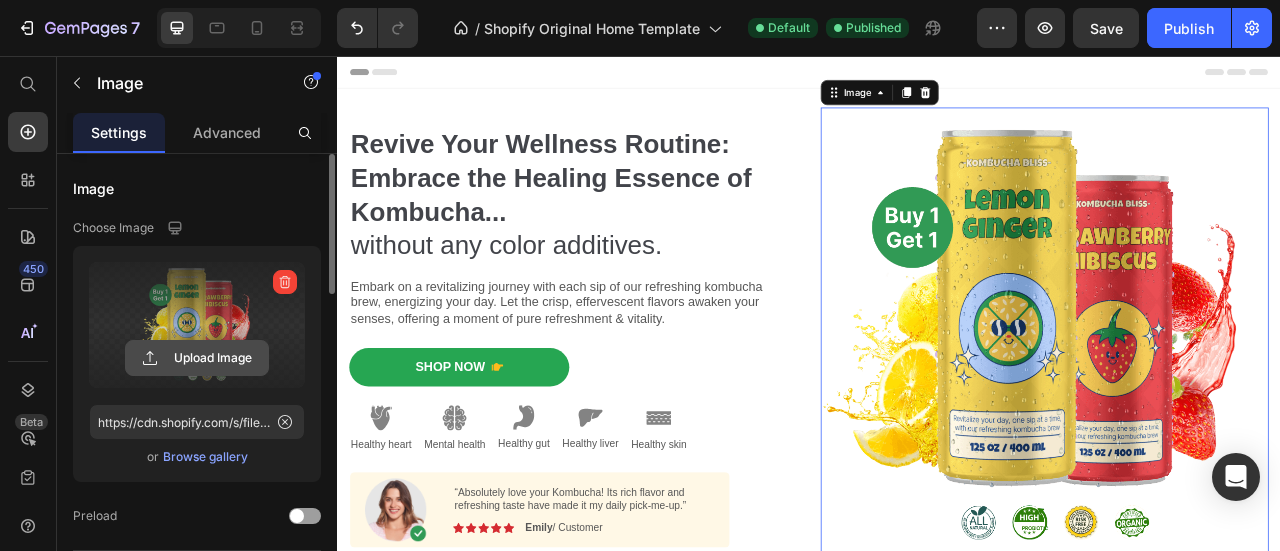click 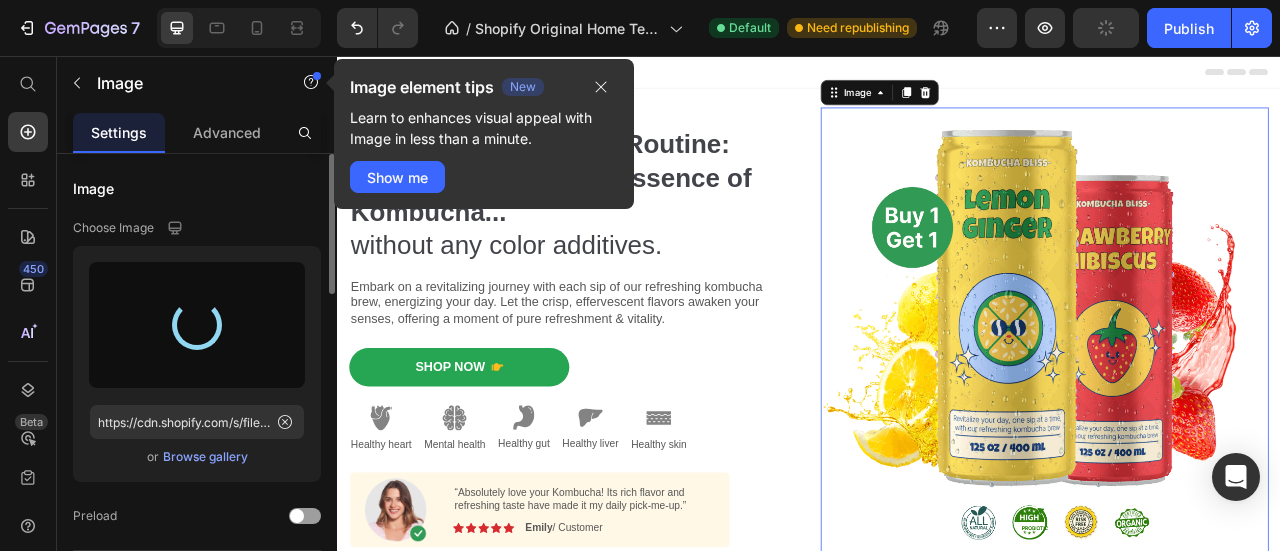 type on "https://cdn.shopify.com/s/files/1/0720/3091/2677/files/gempages_575071136555991908-625bd11e-a594-4c3a-8072-dff6dd28c923.png" 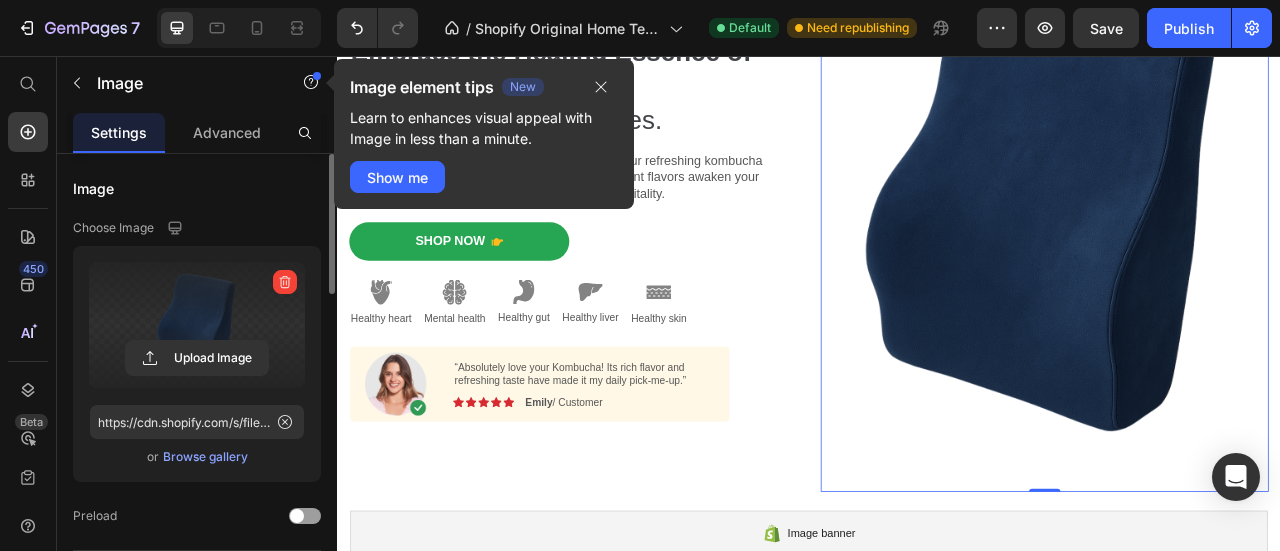 scroll, scrollTop: 0, scrollLeft: 0, axis: both 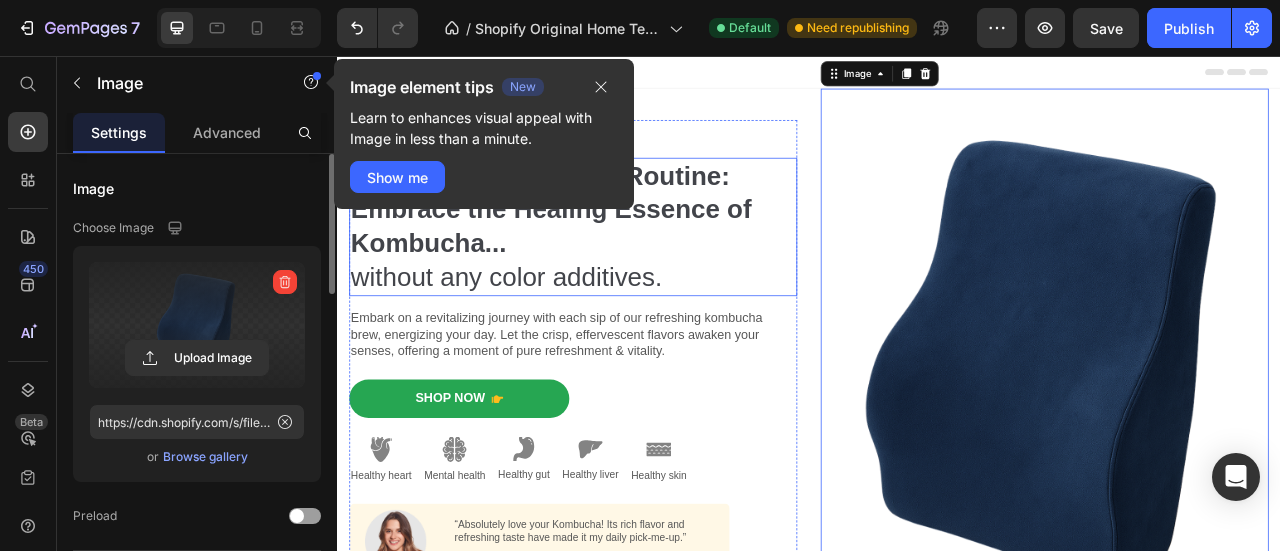 click on "Revive Your Wellness Routine: Embrace the Healing Essence of Kombucha... without any color additives." at bounding box center [637, 273] 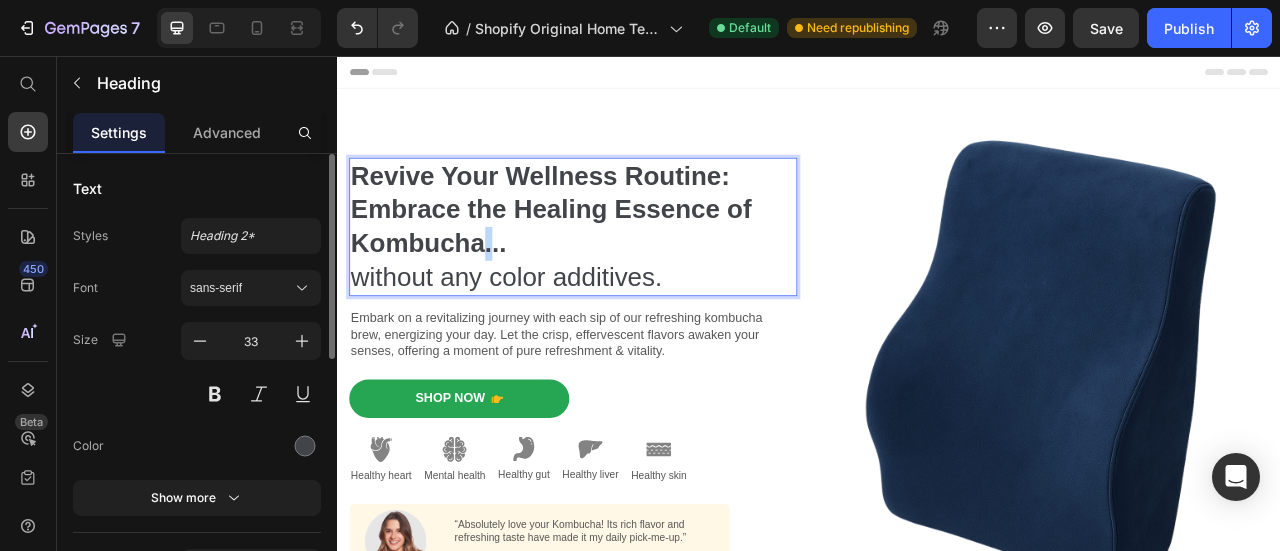 click on "Revive Your Wellness Routine: Embrace the Healing Essence of Kombucha..." at bounding box center (609, 250) 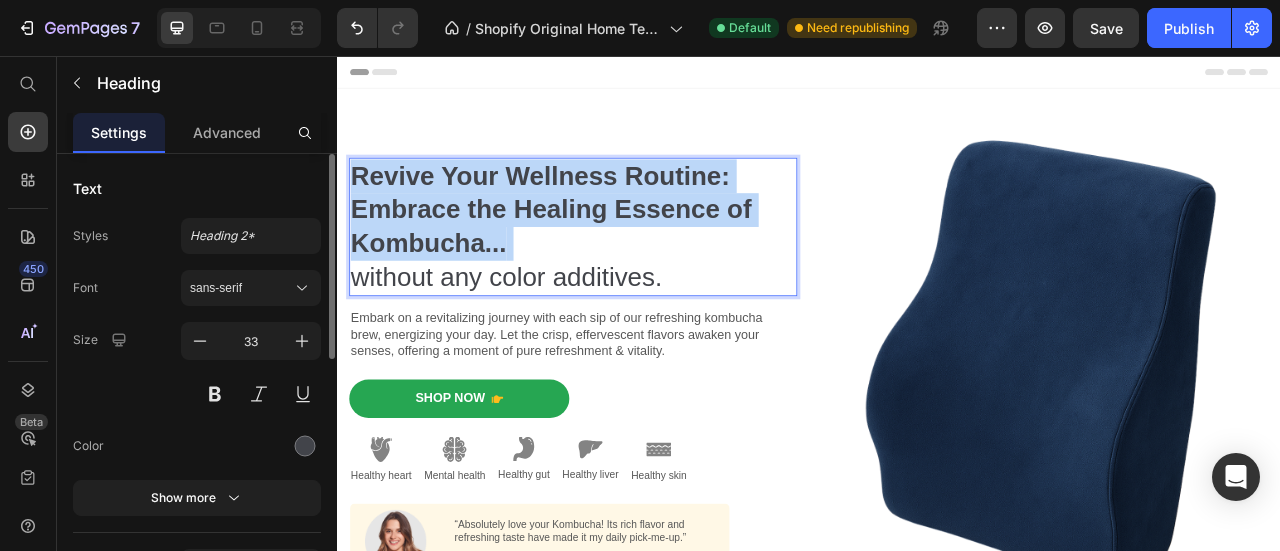 click on "Revive Your Wellness Routine: Embrace the Healing Essence of Kombucha..." at bounding box center [609, 250] 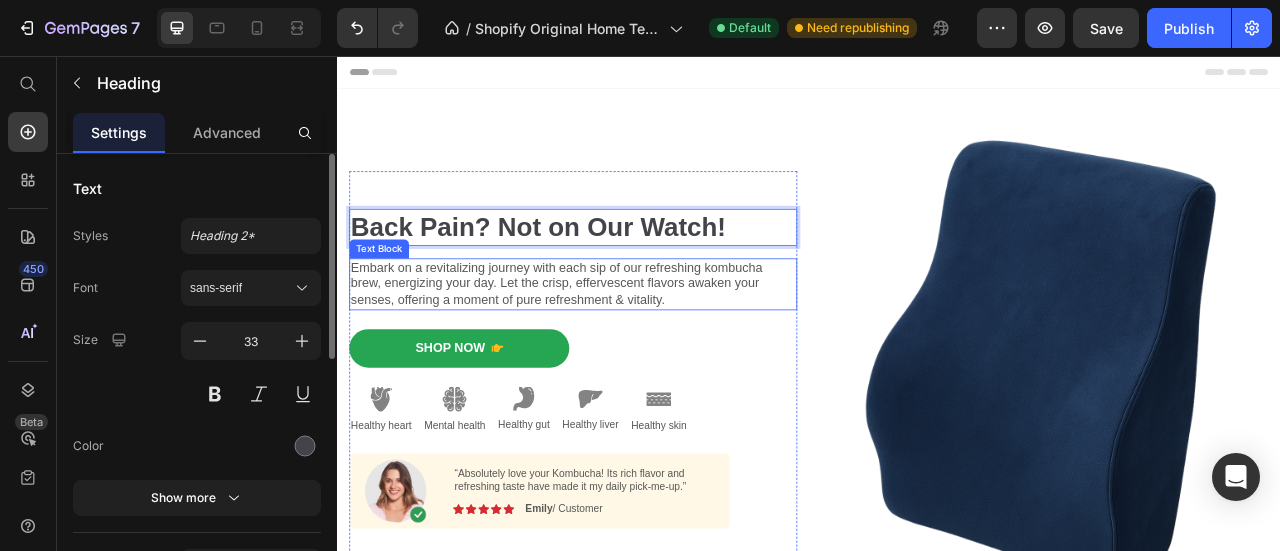 click on "Embark on a revitalizing journey with each sip of our refreshing kombucha brew, energizing your day. Let the crisp, effervescent flavors awaken your senses, offering a moment of pure refreshment & vitality." at bounding box center (637, 346) 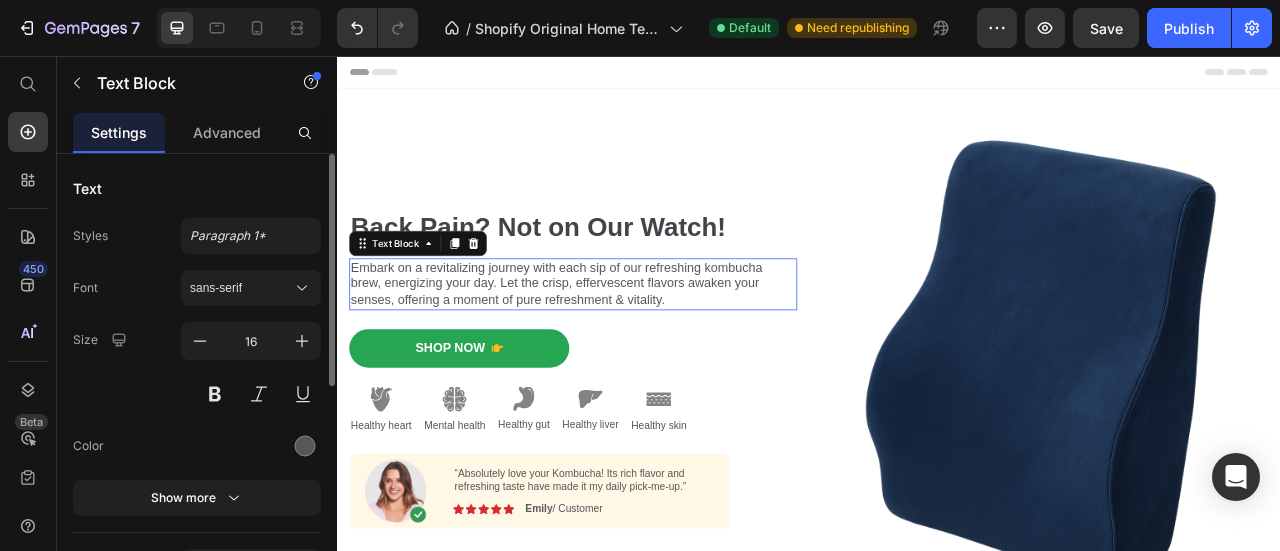 click on "Embark on a revitalizing journey with each sip of our refreshing kombucha brew, energizing your day. Let the crisp, effervescent flavors awaken your senses, offering a moment of pure refreshment & vitality." at bounding box center (637, 346) 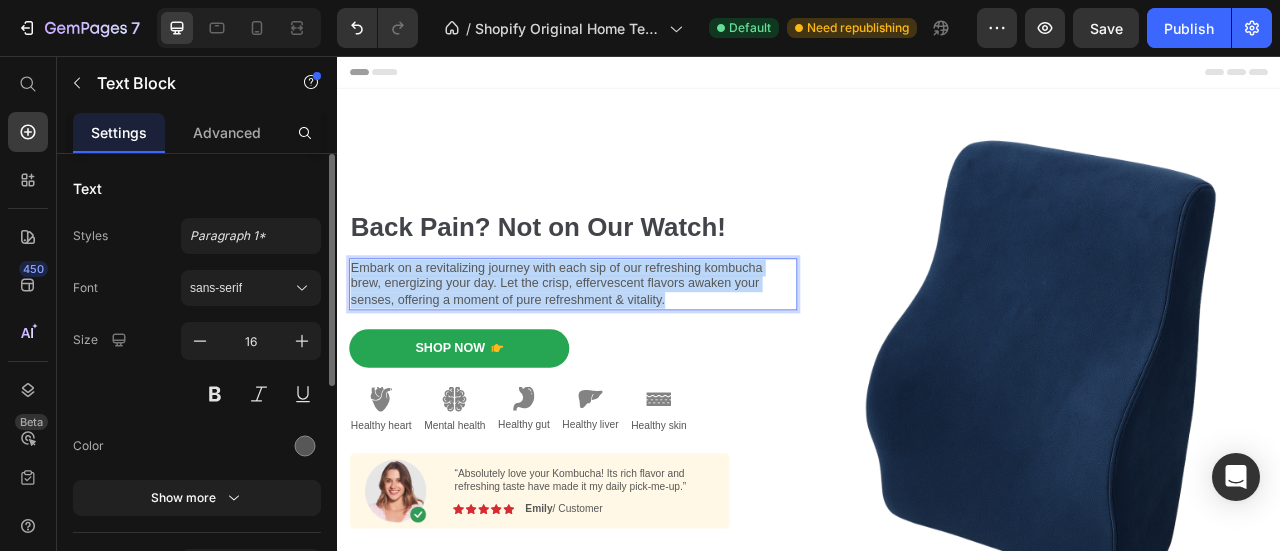 click on "Embark on a revitalizing journey with each sip of our refreshing kombucha brew, energizing your day. Let the crisp, effervescent flavors awaken your senses, offering a moment of pure refreshment & vitality." at bounding box center (637, 346) 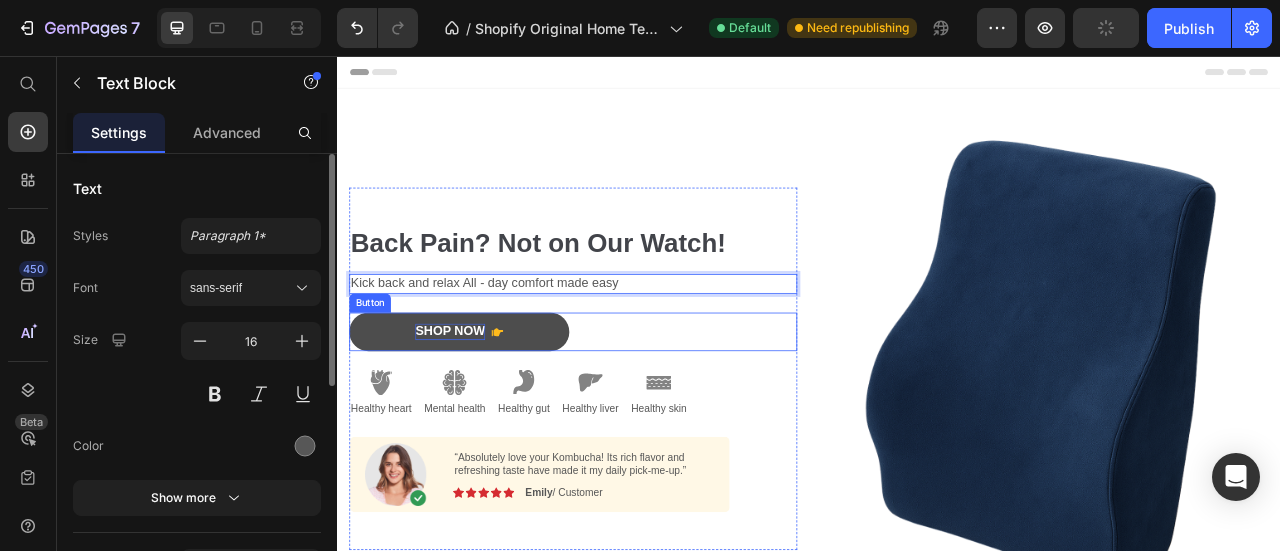 click on "Shop Now" at bounding box center (480, 406) 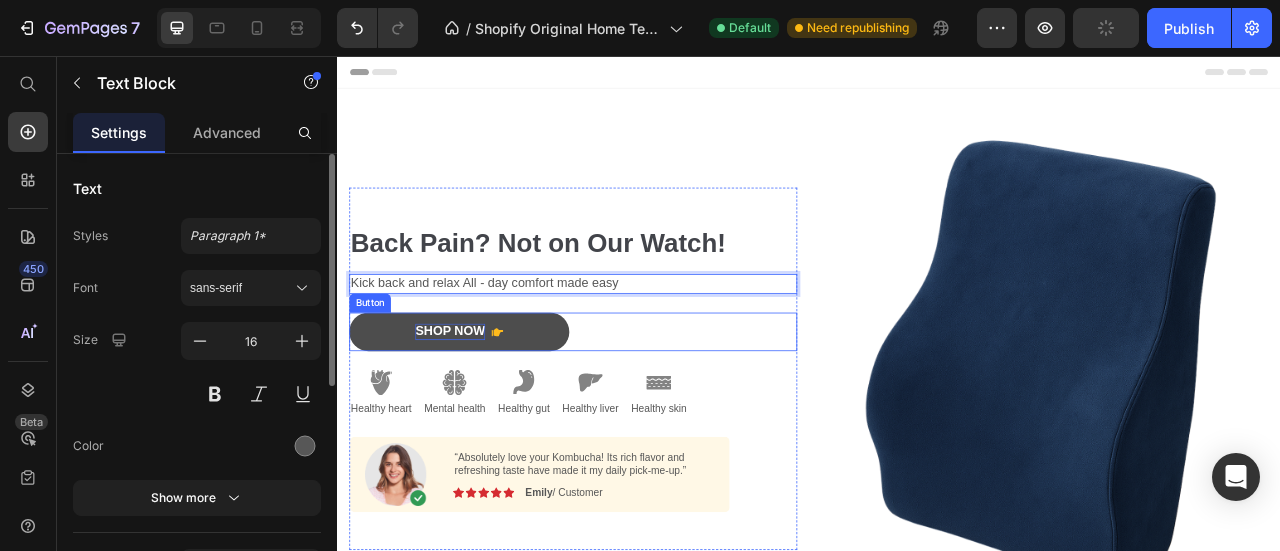 click on "Shop Now" at bounding box center (480, 406) 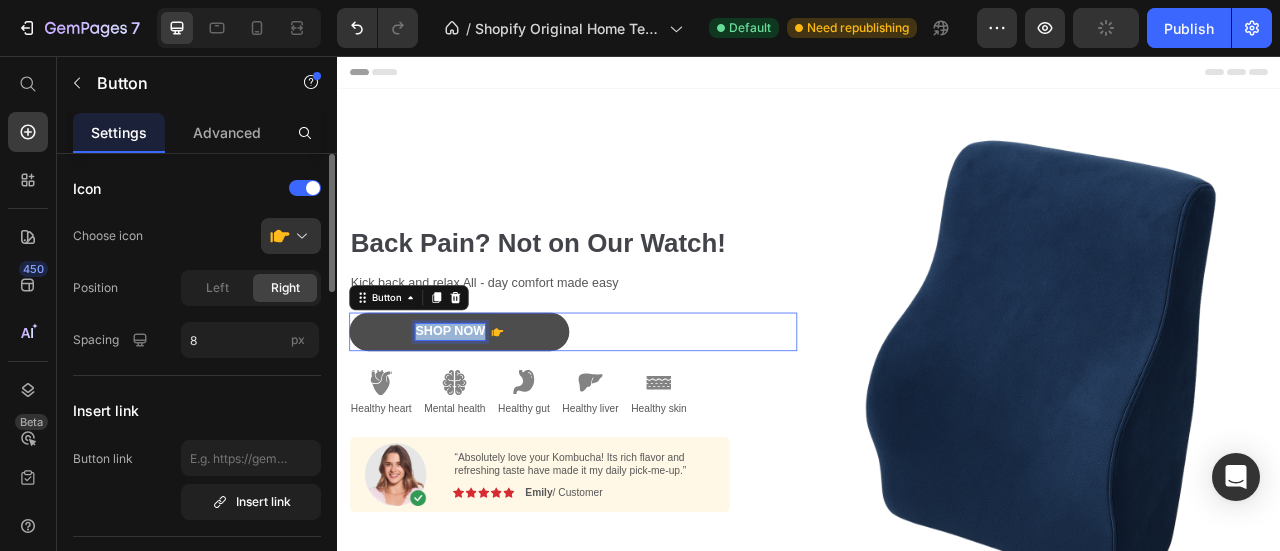 click on "Shop Now" at bounding box center (480, 406) 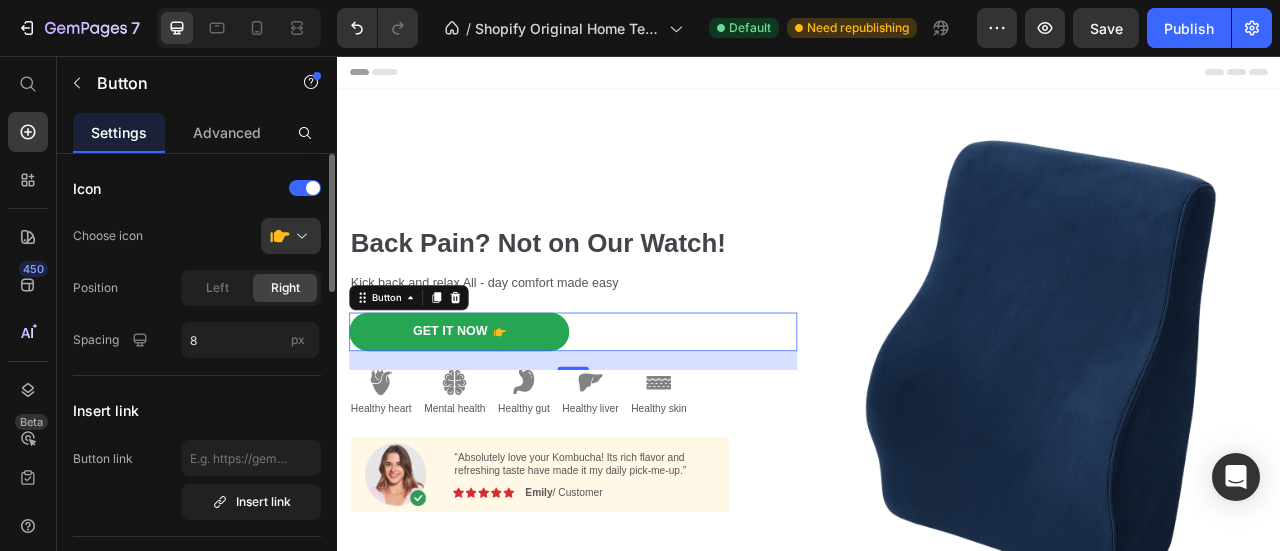 click on "Get It Now Button   24" at bounding box center [637, 406] 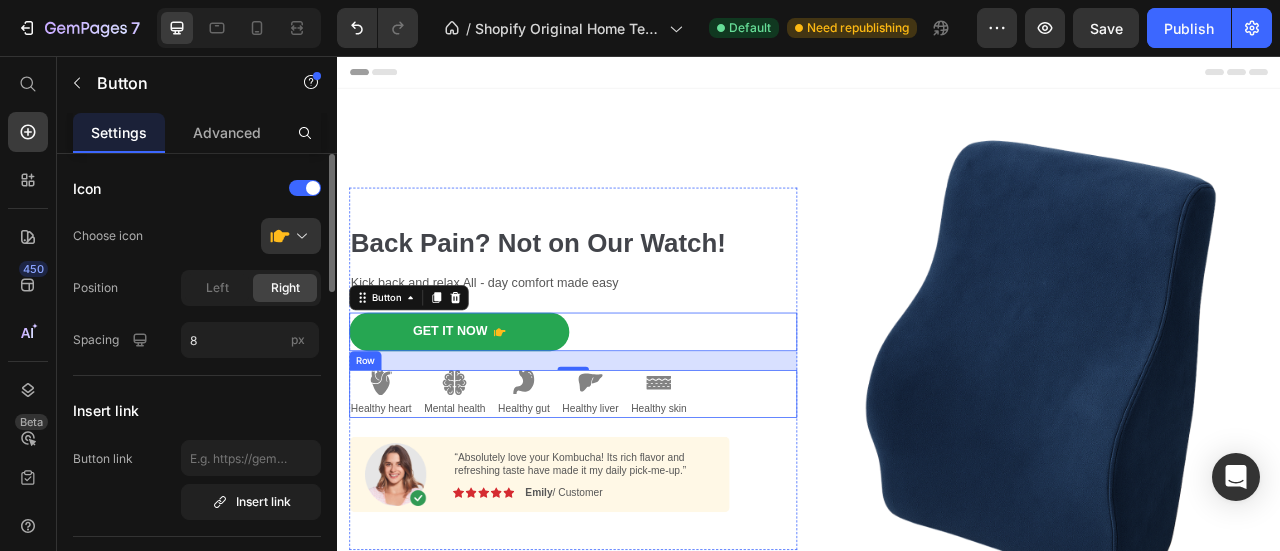 click on "Image Healthy heart Text Block Image Mental health Text Block Image Healthy gut Text Block Image Healthy liver Text Block Image Healthy skin Text Block Row" at bounding box center [637, 485] 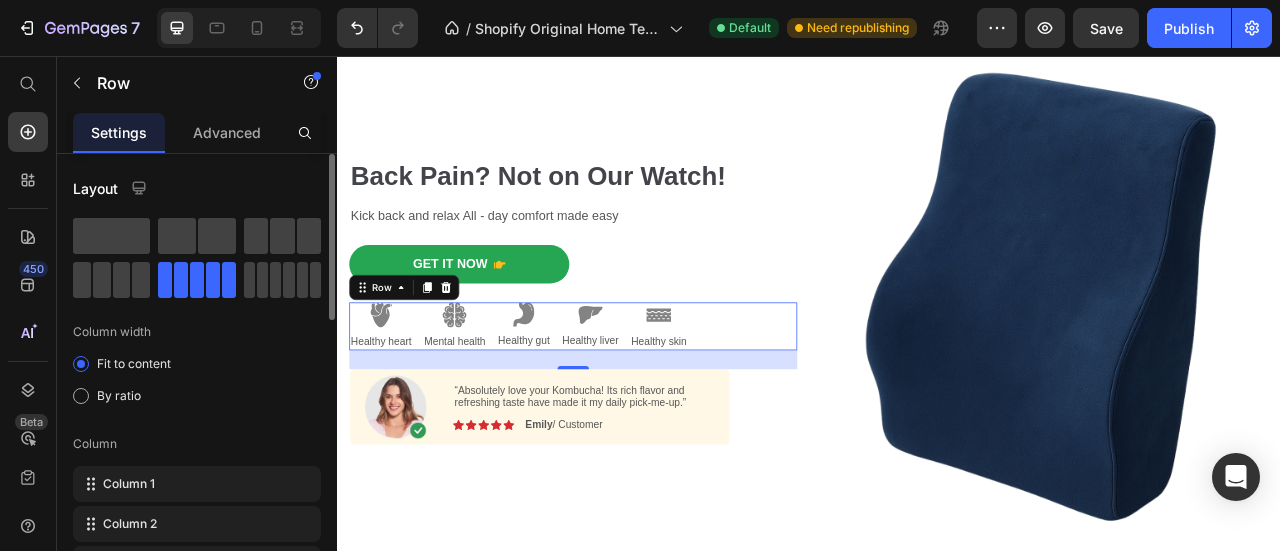 scroll, scrollTop: 100, scrollLeft: 0, axis: vertical 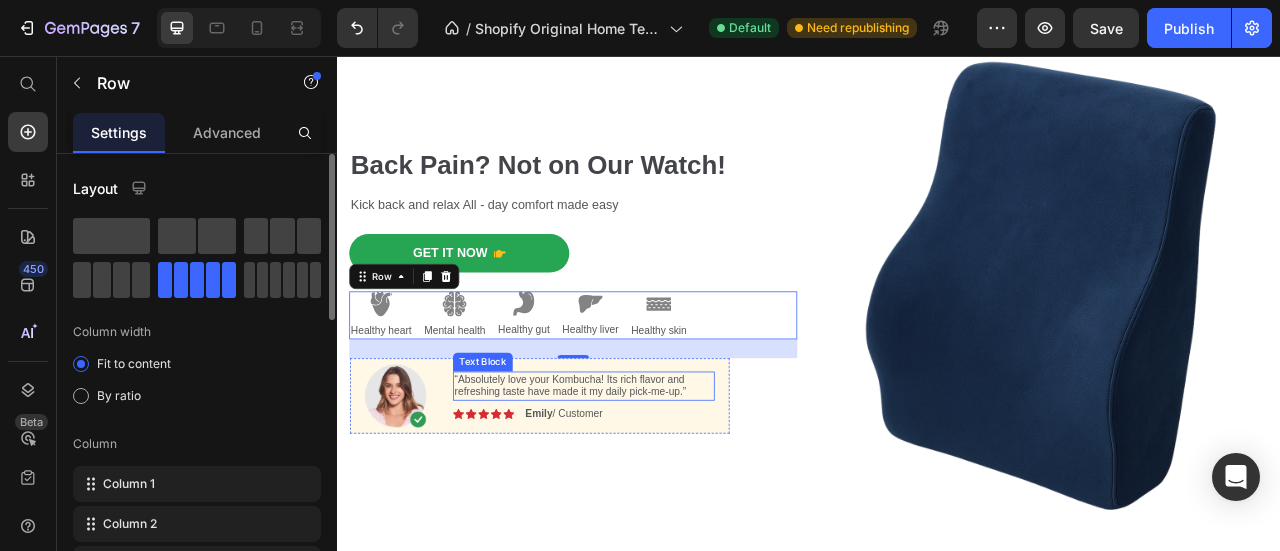 click on "“Absolutely love your Kombucha! Its rich flavor and refreshing taste have made it my daily pick-me-up.”" at bounding box center (650, 476) 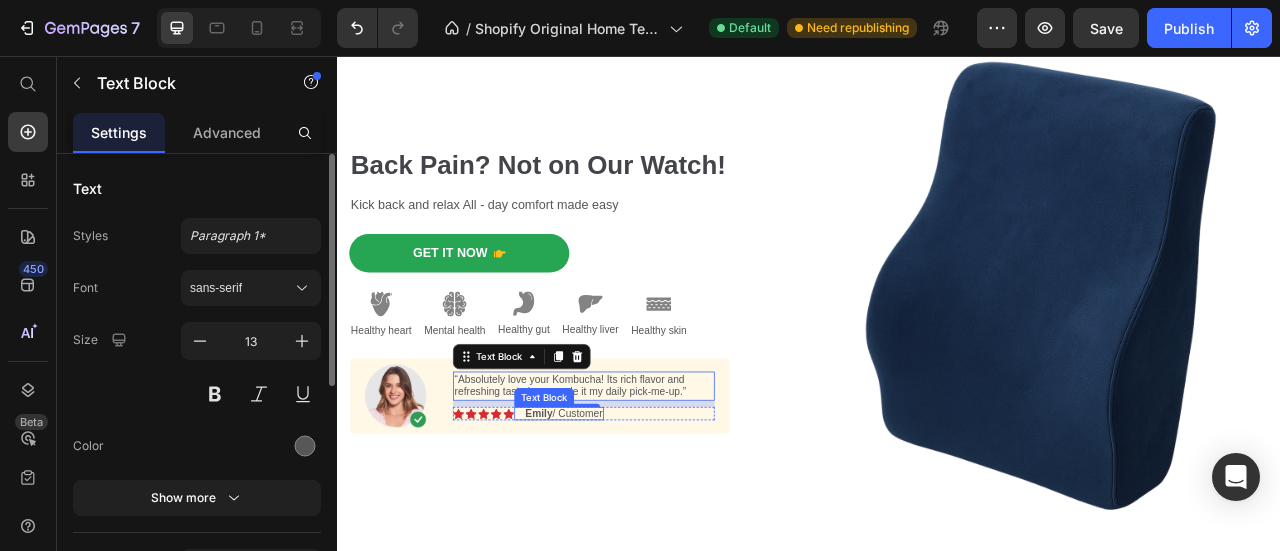 scroll, scrollTop: 200, scrollLeft: 0, axis: vertical 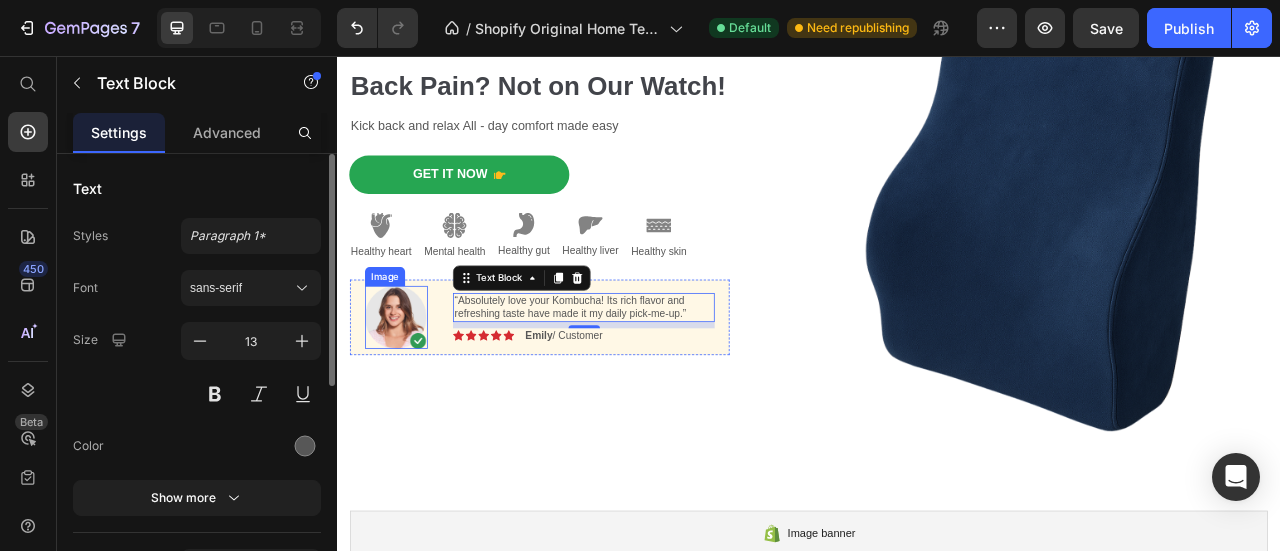 click at bounding box center [412, 388] 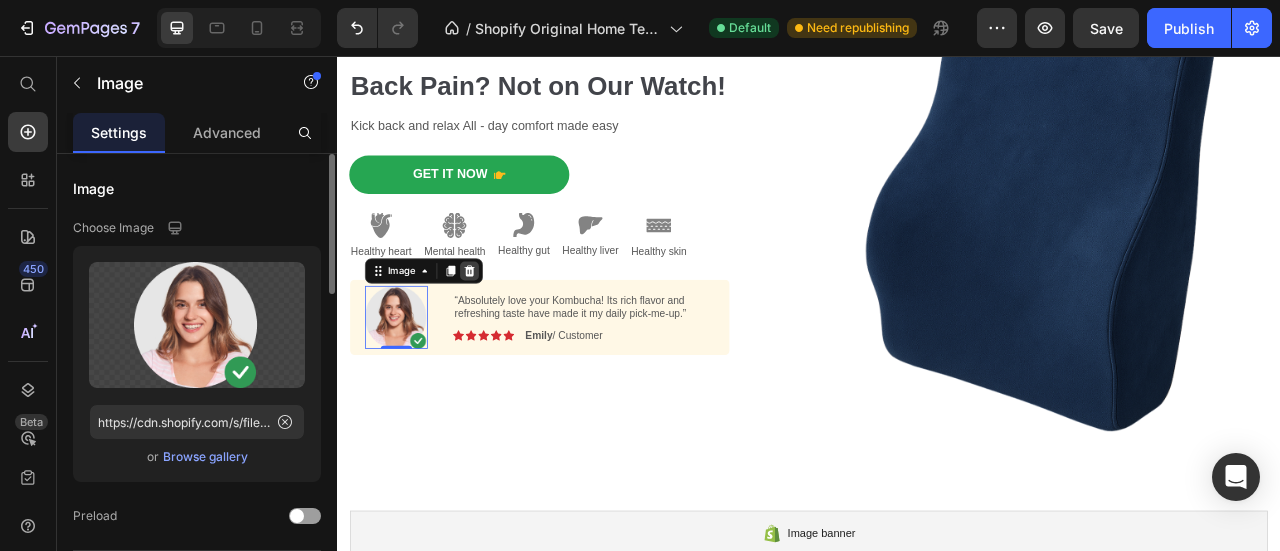 click 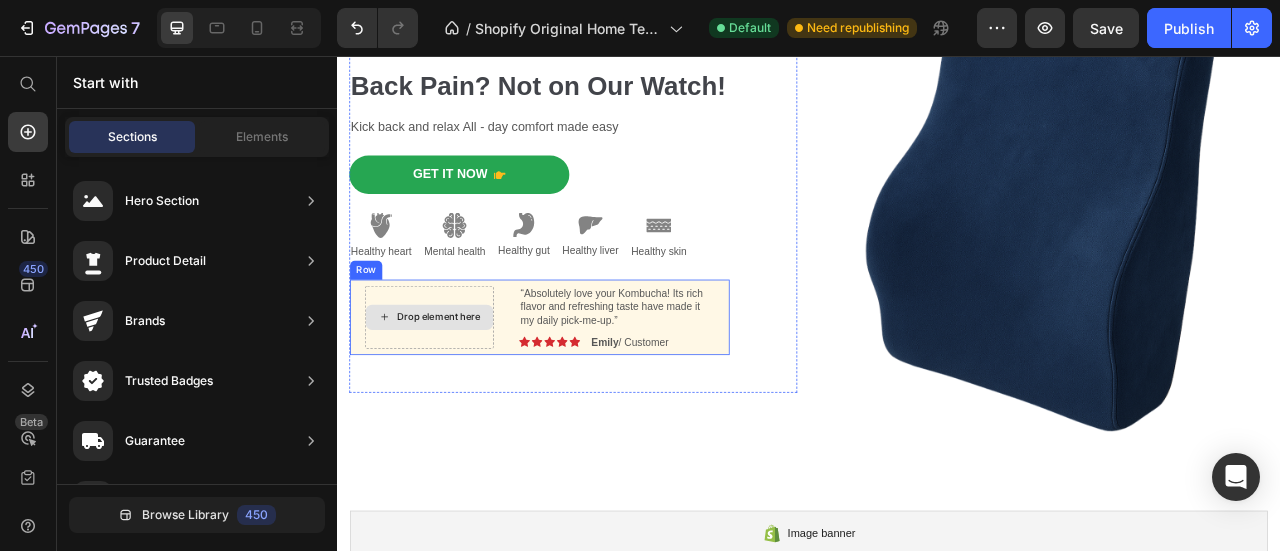click on "Drop element here" at bounding box center [454, 388] 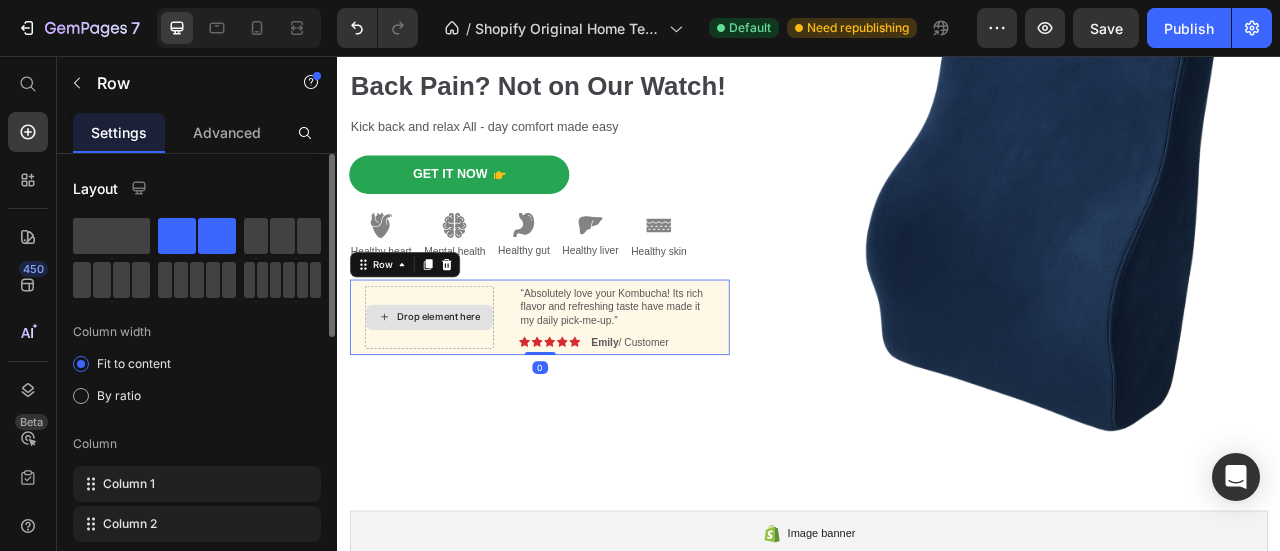 click on "Drop element here" at bounding box center [454, 388] 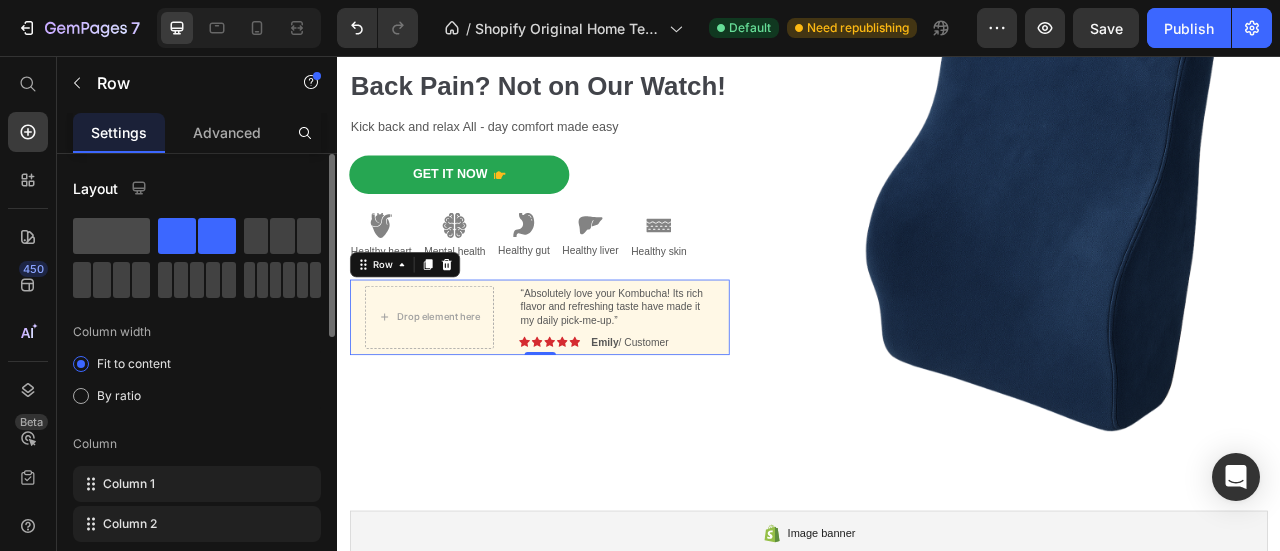 click 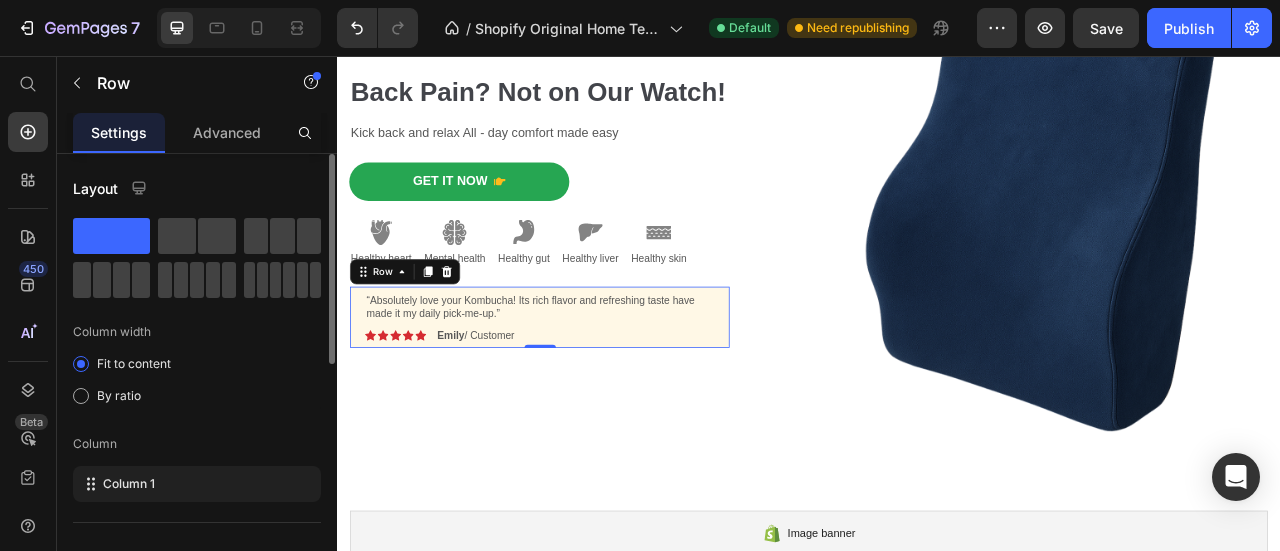 scroll, scrollTop: 208, scrollLeft: 0, axis: vertical 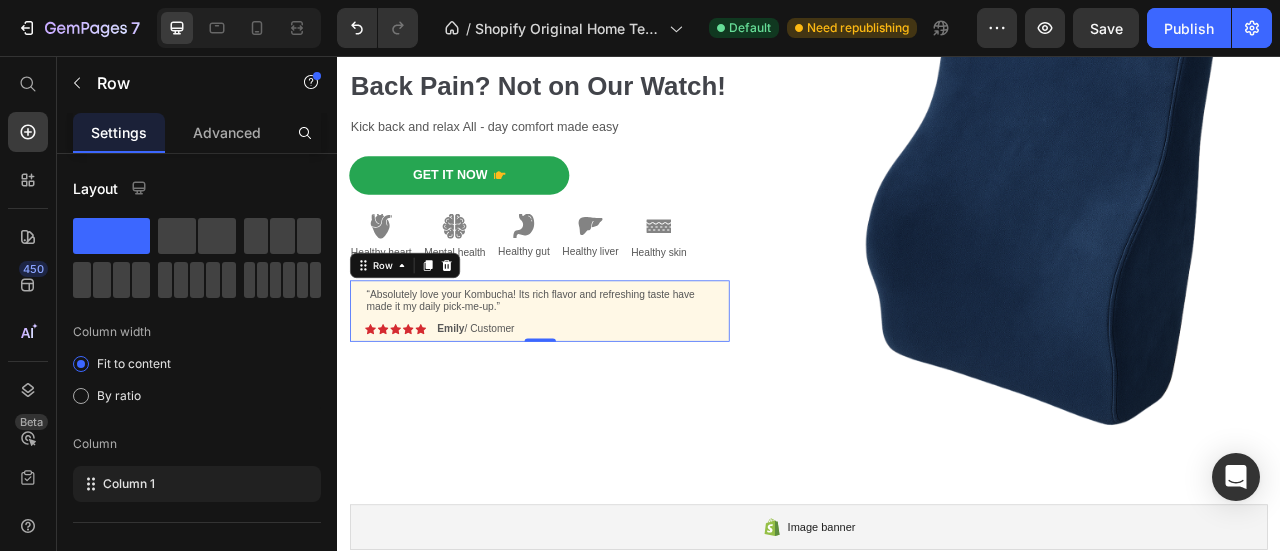 click on "“Absolutely love your Kombucha! Its rich flavor and refreshing taste have made it my daily pick-me-up.” Text Block Image Icon Icon Icon Icon Icon Icon List [FIRST]  / [LAST] Text Block Row Row   0" at bounding box center (594, 380) 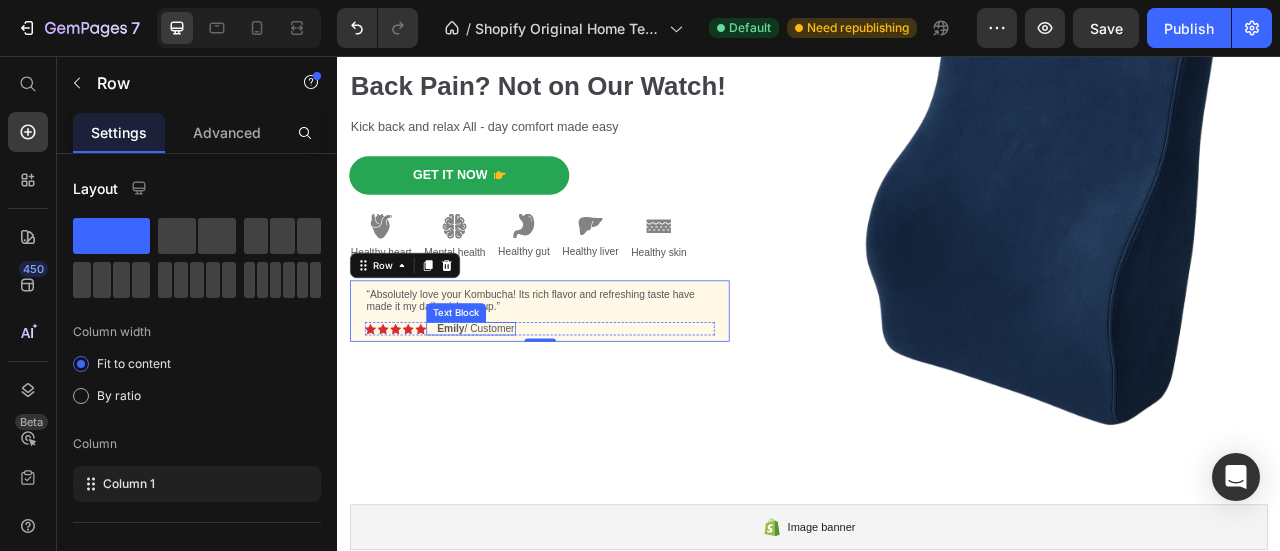 click on "[FIRST]  / [LAST]" at bounding box center (513, 402) 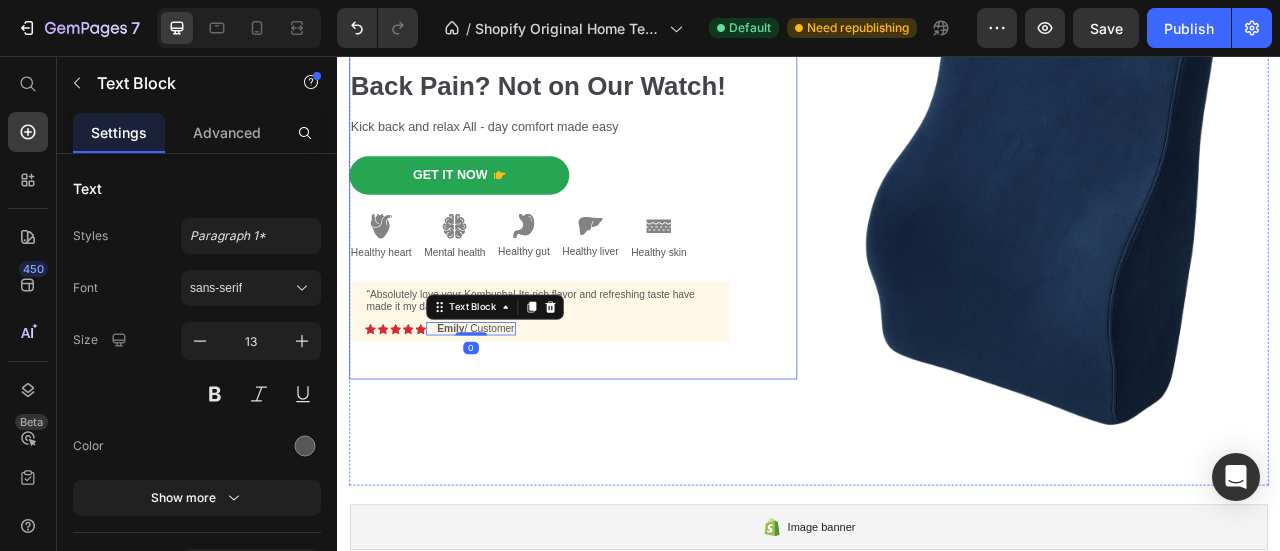 click on "⁠⁠⁠⁠⁠⁠⁠ Back Pain? Not on Our Watch! Heading Kick back and relax All - day comfort made easy Text Block
Get It Now Button Image Healthy heart Text Block Image Mental health Text Block Image Healthy gut Text Block Image Healthy liver Text Block Image Healthy skin Text Block Row “Absolutely love your Kombucha! Its rich flavor and refreshing taste have made it my daily pick-me-up.” Text Block Image Icon Icon Icon Icon Icon Icon List [FIRST]  / [LAST] Text Block   0 Row Row Shop Now   👉    Button Row" at bounding box center (637, 245) 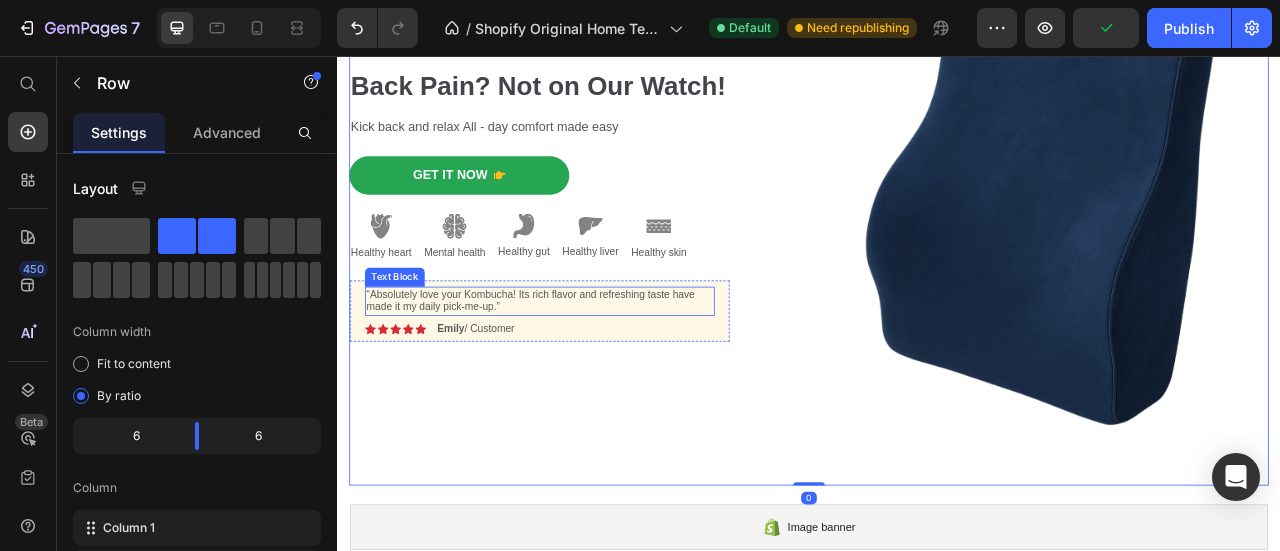 click on "“Absolutely love your Kombucha! Its rich flavor and refreshing taste have made it my daily pick-me-up.”" at bounding box center [594, 368] 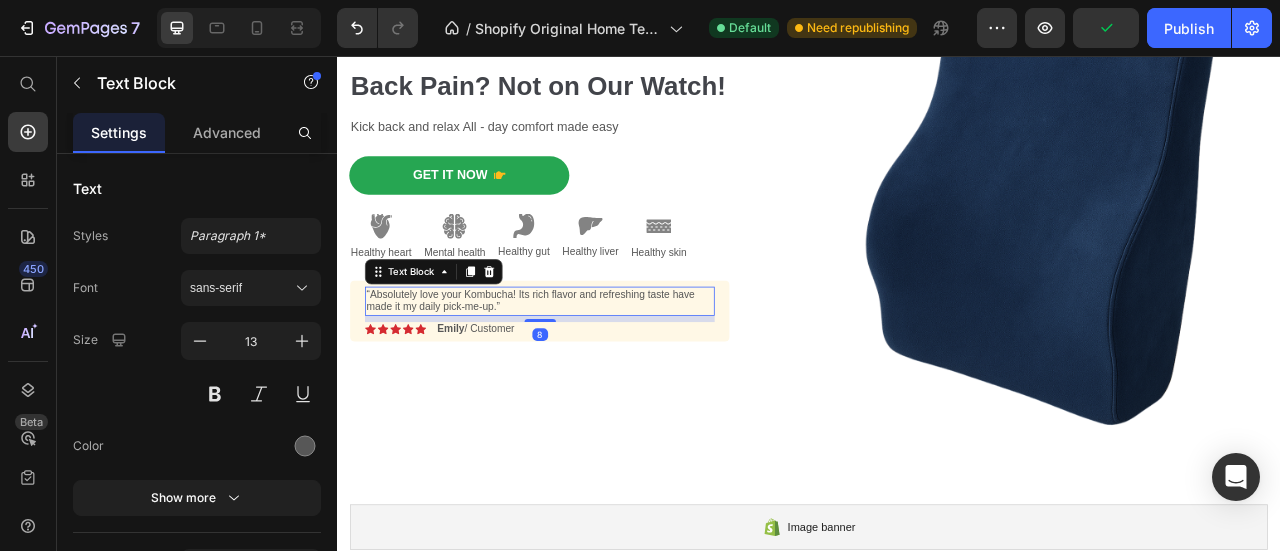 click on "“Absolutely love your Kombucha! Its rich flavor and refreshing taste have made it my daily pick-me-up.”" at bounding box center [594, 368] 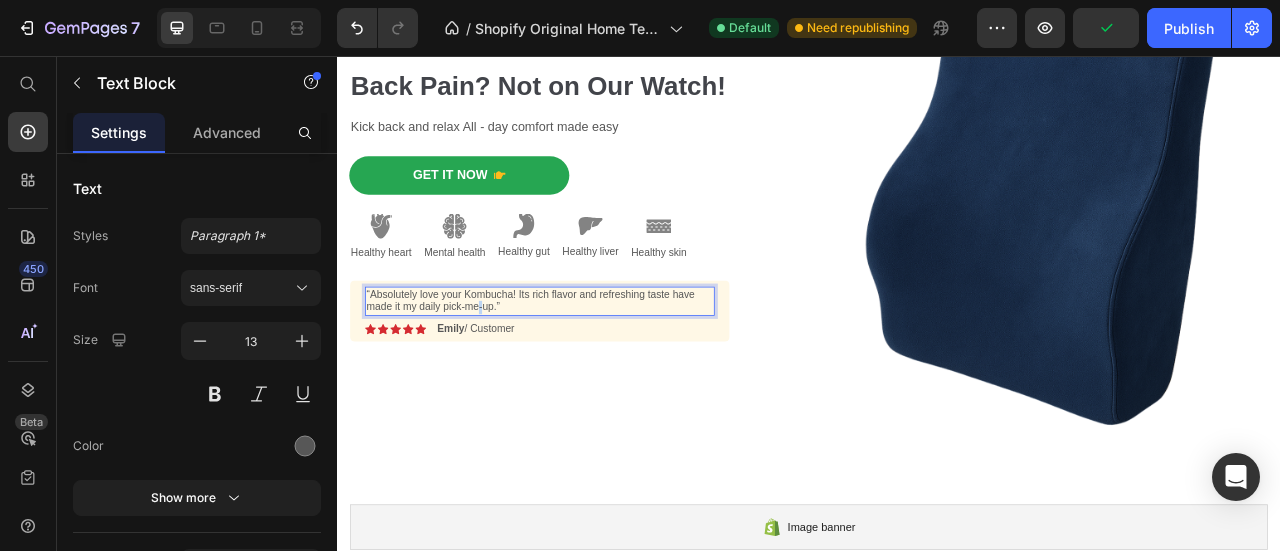 click on "“Absolutely love your Kombucha! Its rich flavor and refreshing taste have made it my daily pick-me-up.”" at bounding box center [594, 368] 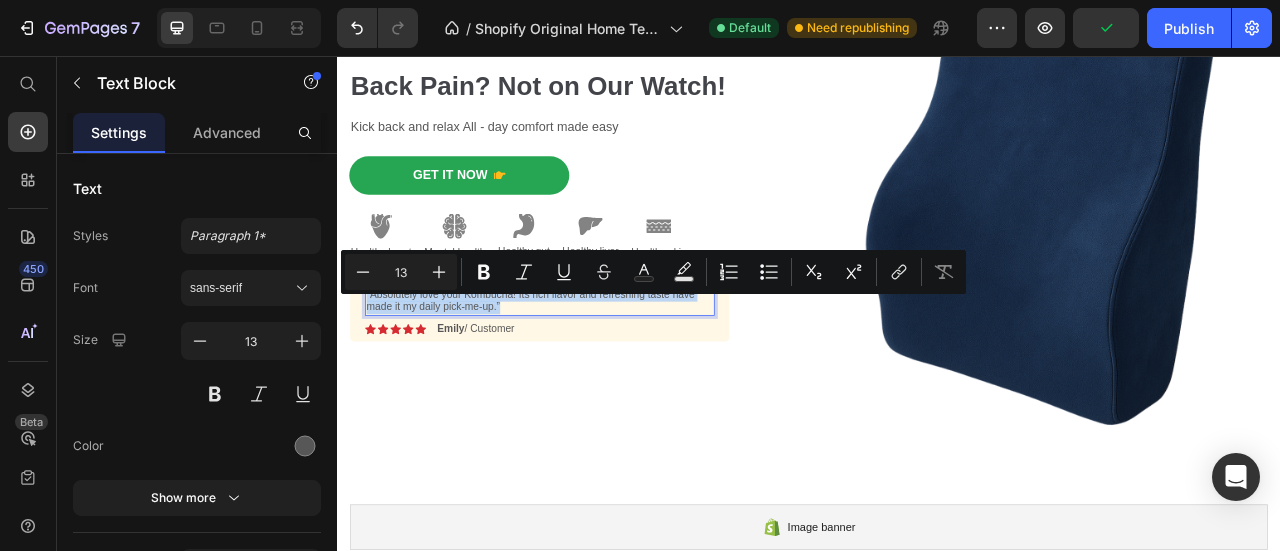 click on "“Absolutely love your Kombucha! Its rich flavor and refreshing taste have made it my daily pick-me-up.”" at bounding box center (594, 368) 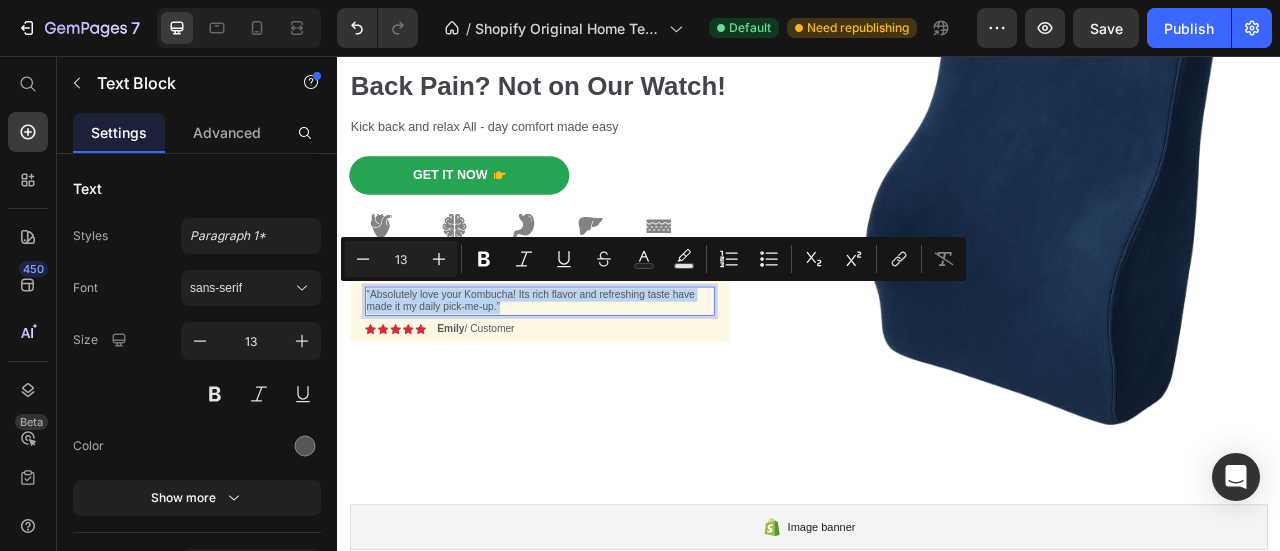 copy on "“Absolutely love your Kombucha! Its rich flavor and refreshing taste have made it my daily pick-me-up.”" 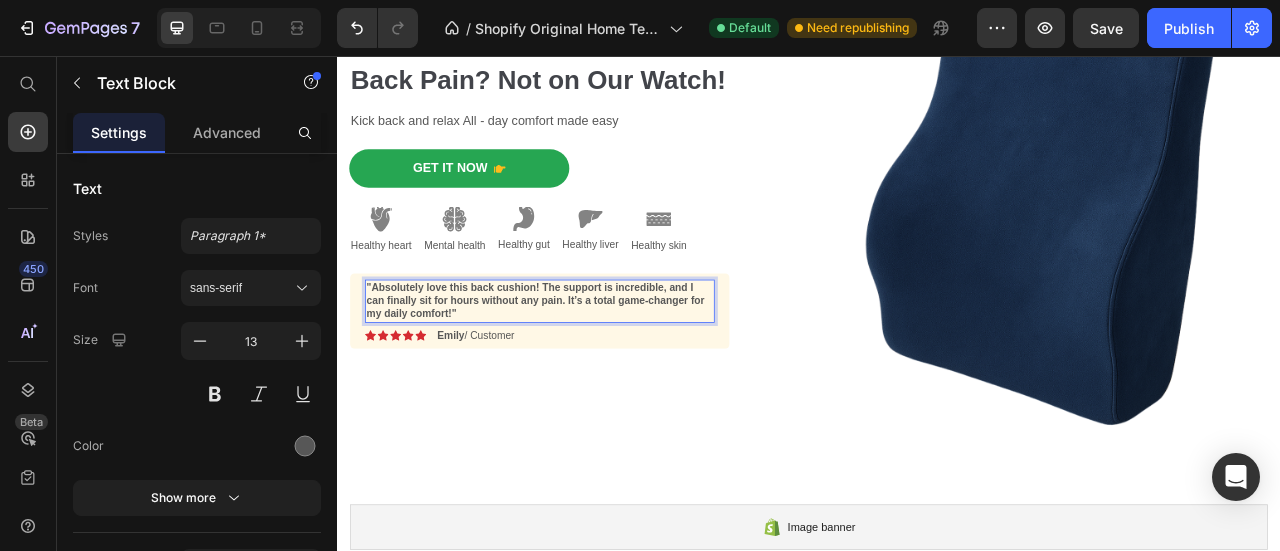 scroll, scrollTop: 200, scrollLeft: 0, axis: vertical 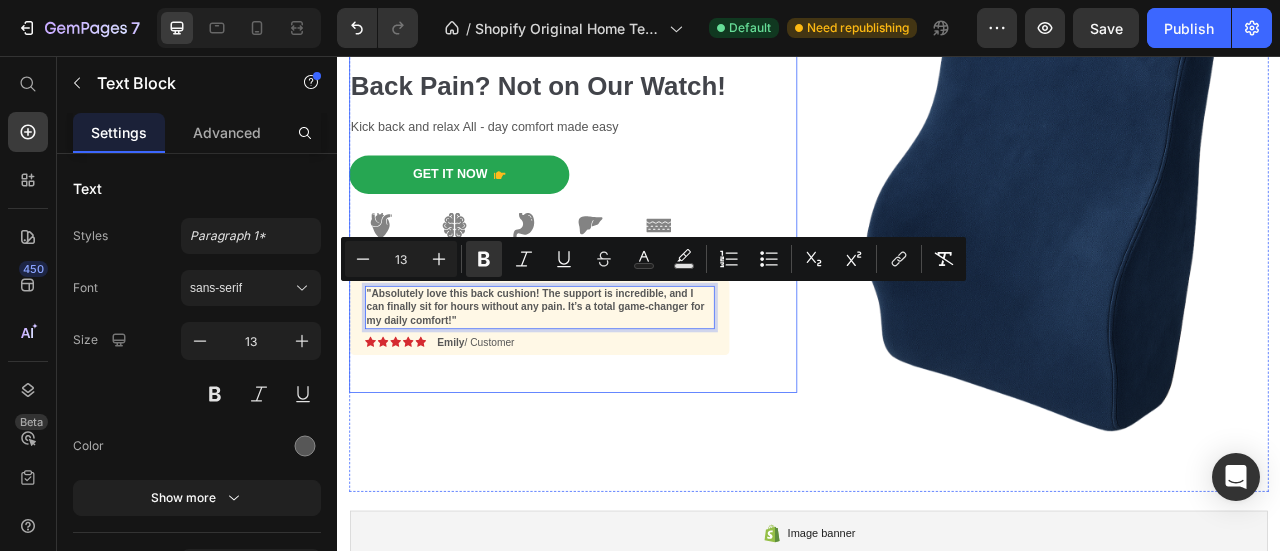 click on "⁠⁠⁠⁠⁠⁠⁠ Back Pain? Not on Our Watch! Heading Kick back and relax All - day comfort made easy Text Block
Get It Now Button Image Healthy heart Text Block Image Mental health Text Block Image Healthy gut Text Block Image Healthy liver Text Block Image Healthy skin Text Block Row "Absolutely love this back cushion! The support is incredible, and I can finally sit for hours without any pain. It’s a total game-changer for my daily comfort!" Text Block   8 Image Icon Icon Icon Icon Icon Icon List [FIRST]  / [LAST] Text Block Row Row Shop Now   👉    Button Row" at bounding box center (637, 253) 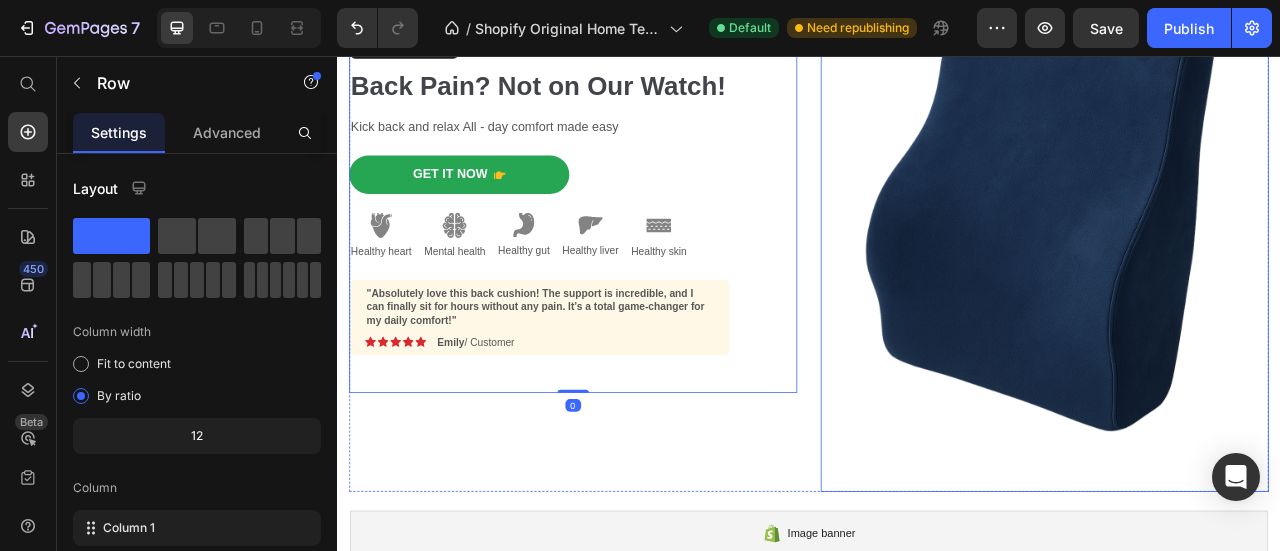 click at bounding box center (1237, 253) 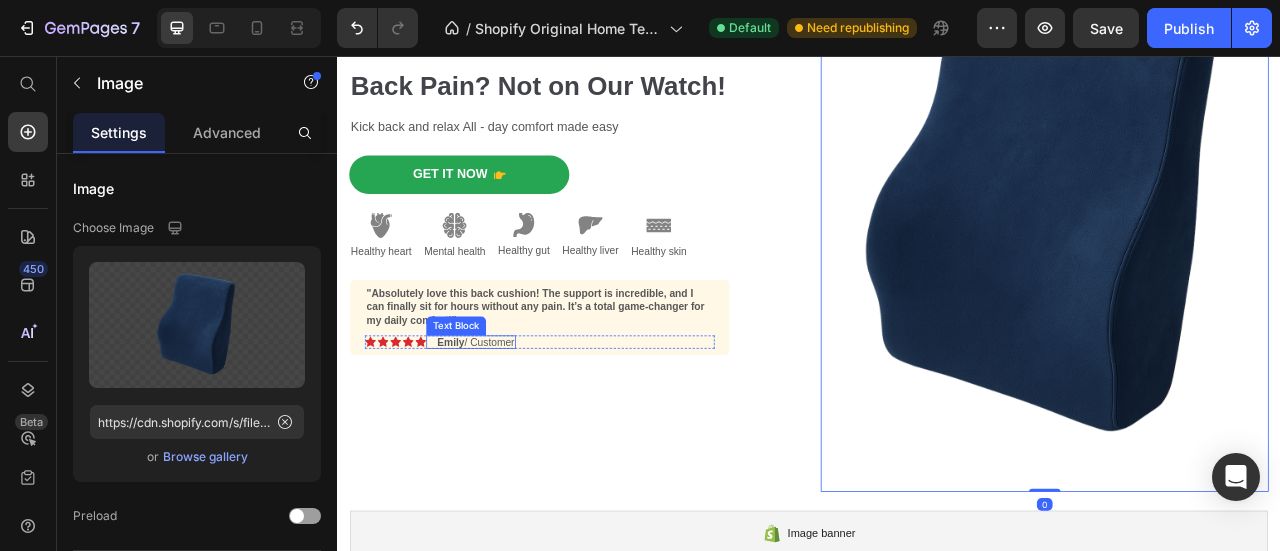 click on ""Absolutely love this back cushion! The support is incredible, and I can finally sit for hours without any pain. It’s a total game-changer for my daily comfort!" Text Block Image Icon Icon Icon Icon Icon Icon List [FIRST]  / [LAST] Text Block Row" at bounding box center [594, 388] 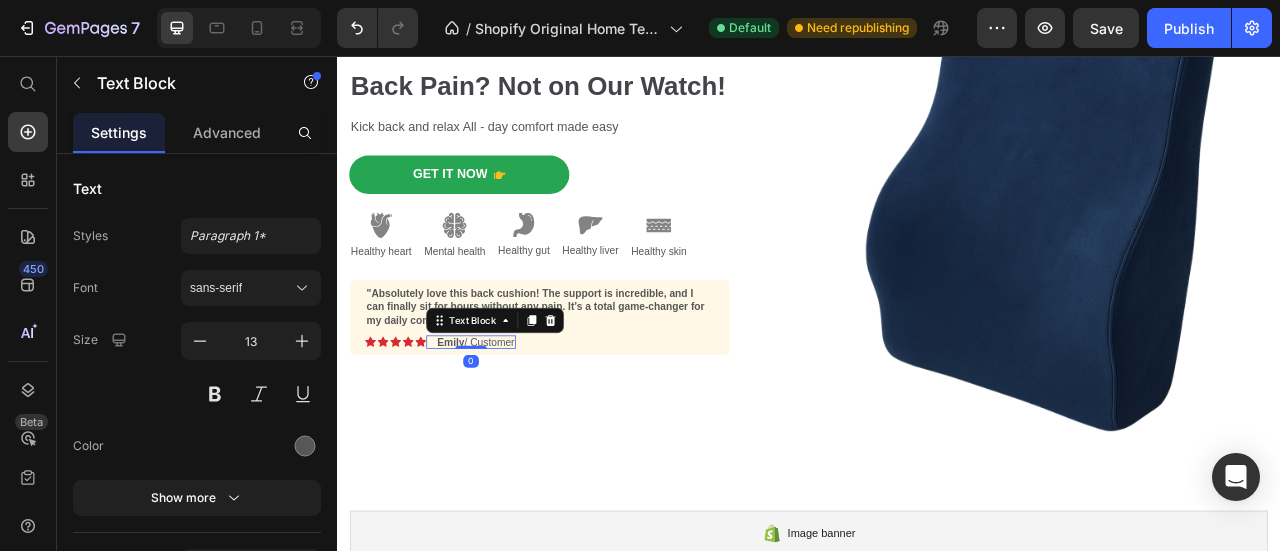 click on "Emily" at bounding box center (481, 419) 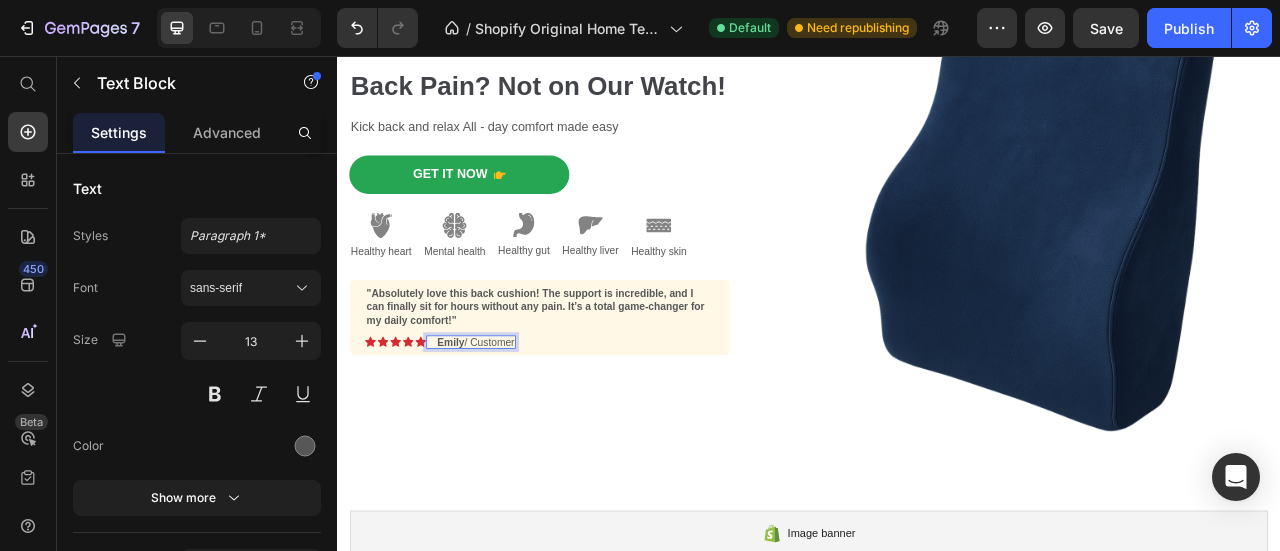 click on "Emily" at bounding box center (481, 419) 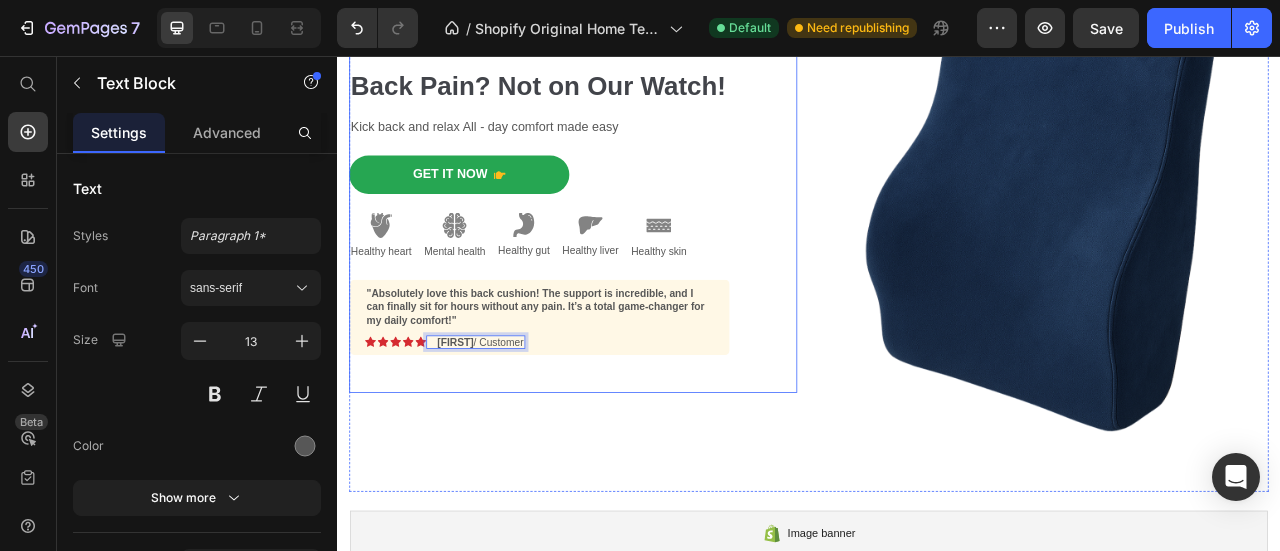 click on "⁠⁠⁠⁠⁠⁠⁠ Back Pain? Not on Our Watch! Heading Kick back and relax All - day comfort made easy Text Block
Get It Now Button Image Healthy heart Text Block Image Mental health Text Block Image Healthy gut Text Block Image Healthy liver Text Block Image Healthy skin Text Block Row "Absolutely love this back cushion! The support is incredible, and I can finally sit for hours without any pain. It’s a total game-changer for my daily comfort!" Text Block Image Icon Icon Icon Icon Icon Icon List [FIRST] / [LAST] Text Block   0 Row Row Shop Now   👉    Button Row" at bounding box center (637, 253) 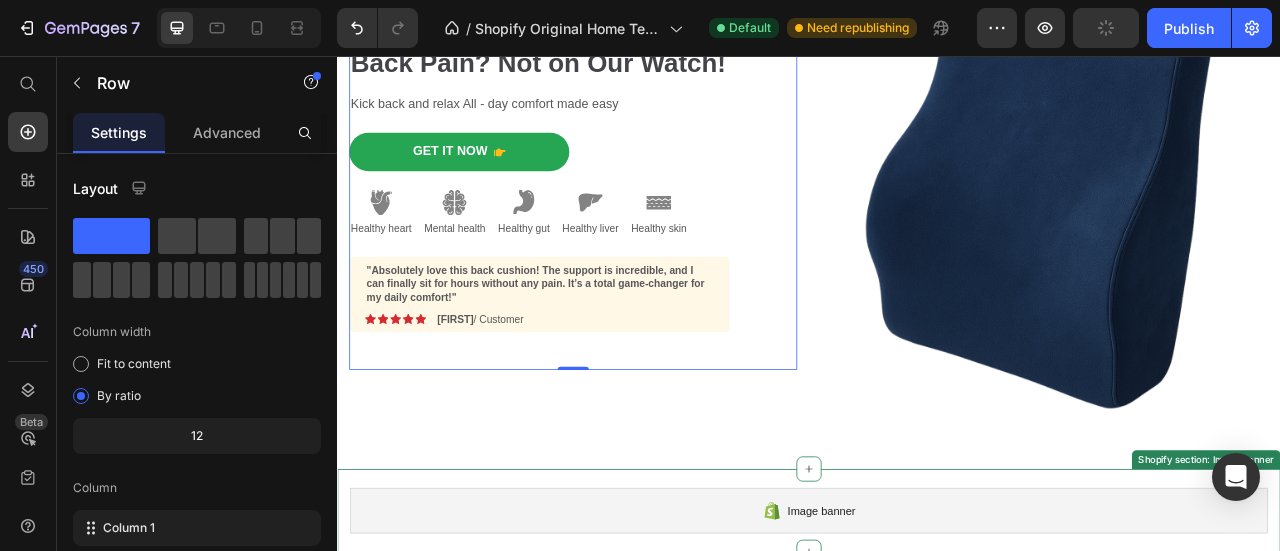 scroll, scrollTop: 0, scrollLeft: 0, axis: both 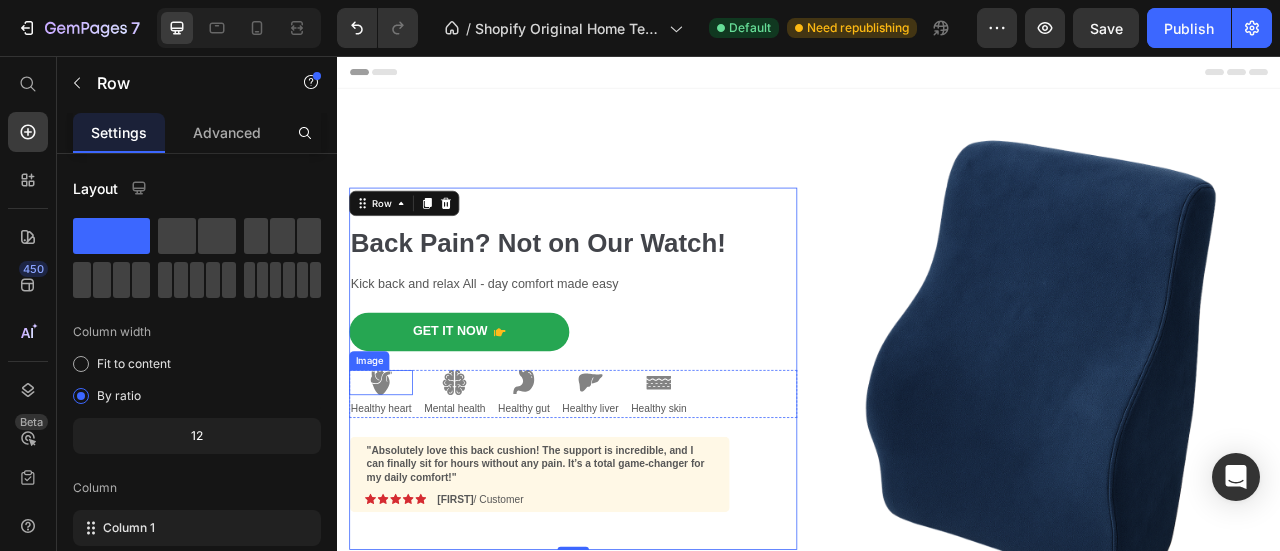 click on "Image" at bounding box center (377, 443) 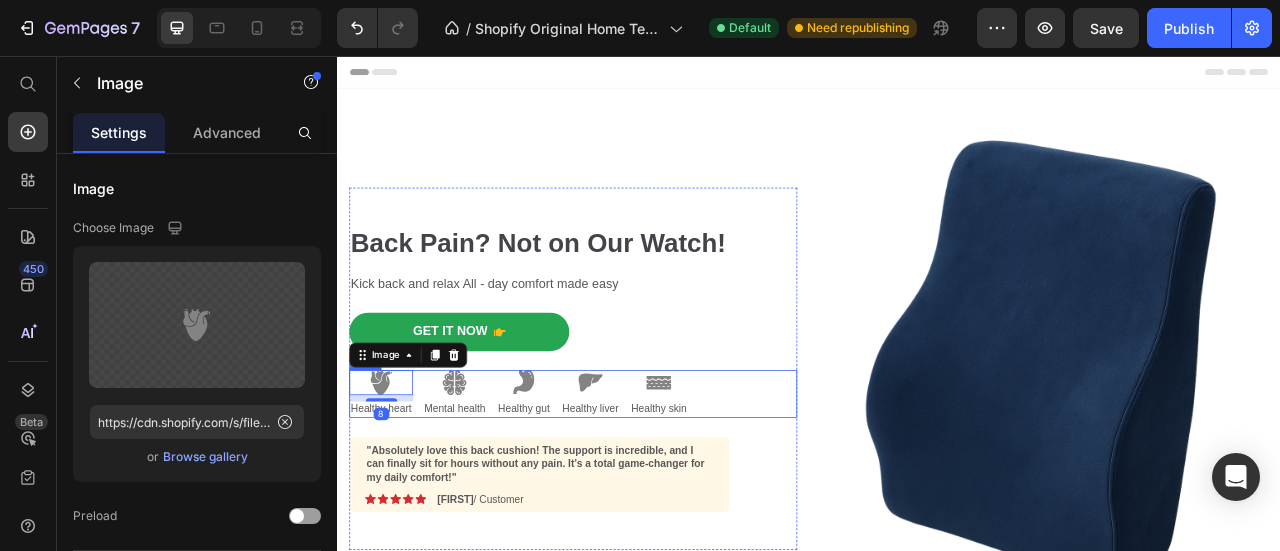click on "Image   8 Healthy heart Text Block Image Mental health Text Block Image Healthy gut Text Block Image Healthy liver Text Block Image Healthy skin Text Block Row" at bounding box center [637, 485] 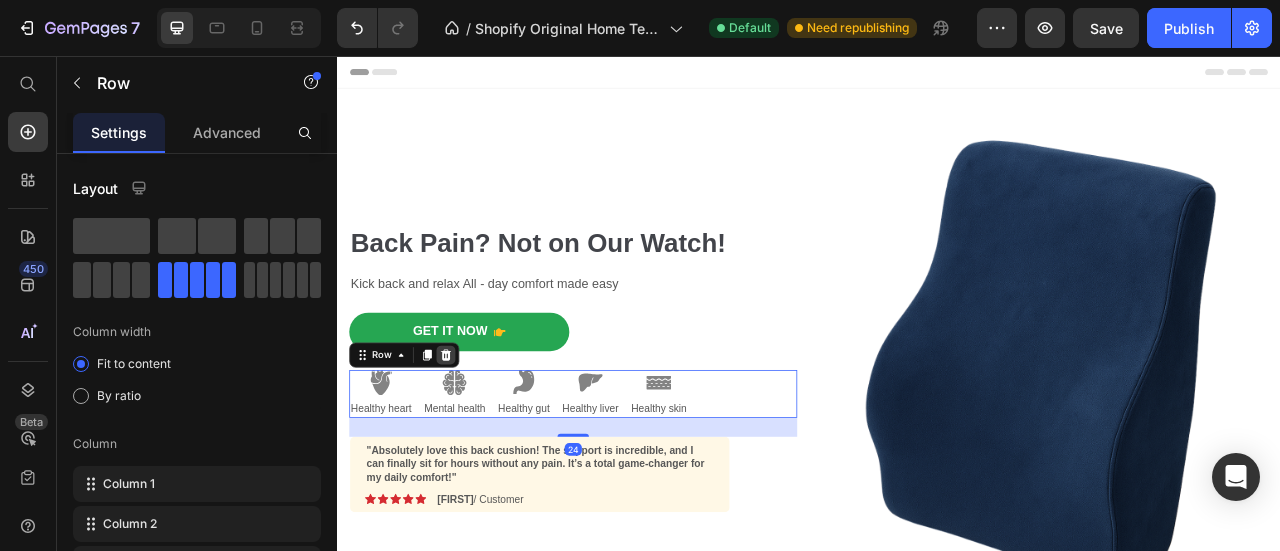 click 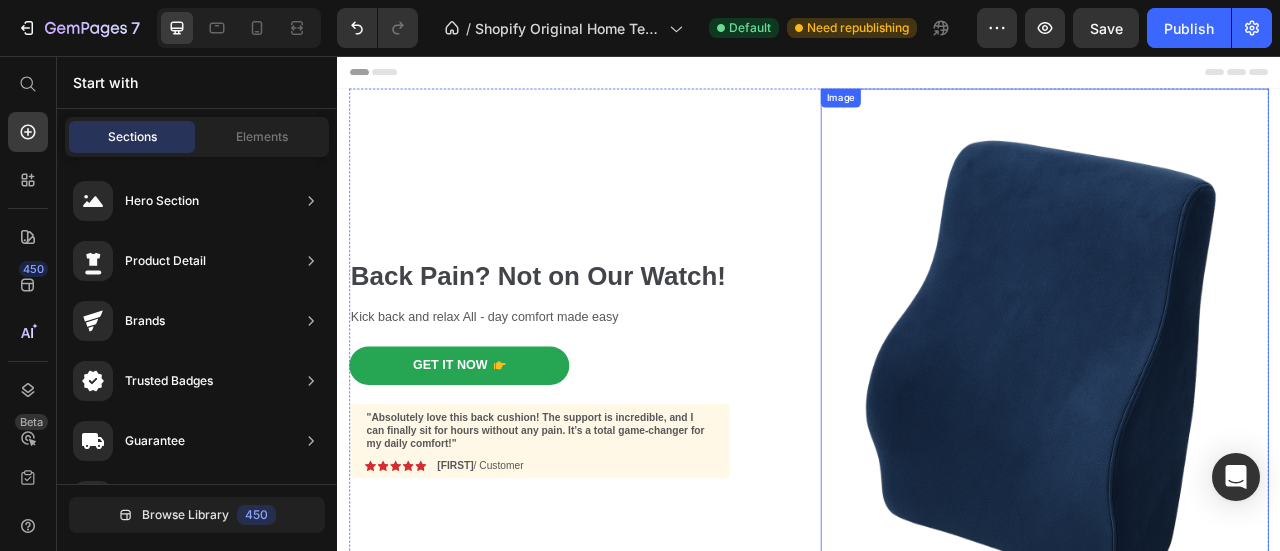 click at bounding box center [1237, 453] 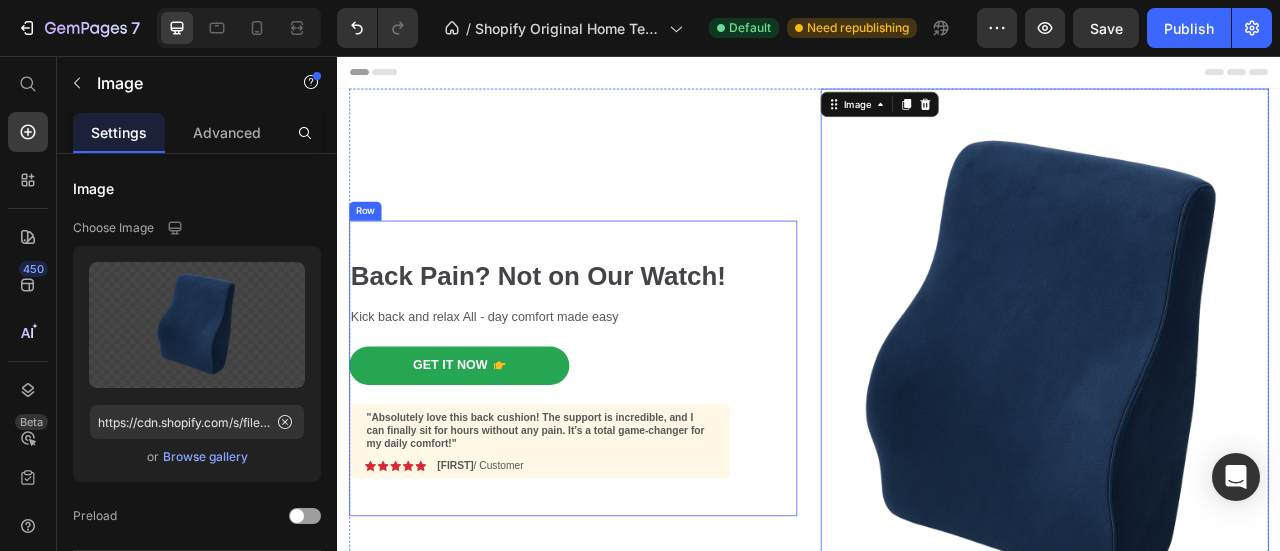 click on ""Absolutely love this back cushion! The support is incredible, and I can finally sit for hours without any pain. It’s a total game-changer for my daily comfort!" Text Block Image Icon Icon Icon Icon Icon Icon List [FIRST] / [LAST] Text Block Row Row" at bounding box center [594, 546] 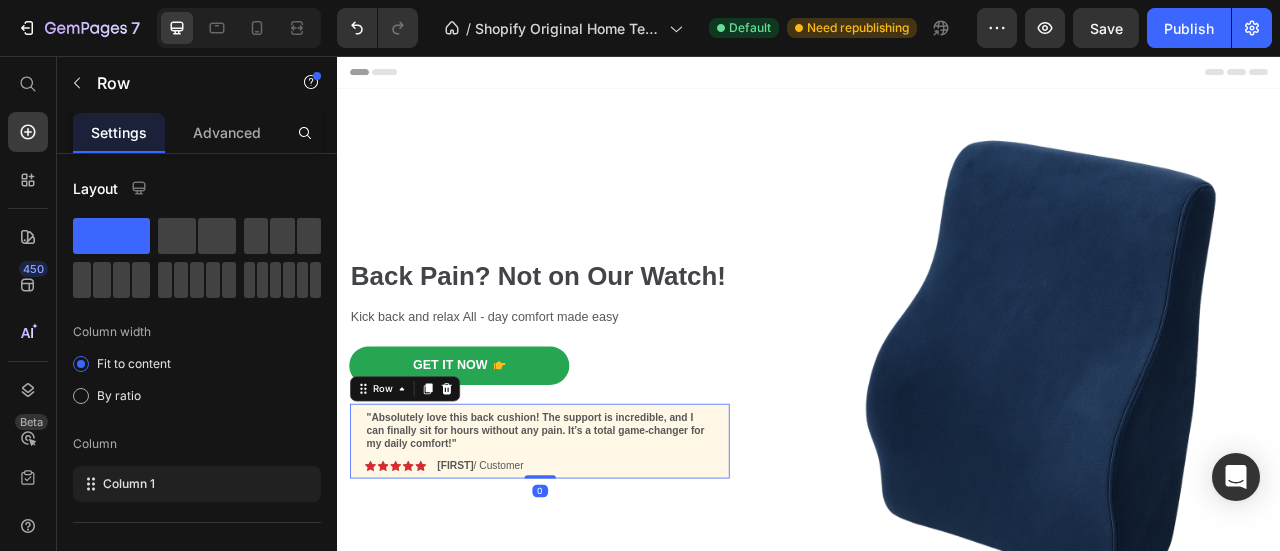 click on ""Absolutely love this back cushion! The support is incredible, and I can finally sit for hours without any pain. It’s a total game-changer for my daily comfort!" Text Block Image Icon Icon Icon Icon Icon Icon List [FIRST] / [LAST] Text Block Row" at bounding box center (594, 546) 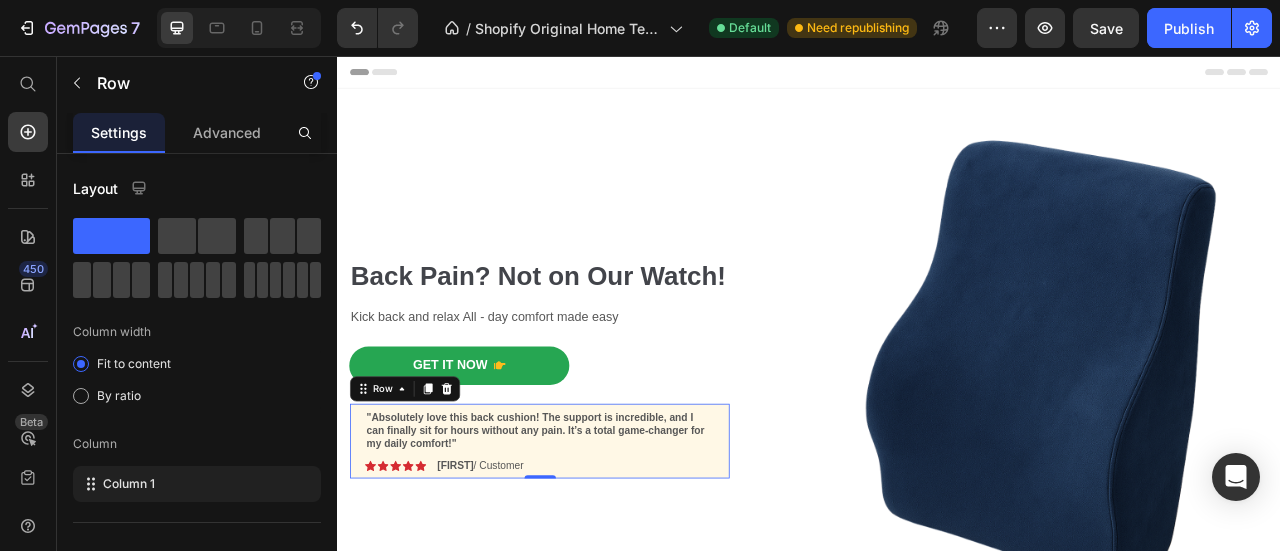 click on ""Absolutely love this back cushion! The support is incredible, and I can finally sit for hours without any pain. It’s a total game-changer for my daily comfort!" Text Block Image Icon Icon Icon Icon Icon Icon List [FIRST] / [LAST] Text Block Row" at bounding box center (594, 546) 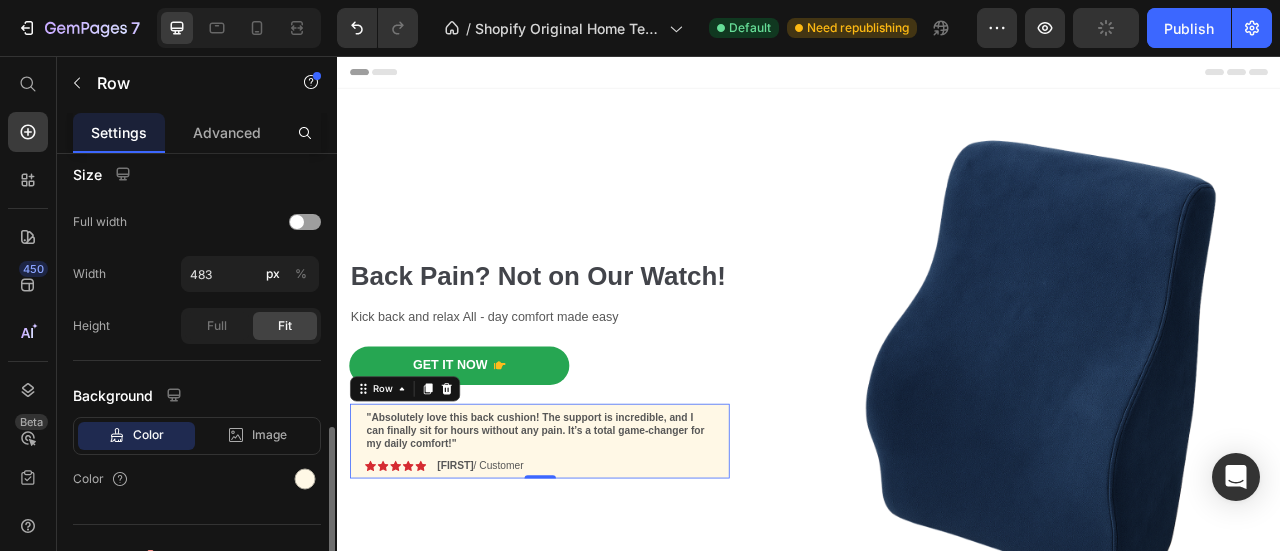 scroll, scrollTop: 528, scrollLeft: 0, axis: vertical 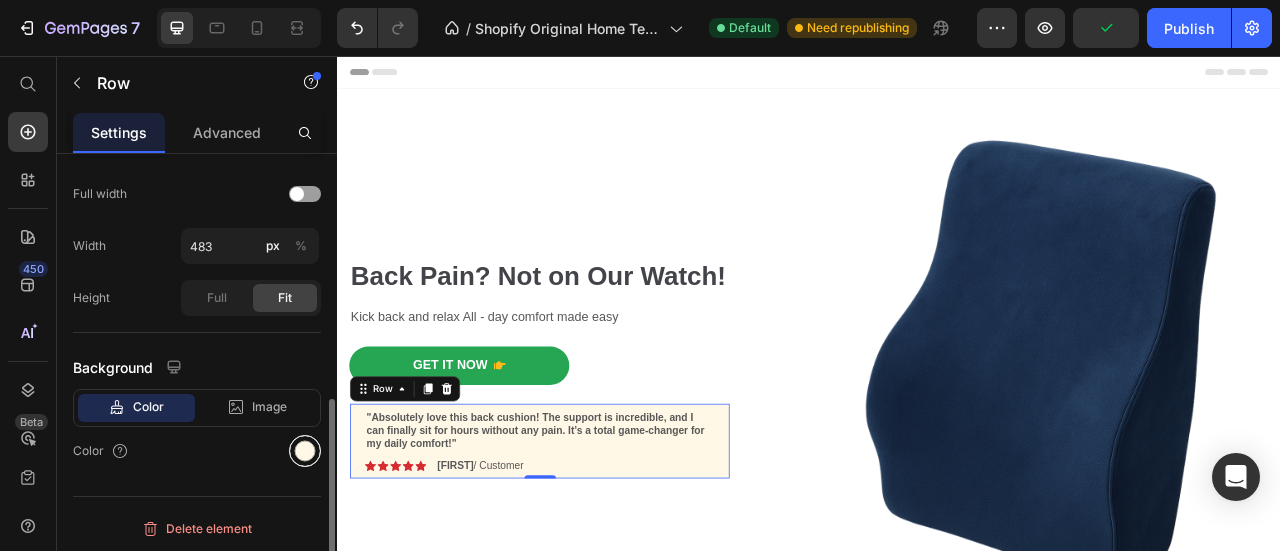 click at bounding box center [305, 451] 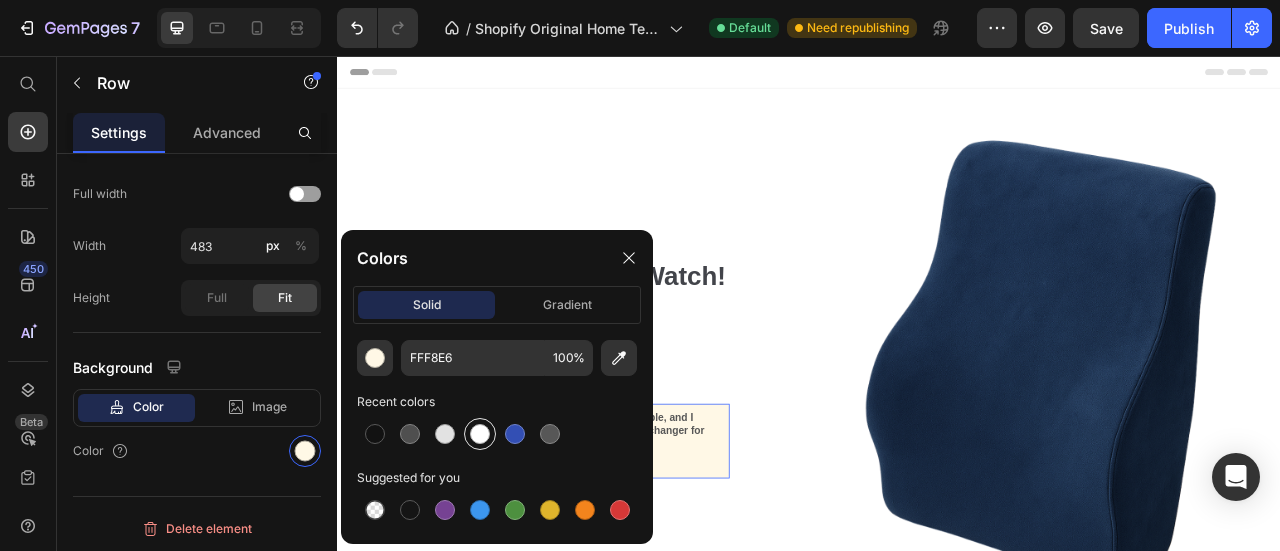 click at bounding box center (480, 434) 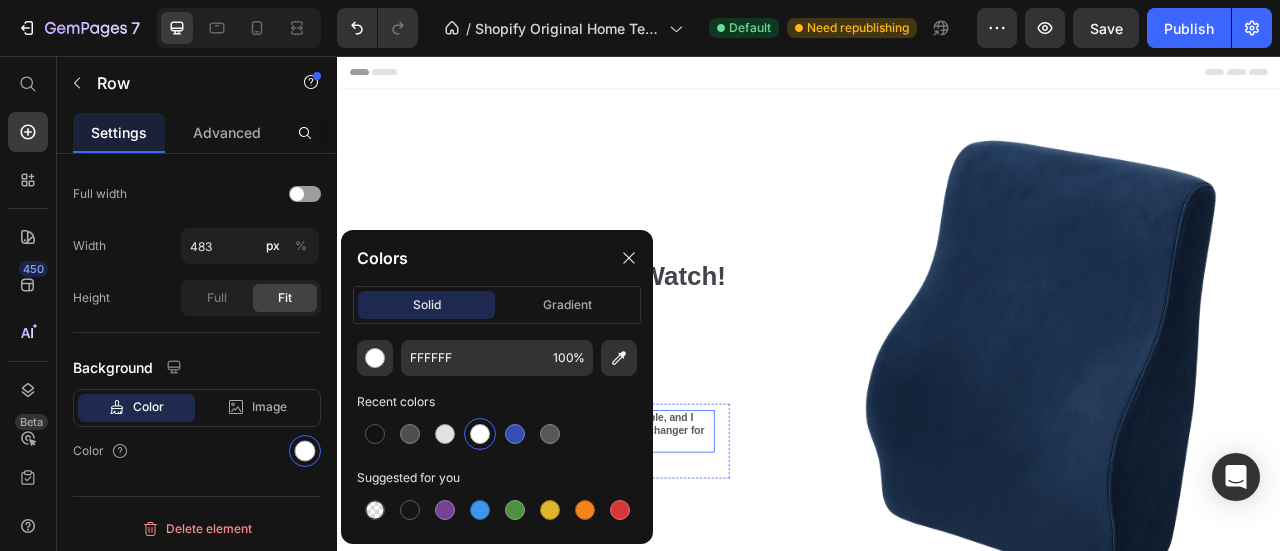 click on ""Absolutely love this back cushion! The support is incredible, and I can finally sit for hours without any pain. It’s a total game-changer for my daily comfort!"" at bounding box center [589, 532] 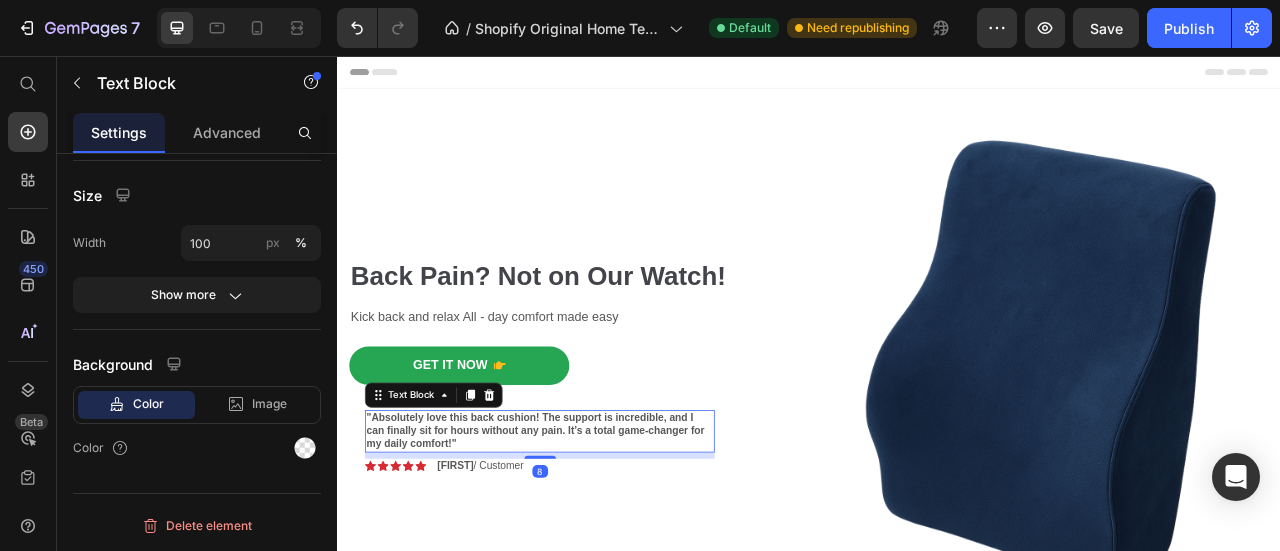 scroll, scrollTop: 0, scrollLeft: 0, axis: both 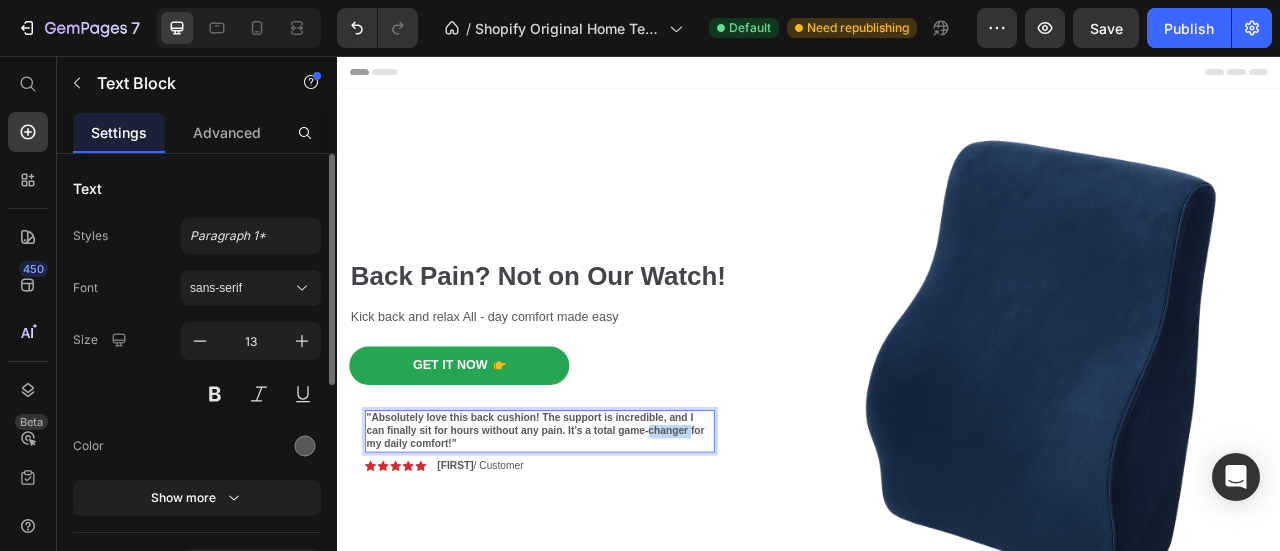 click on ""Absolutely love this back cushion! The support is incredible, and I can finally sit for hours without any pain. It’s a total game-changer for my daily comfort!"" at bounding box center [589, 532] 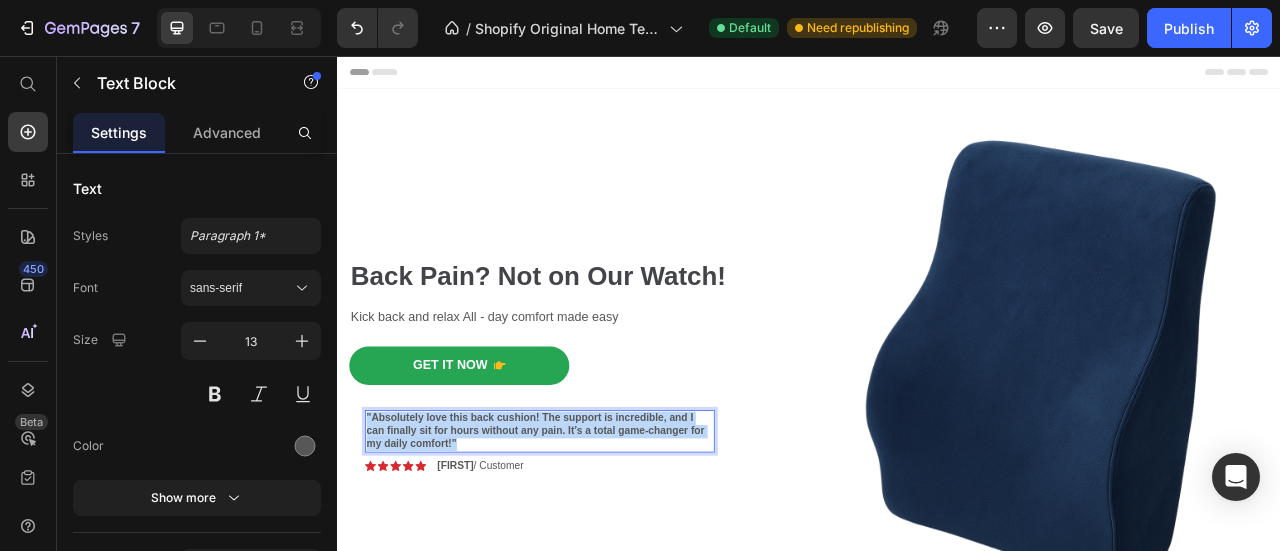 click on ""Absolutely love this back cushion! The support is incredible, and I can finally sit for hours without any pain. It’s a total game-changer for my daily comfort!"" at bounding box center [589, 532] 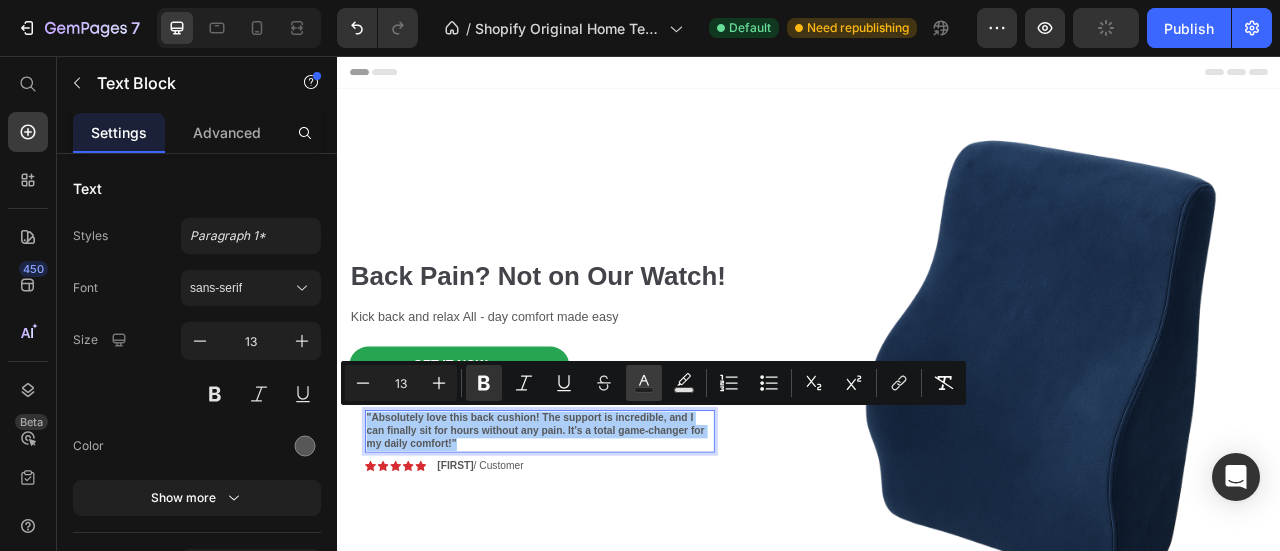 click 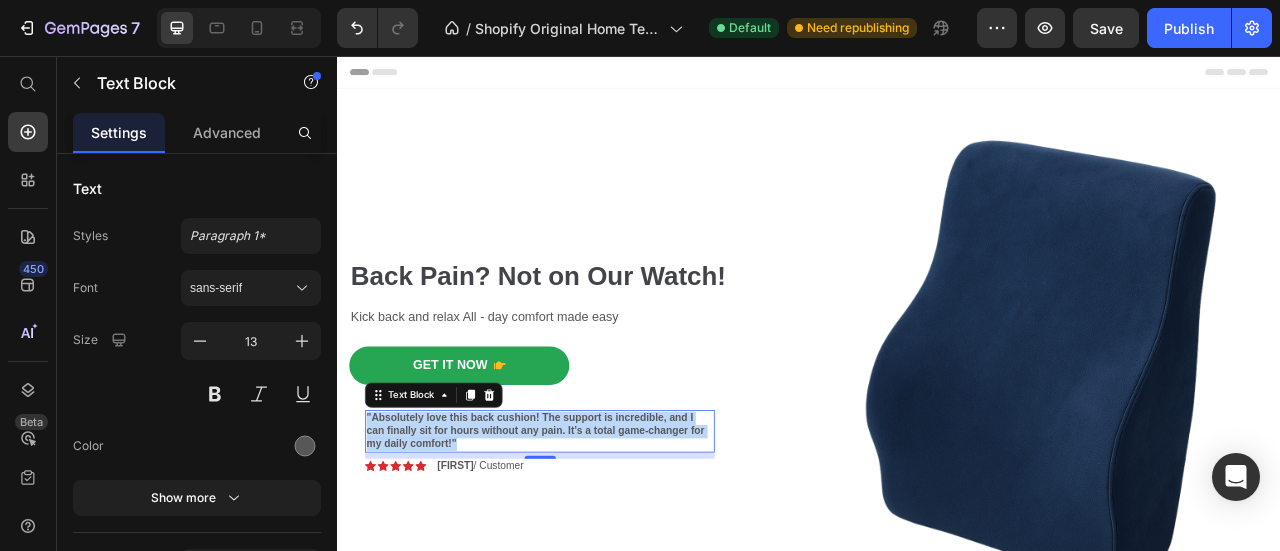 click on ""Absolutely love this back cushion! The support is incredible, and I can finally sit for hours without any pain. It’s a total game-changer for my daily comfort!"" at bounding box center (589, 532) 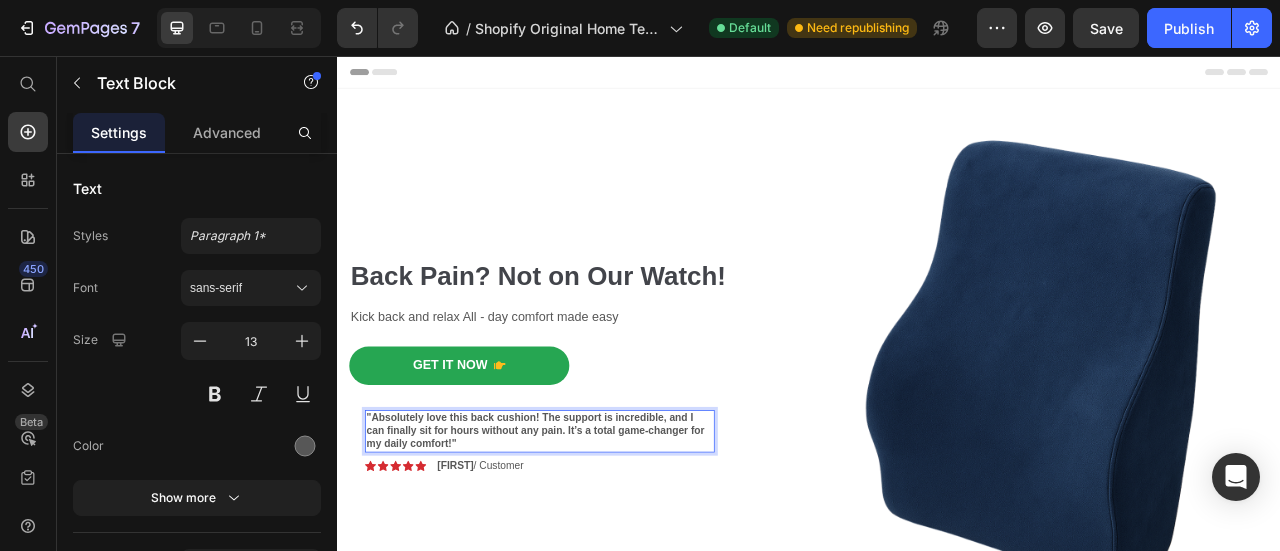 click on ""Absolutely love this back cushion! The support is incredible, and I can finally sit for hours without any pain. It’s a total game-changer for my daily comfort!"" at bounding box center (589, 532) 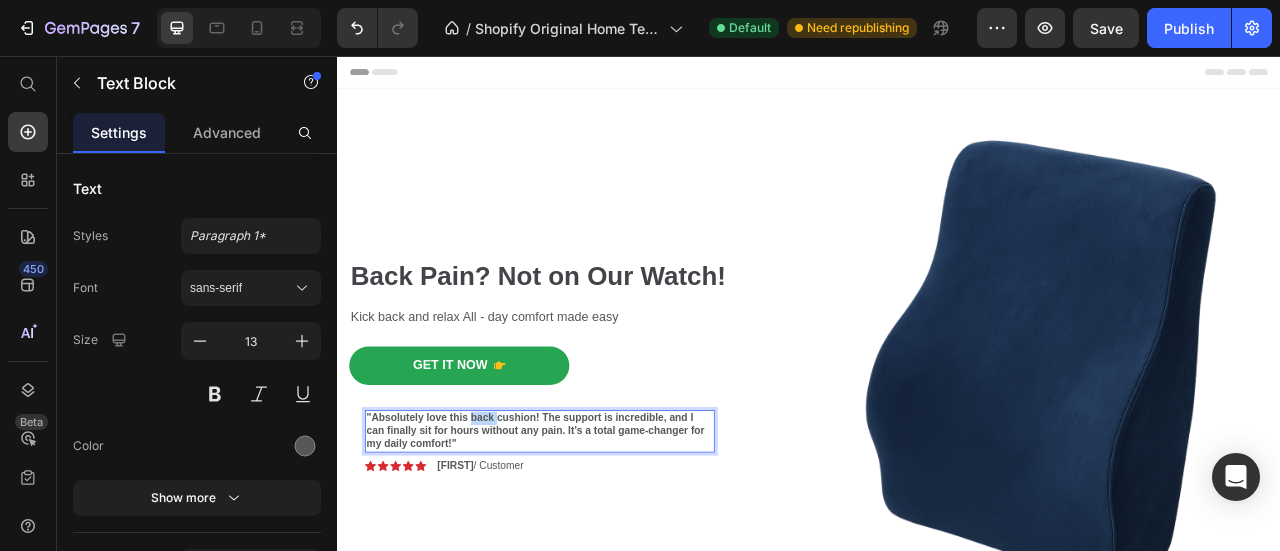 click on ""Absolutely love this back cushion! The support is incredible, and I can finally sit for hours without any pain. It’s a total game-changer for my daily comfort!"" at bounding box center [589, 532] 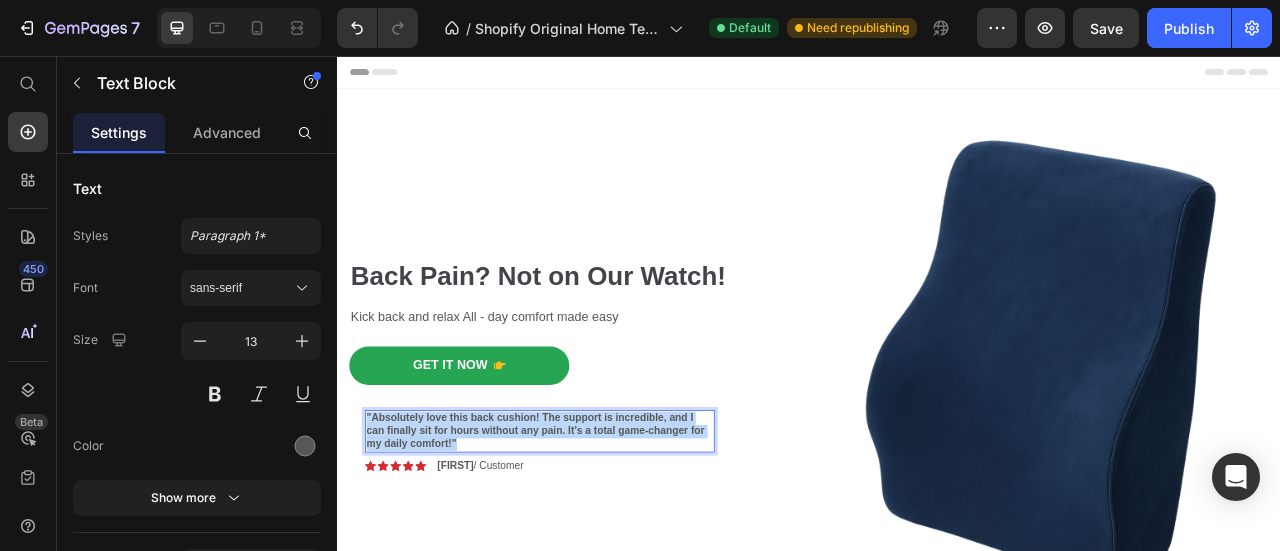 click on ""Absolutely love this back cushion! The support is incredible, and I can finally sit for hours without any pain. It’s a total game-changer for my daily comfort!"" at bounding box center [589, 532] 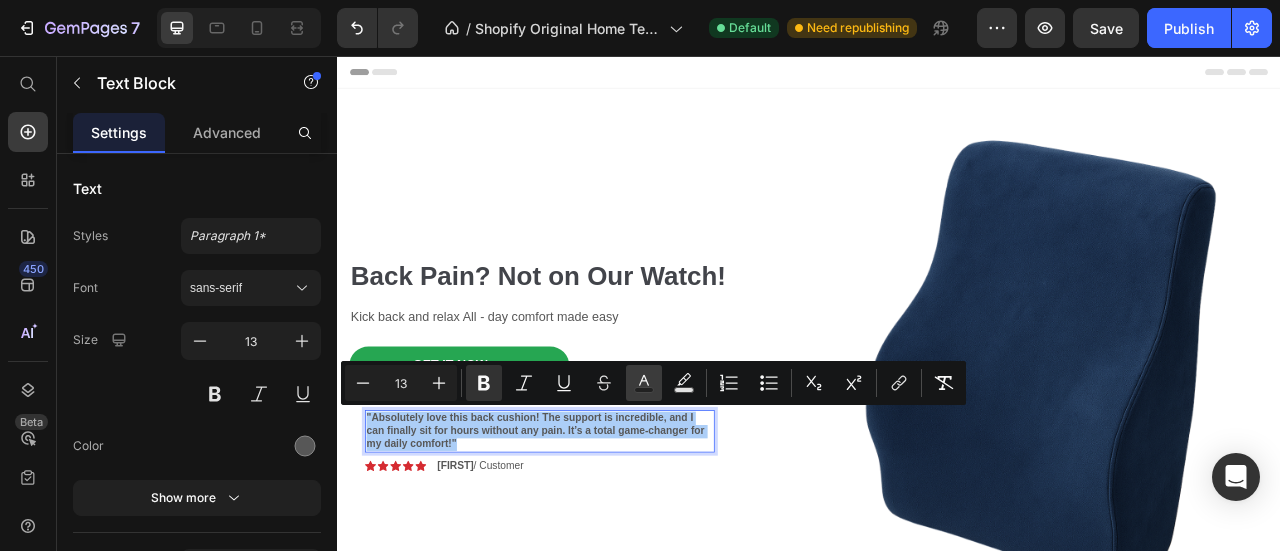 click 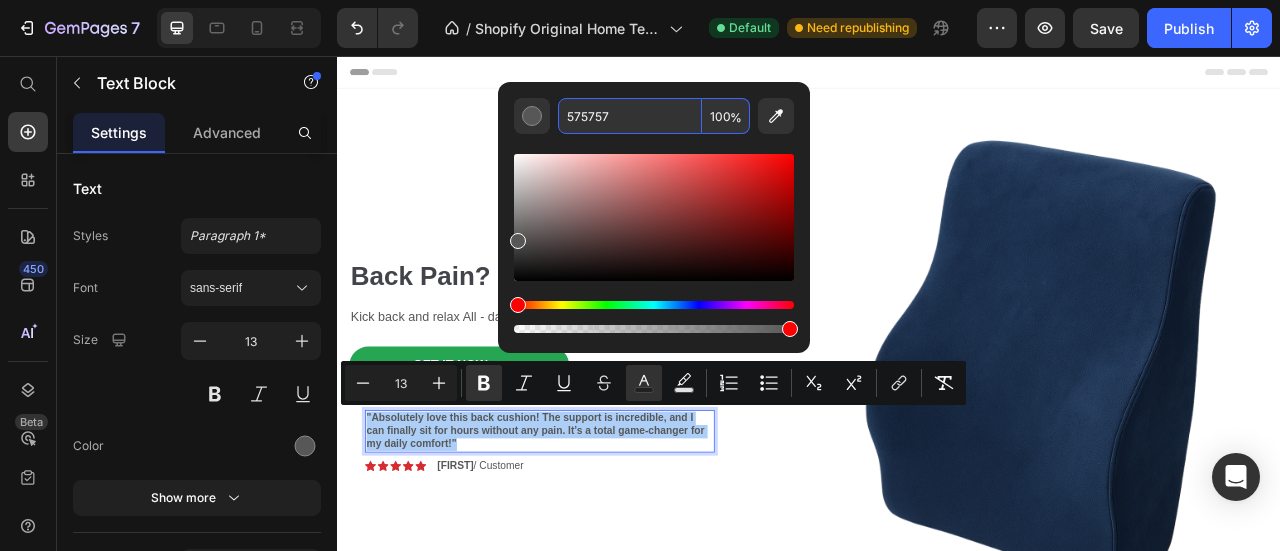 click on "575757" at bounding box center (630, 116) 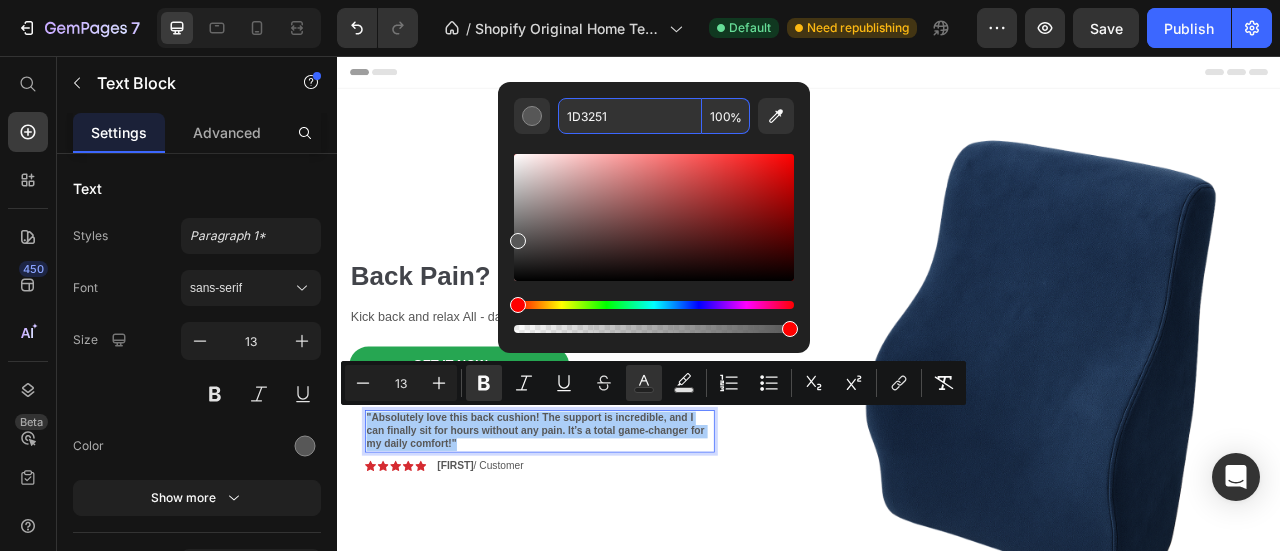 type on "1D3251" 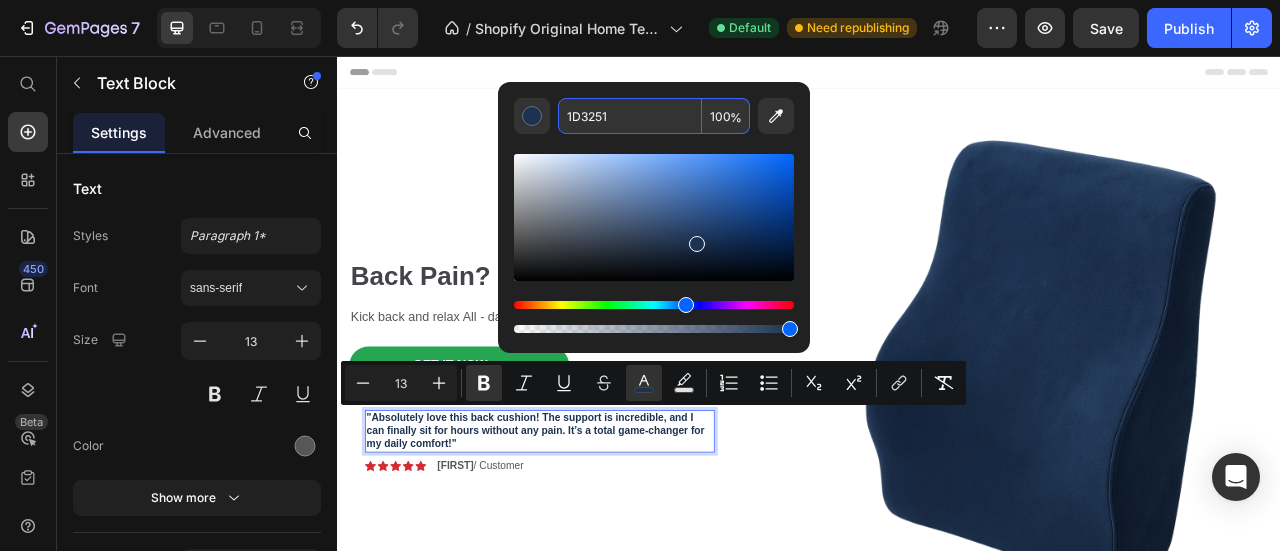click on "1D3251" at bounding box center (630, 116) 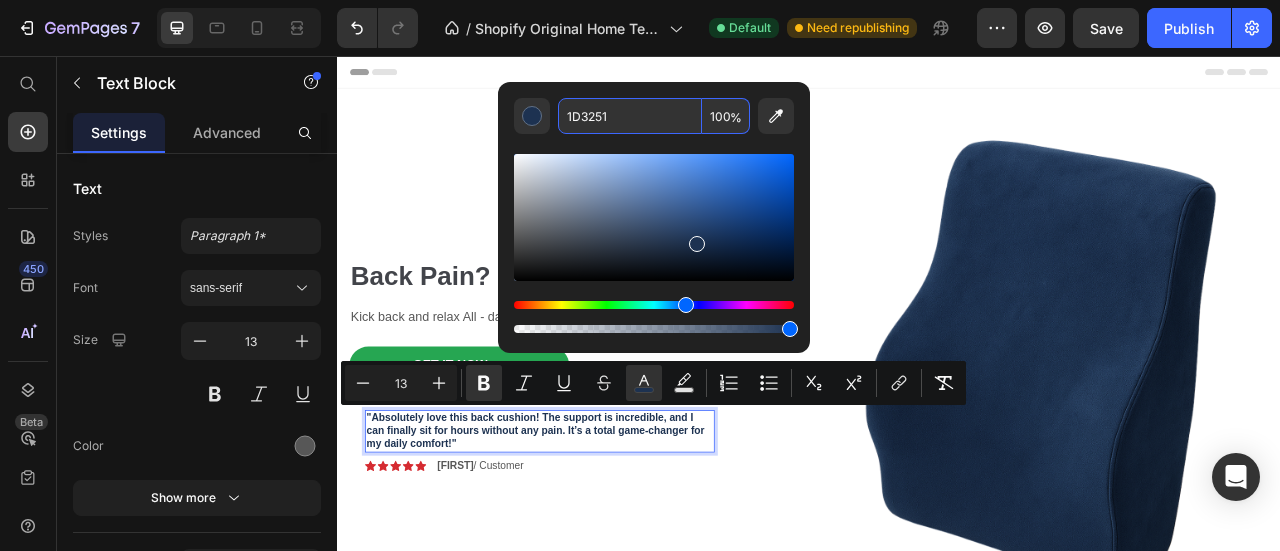 click on "1D3251" at bounding box center [630, 116] 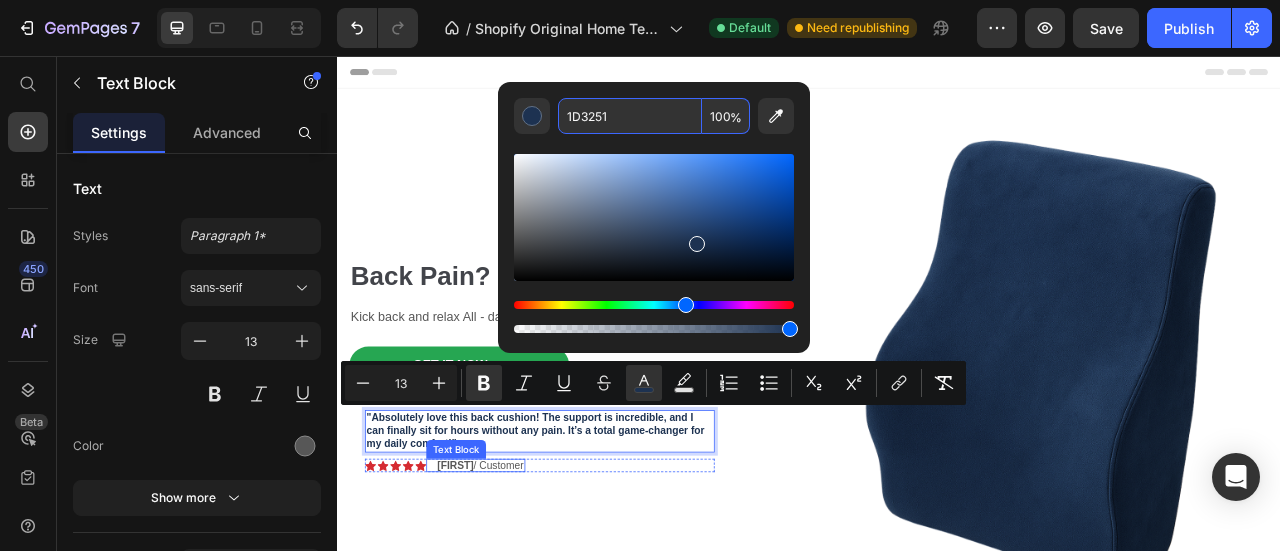click on "[FIRST] / [LAST]" at bounding box center (519, 576) 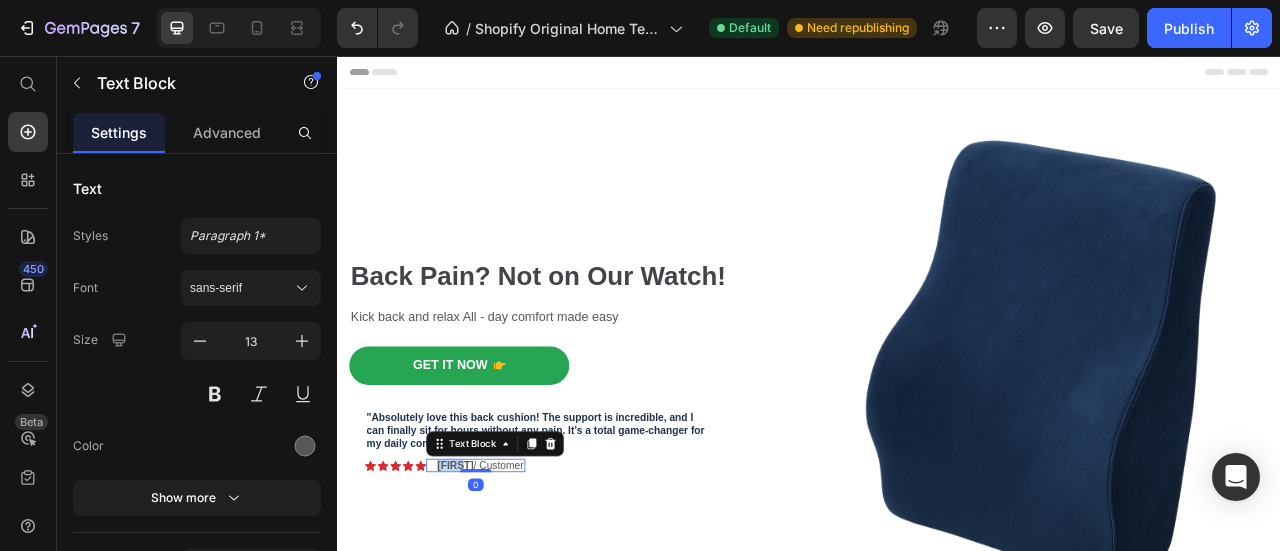 click on "[FIRST]" at bounding box center (487, 576) 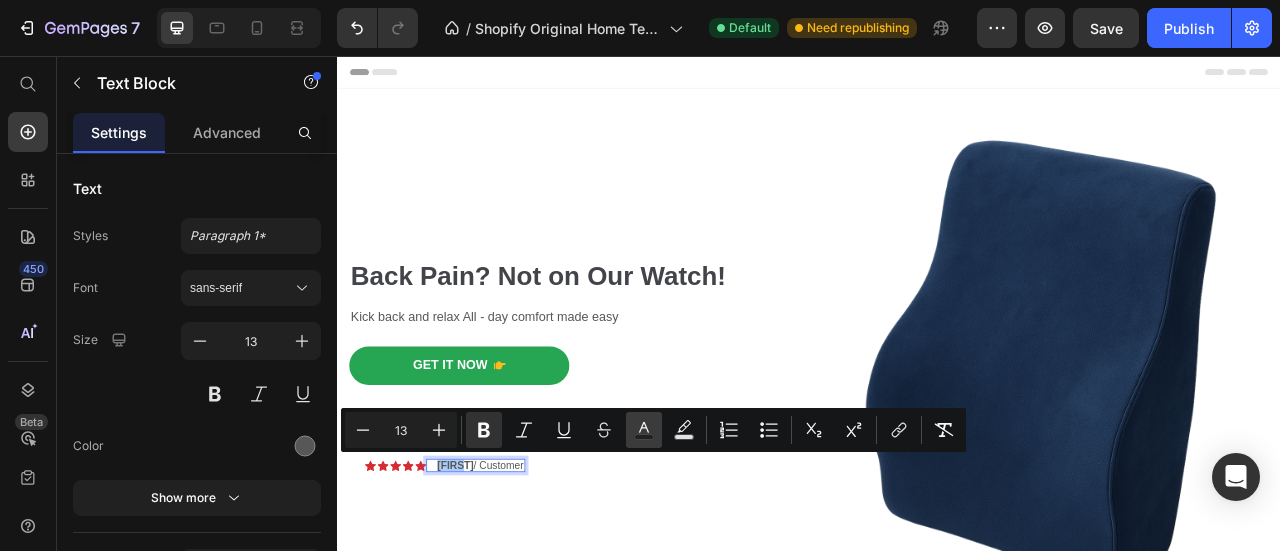 click on "Text Color" at bounding box center (644, 430) 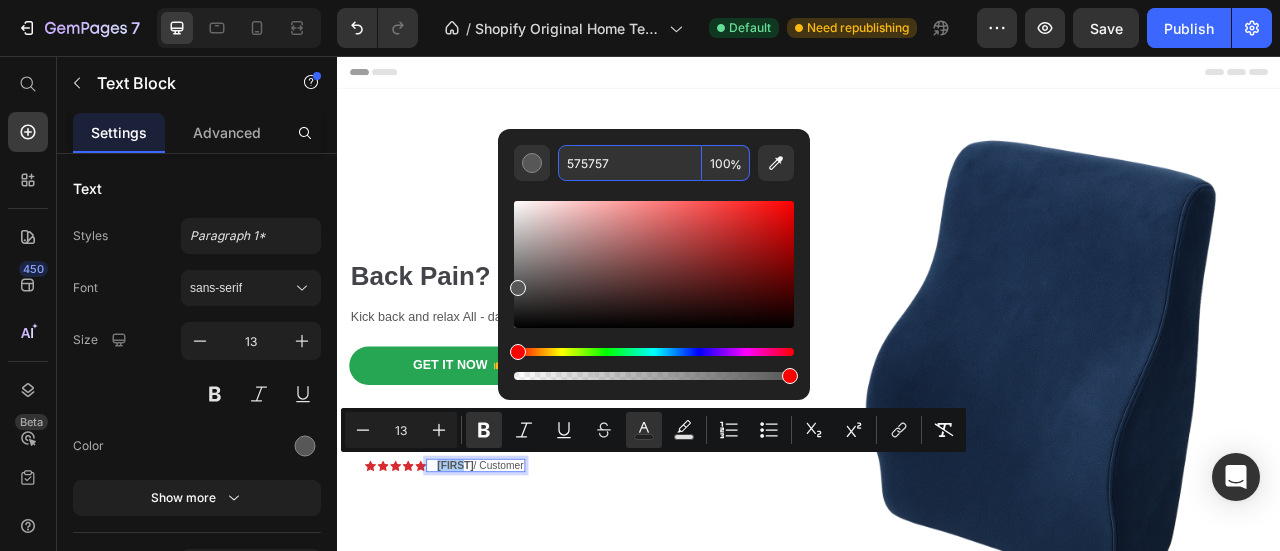click on "575757" at bounding box center (630, 163) 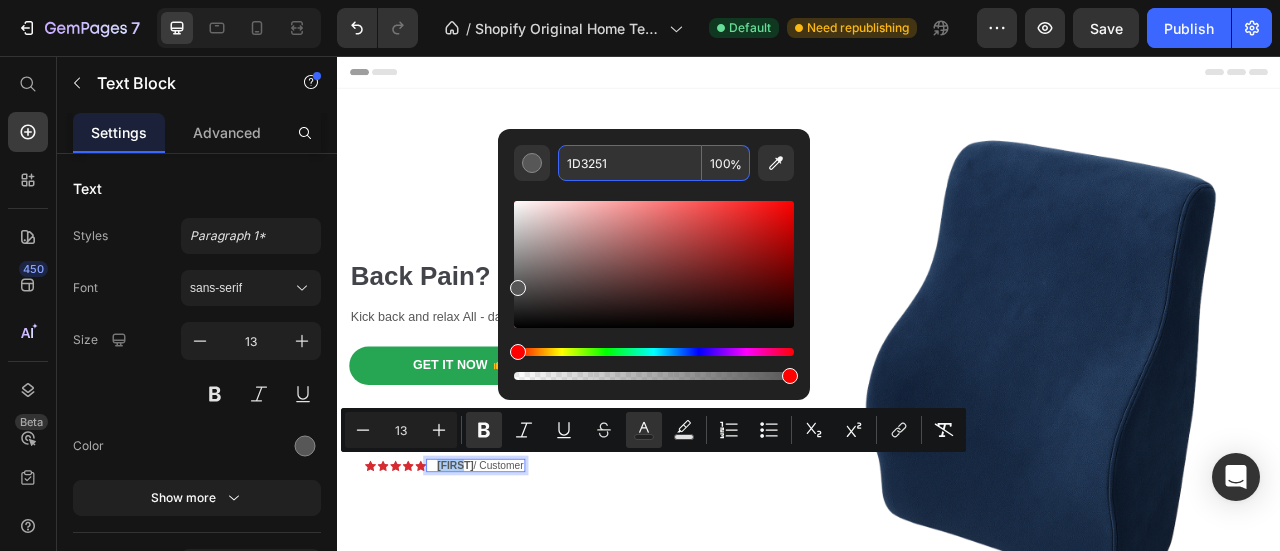 type on "1D3251" 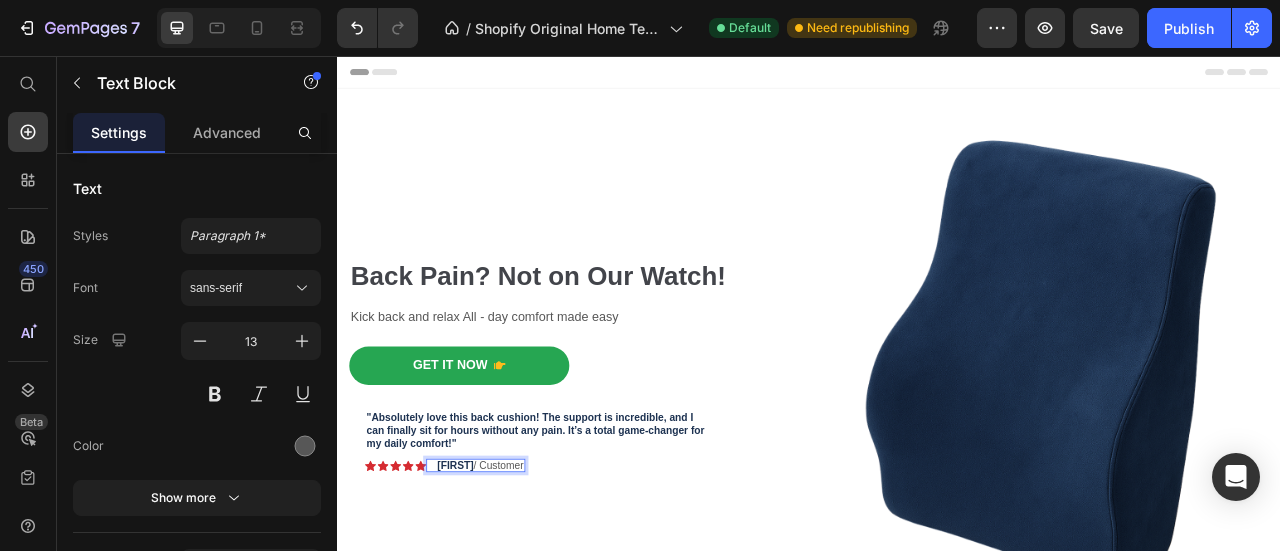 click on "[FIRST] / [LAST]" at bounding box center [519, 576] 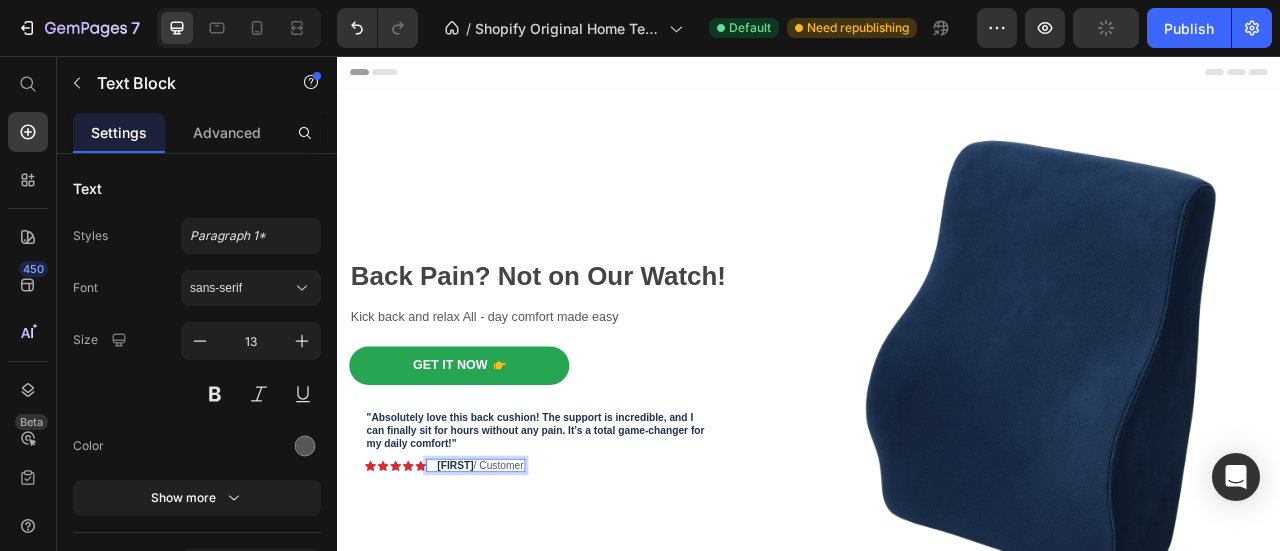 click on "[FIRST] / [LAST]" at bounding box center [519, 576] 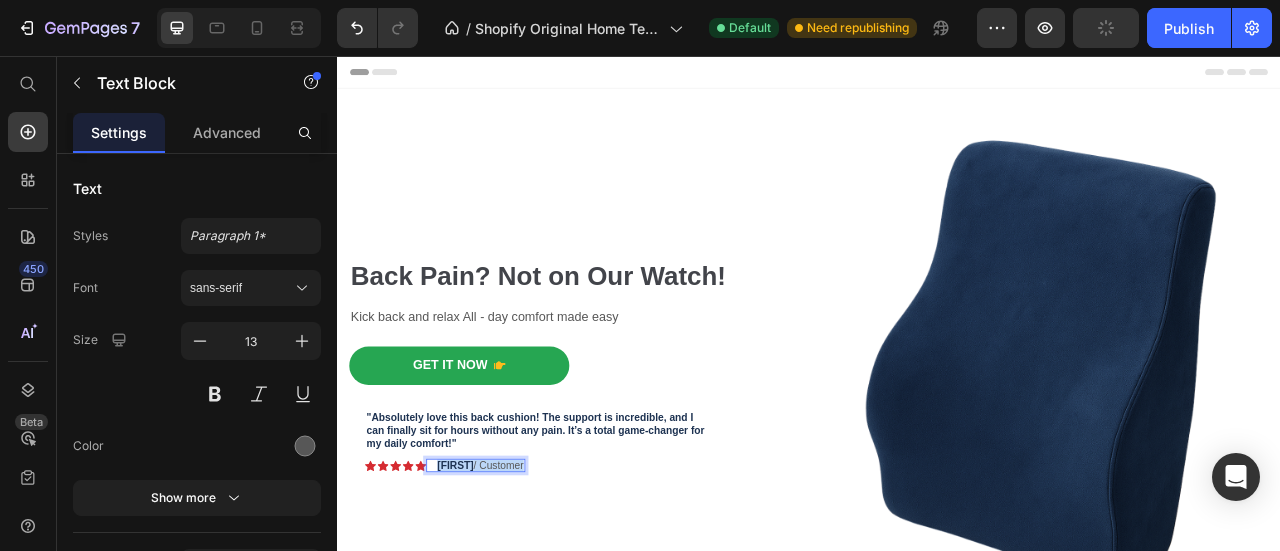 click on "[FIRST] / [LAST]" at bounding box center [519, 576] 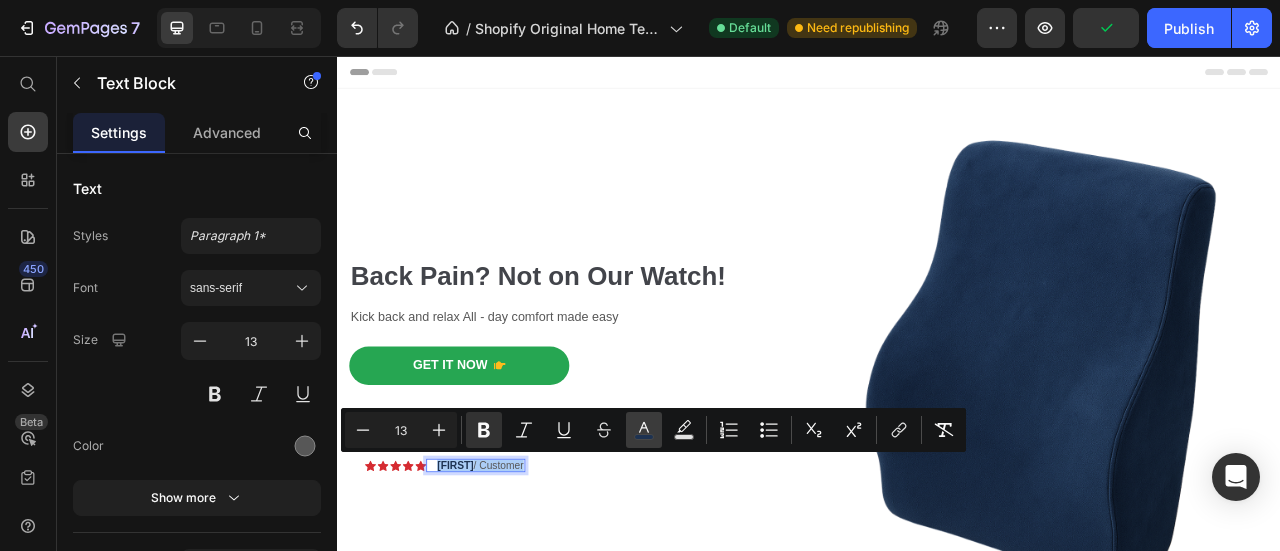 click 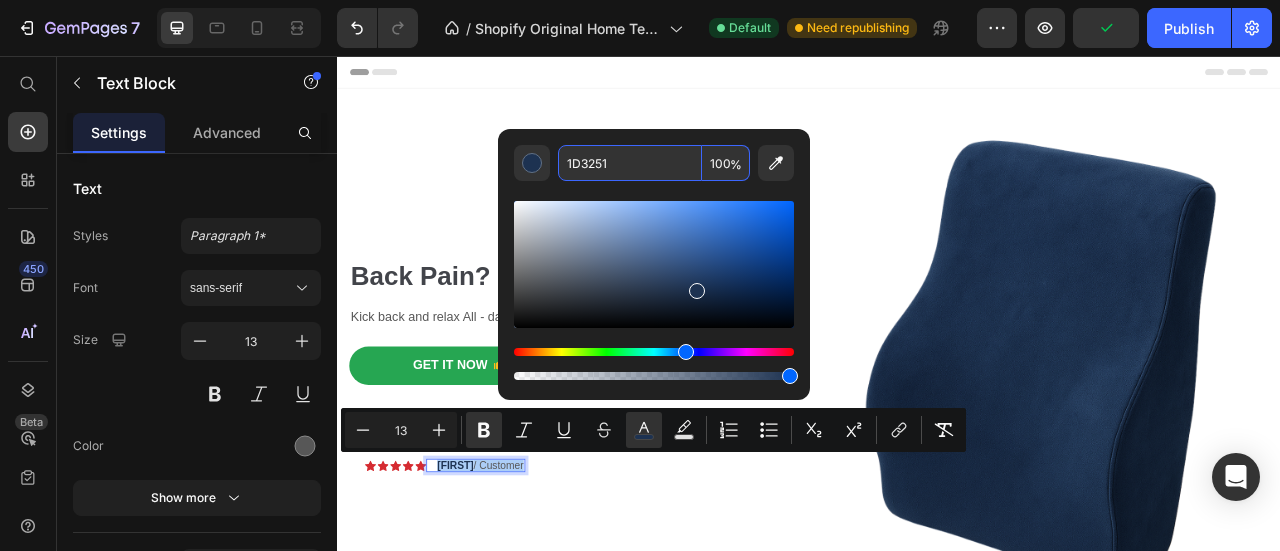 click on "1D3251" at bounding box center [630, 163] 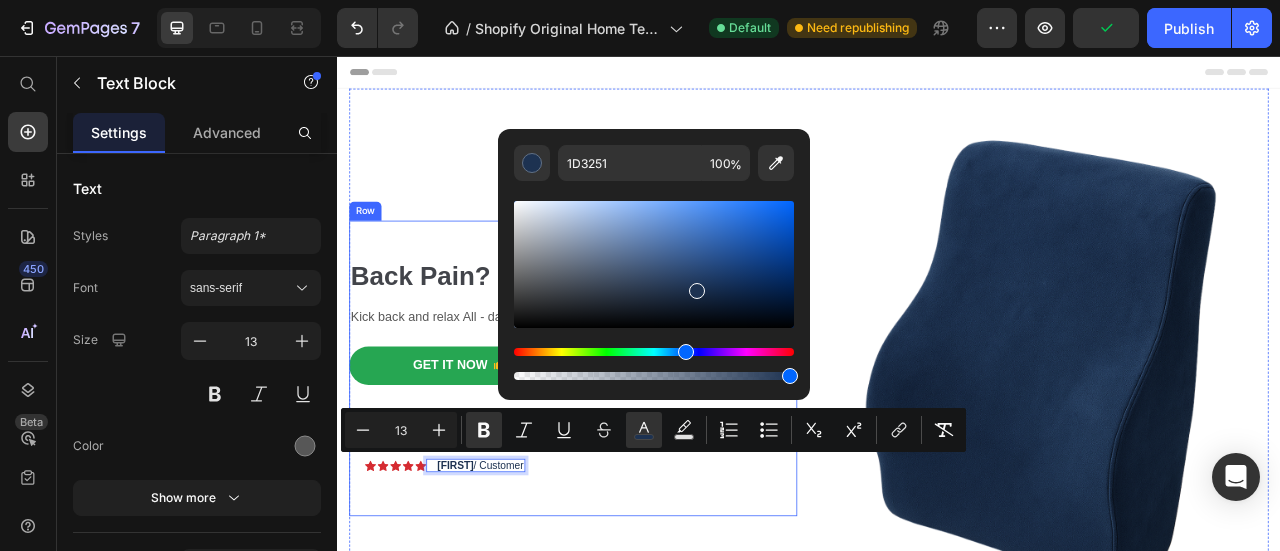 click on "⁠⁠⁠⁠⁠⁠⁠ Back Pain? Not on Our Watch! Heading Kick back and relax All - day comfort made easy Text Block
Get It Now Button "Absolutely love this back cushion! The support is incredible, and I can finally sit for hours without any pain. It’s a total game-changer for my daily comfort!" Text Block Image Icon Icon Icon Icon Icon Icon List [FIRST] / [LAST] Text Block   0 Row Row Shop Now   👉    Button Row" at bounding box center [637, 453] 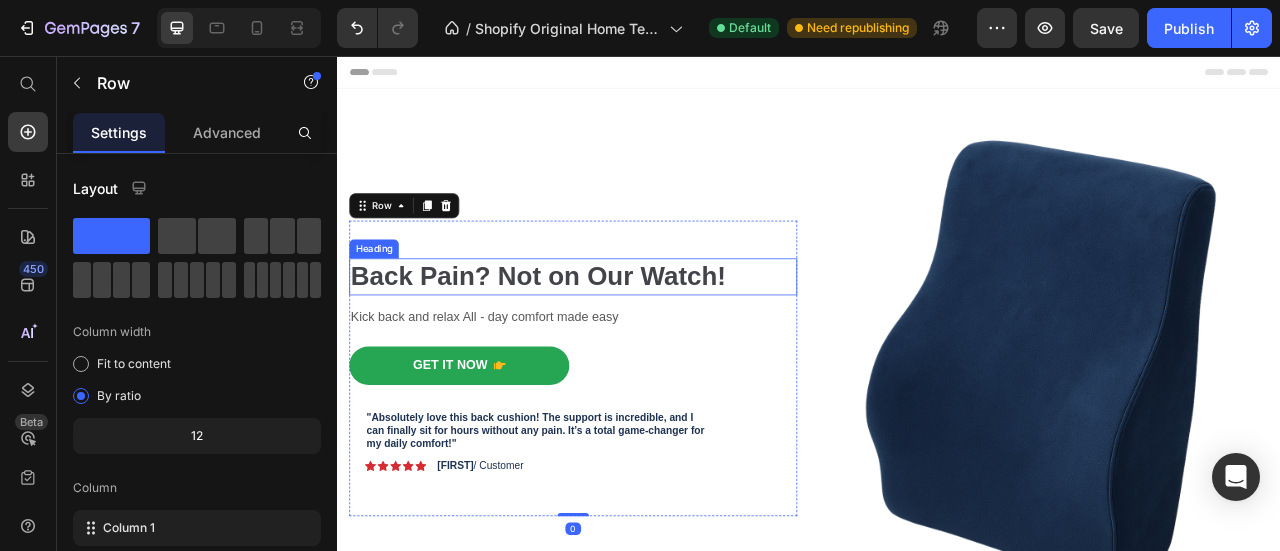 click on "Back Pain? Not on Our Watch!" at bounding box center (592, 335) 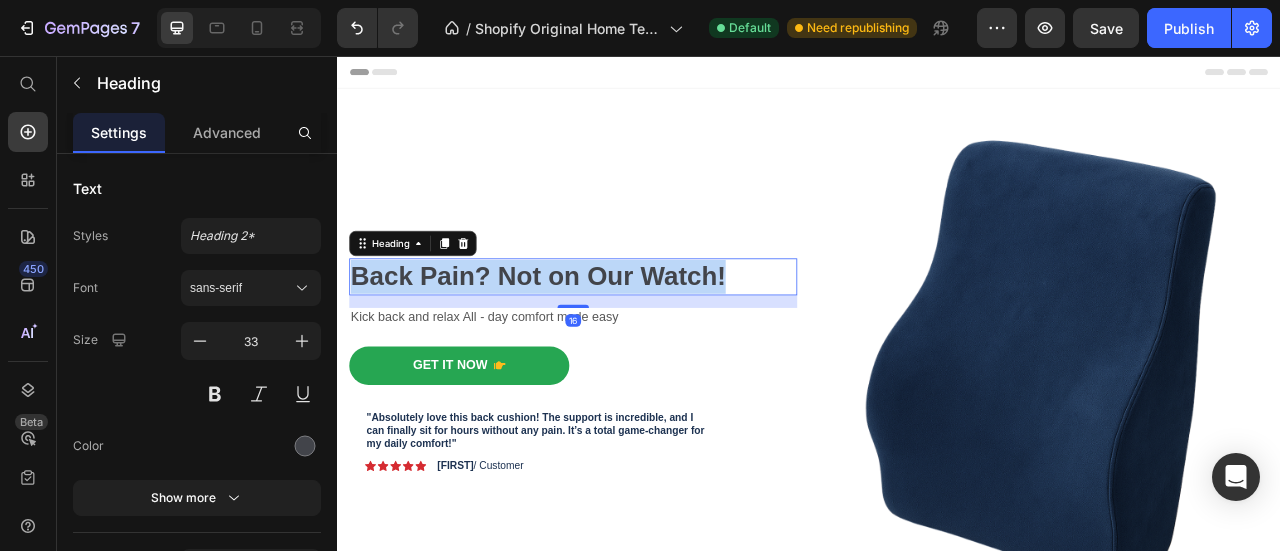 click on "Back Pain? Not on Our Watch!" at bounding box center (592, 335) 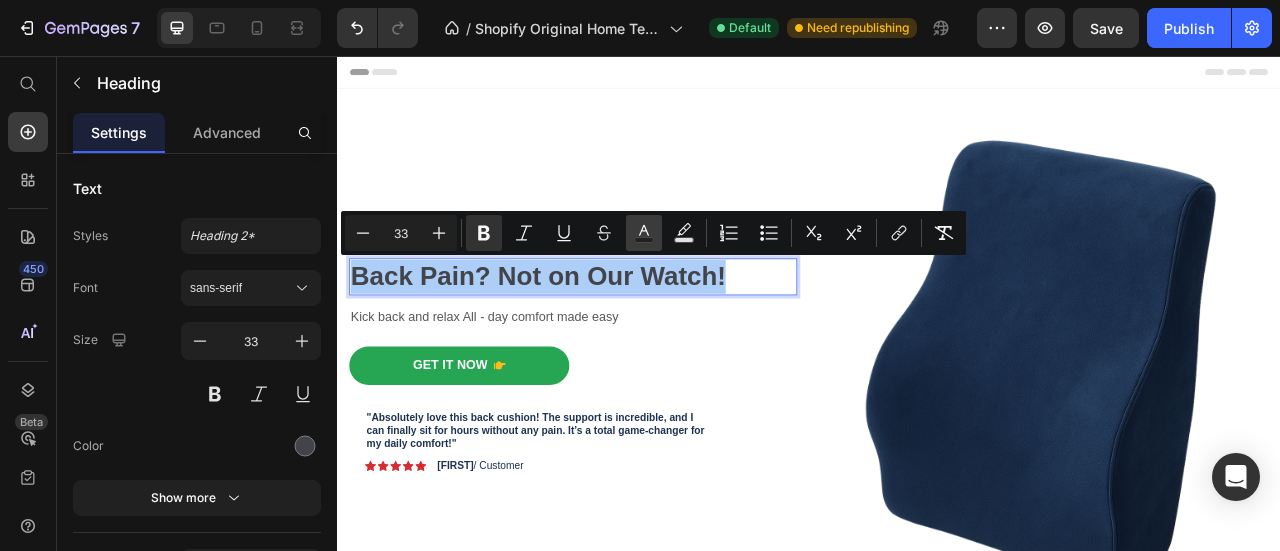 click 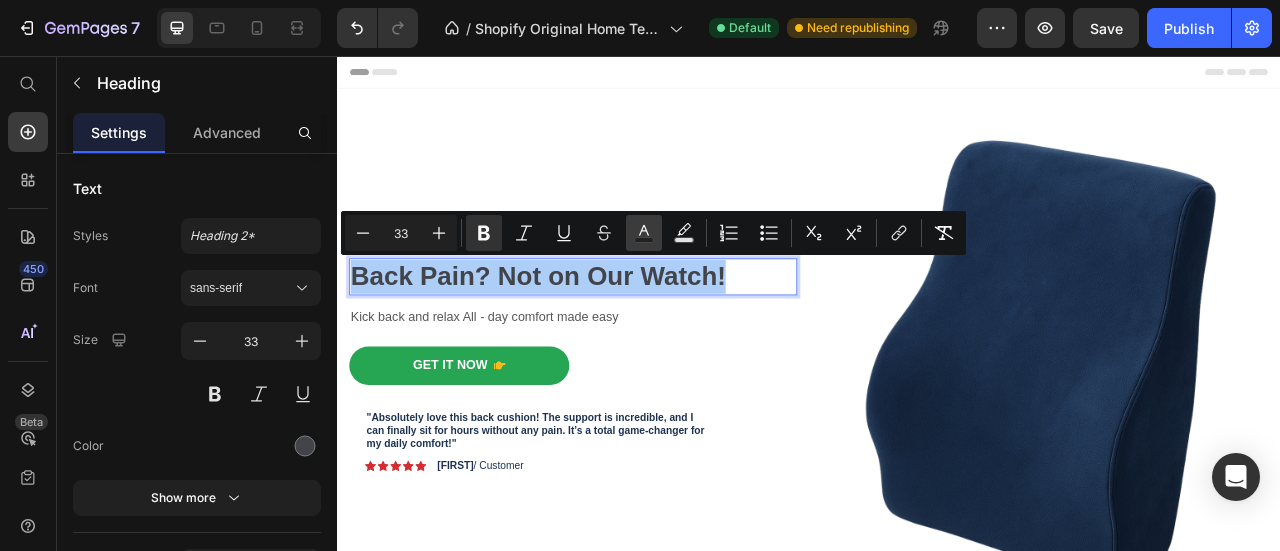 type 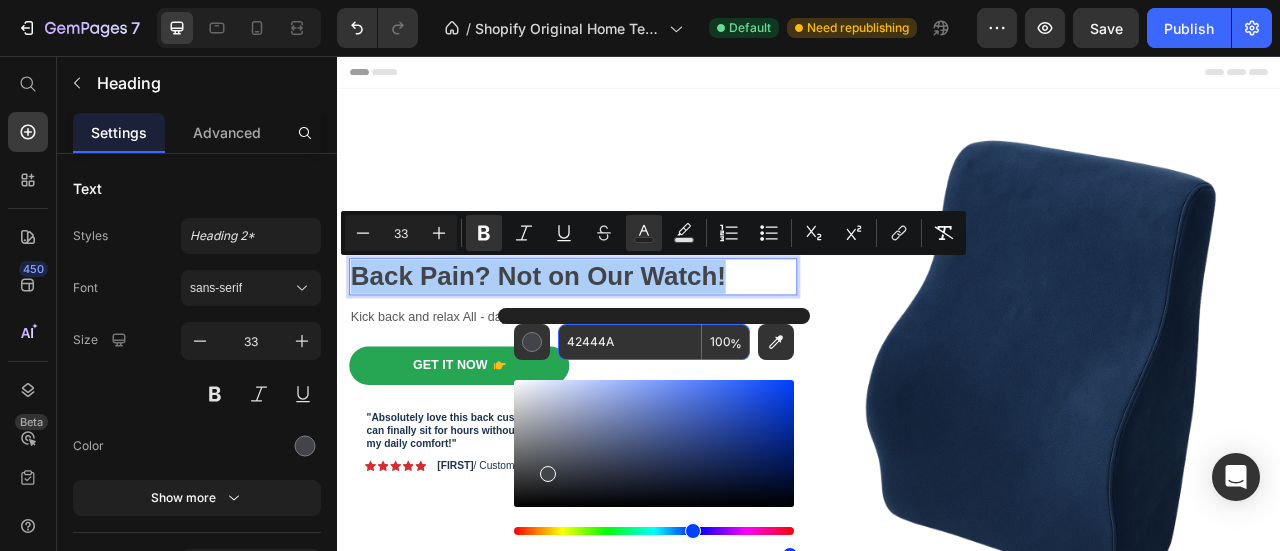 click on "42444A" at bounding box center [630, 342] 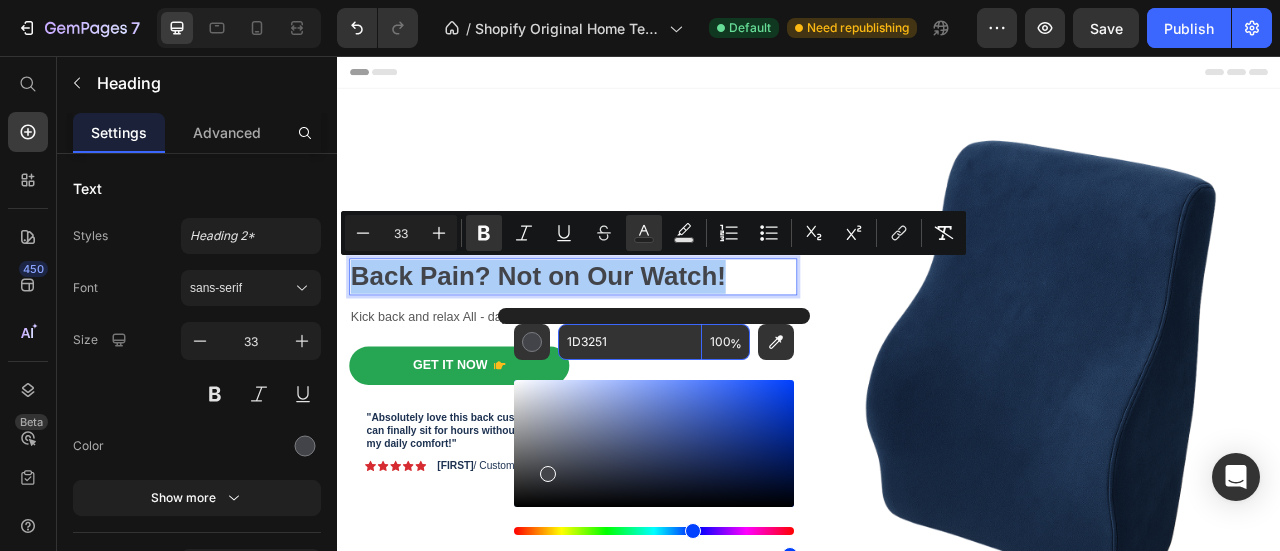 type on "1D3251" 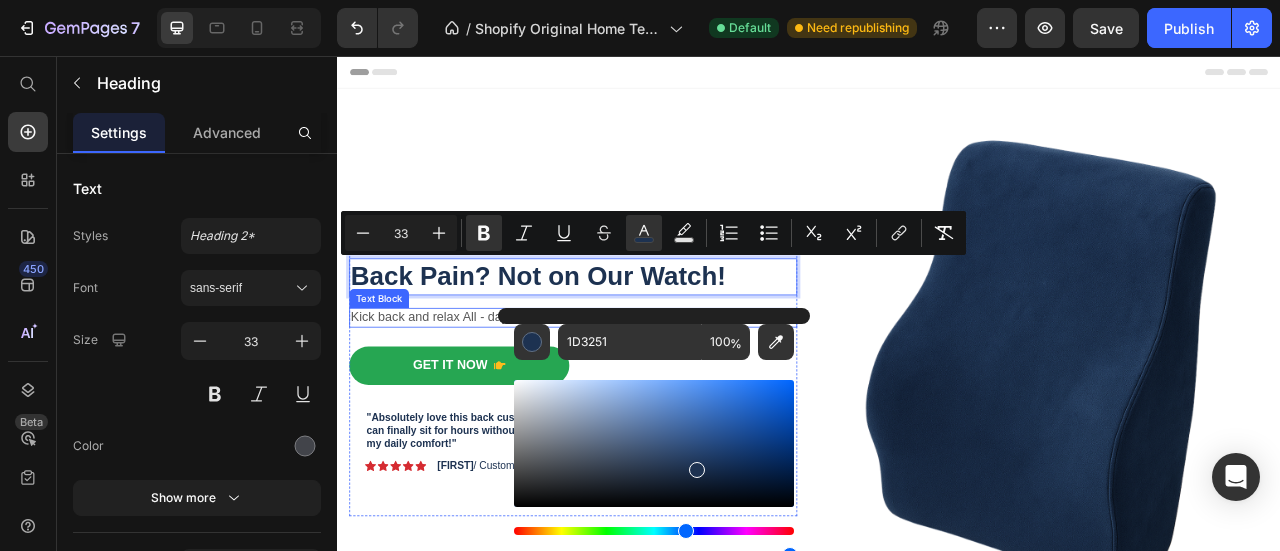 click on "Back Pain? Not on Our Watch! Heading   16 Kick back and relax All - day comfort made easy Text Block
Get It Now Button "Absolutely love this back cushion! The support is incredible, and I can finally sit for hours without any pain. It’s a total game-changer for my daily comfort!" Text Block Image Icon Icon Icon Icon Icon Icon List [FIRST] / [LAST] Text Block Row Row Shop Now   👉    Button" at bounding box center [637, 453] 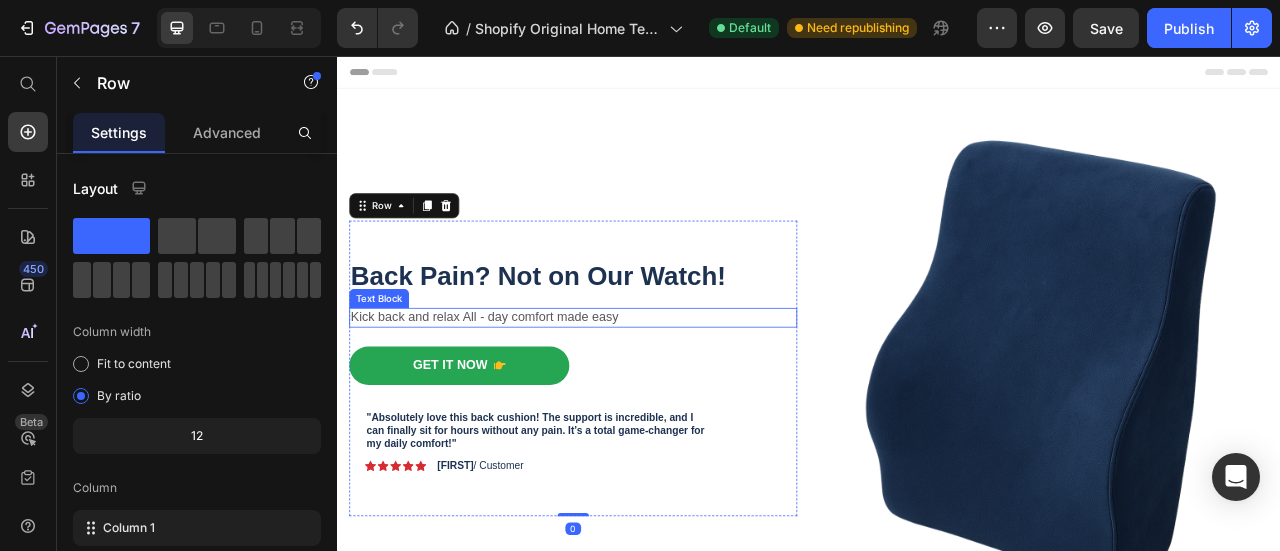click on "Kick back and relax All - day comfort made easy" at bounding box center (637, 388) 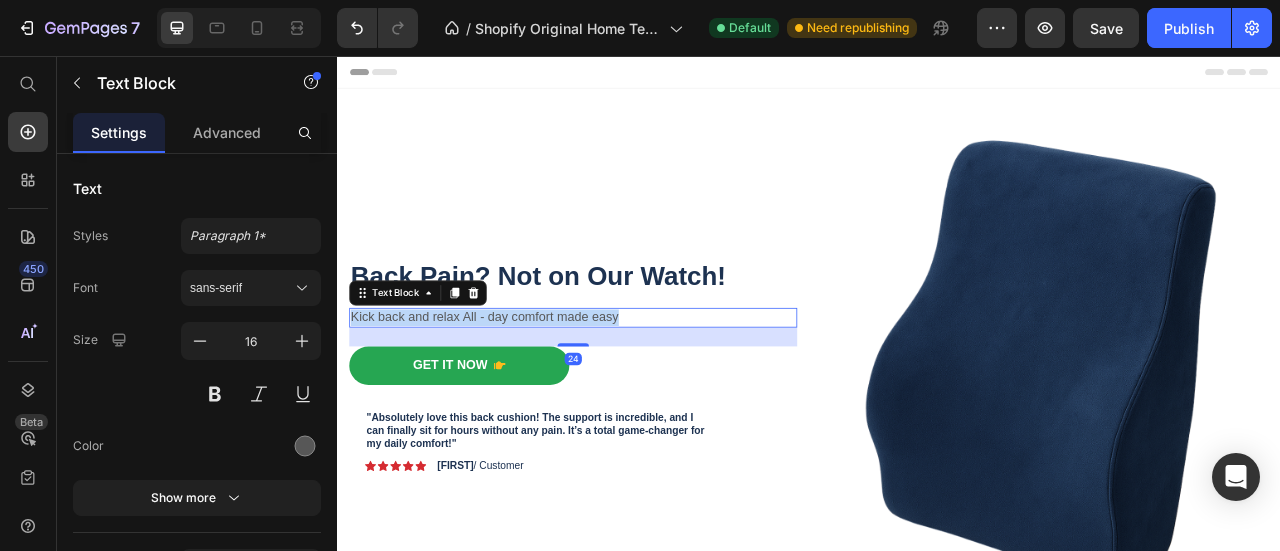 click on "Kick back and relax All - day comfort made easy" at bounding box center [637, 388] 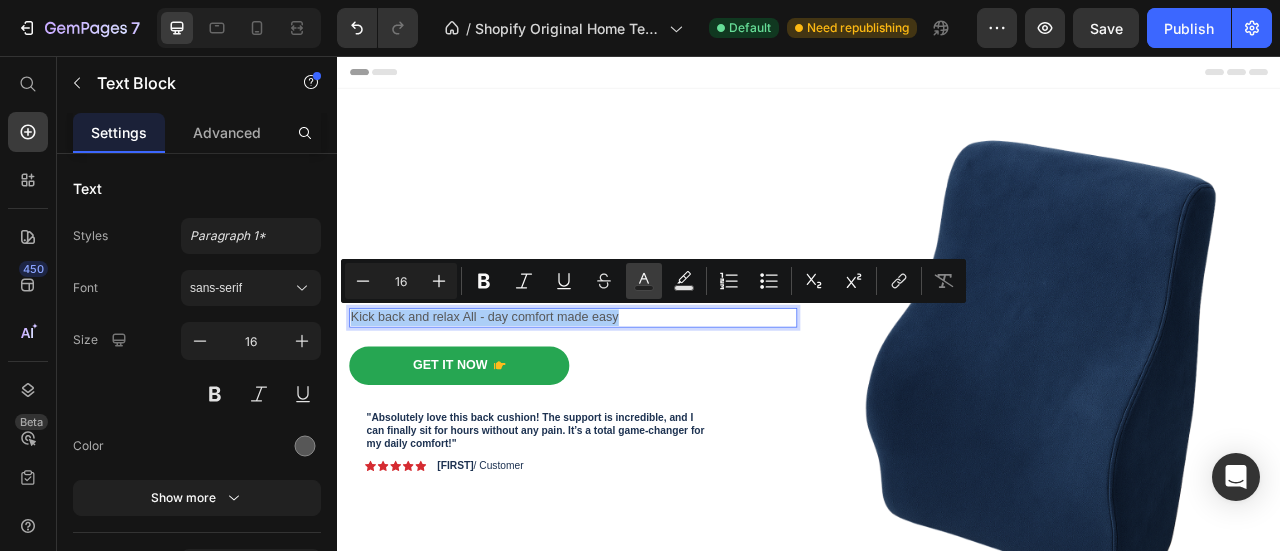 click on "Text Color" at bounding box center [644, 281] 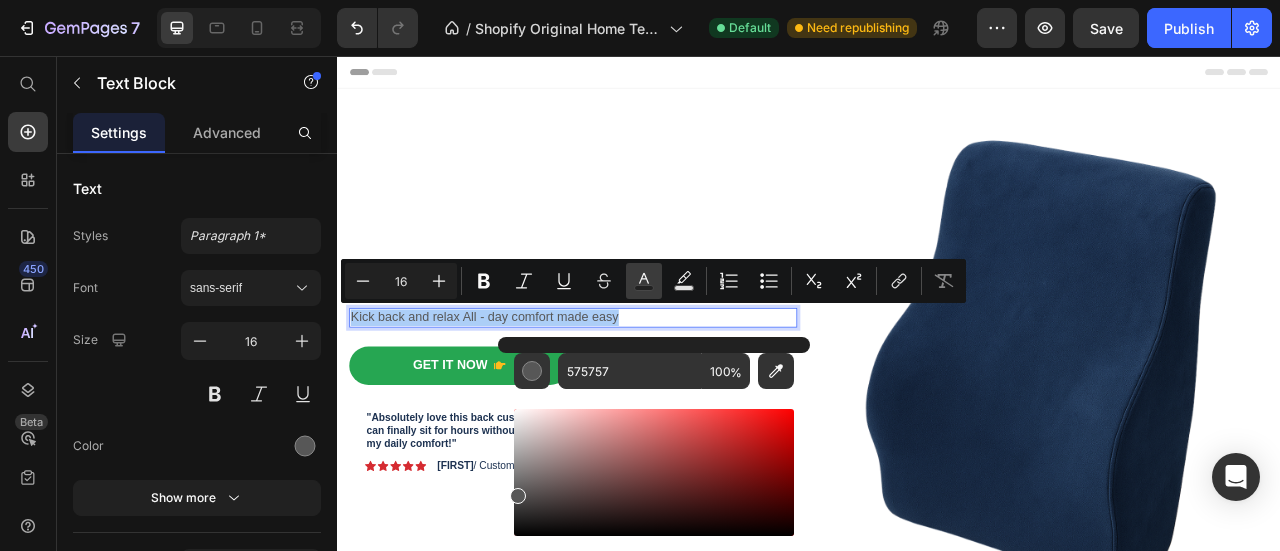 type 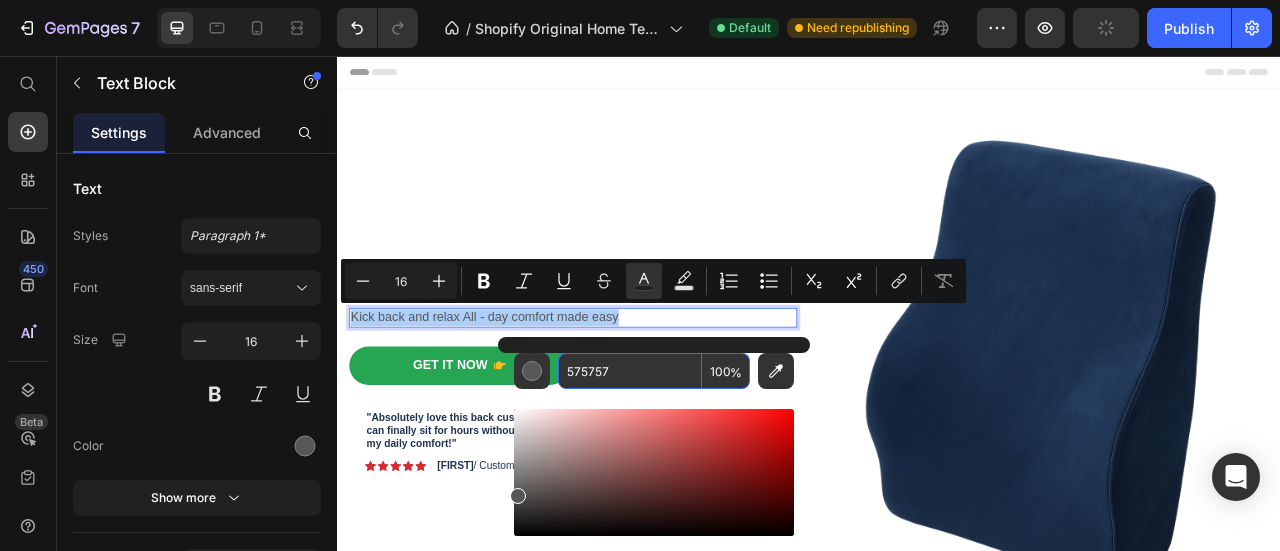 click on "575757" at bounding box center (630, 371) 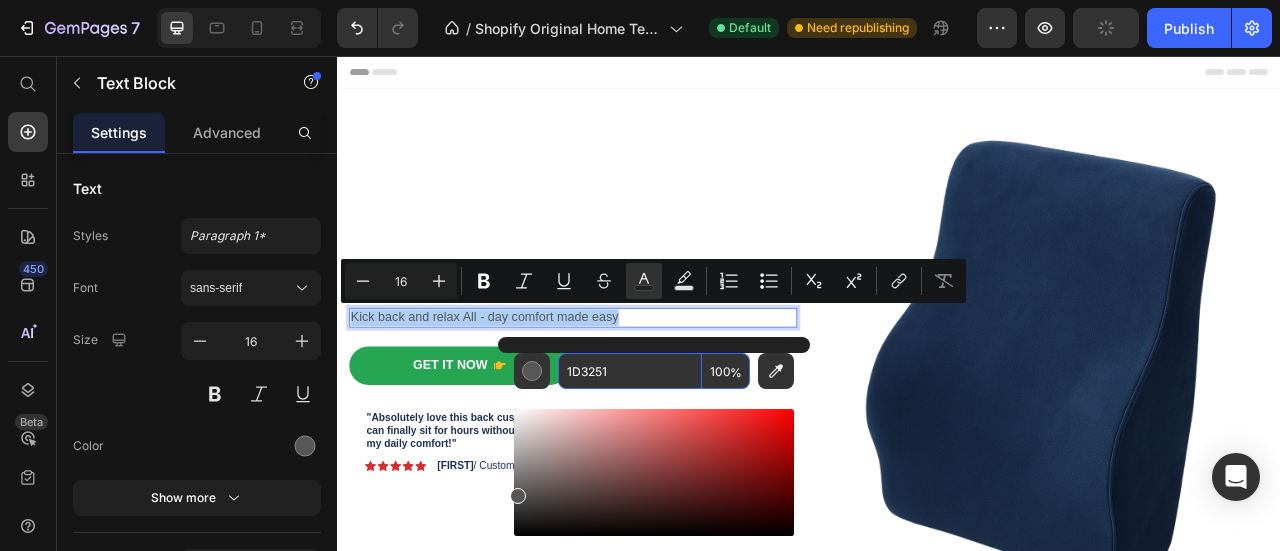 type on "1D3251" 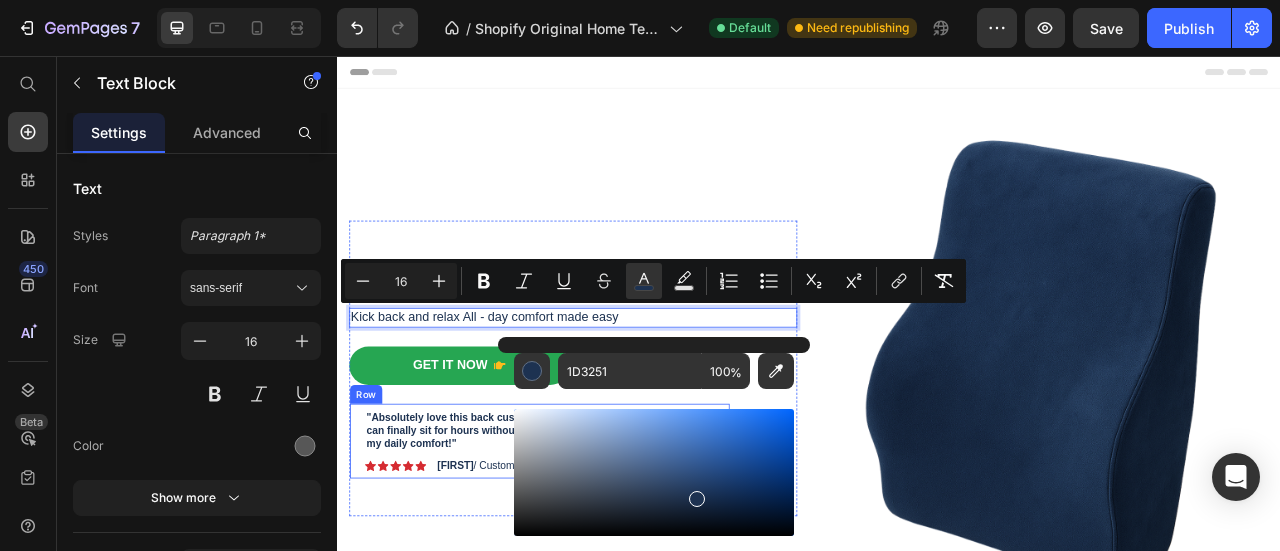 click on ""Absolutely love this back cushion! The support is incredible, and I can finally sit for hours without any pain. It’s a total game-changer for my daily comfort!" Text Block Image Icon Icon Icon Icon Icon Icon List [FIRST] / [LAST] Text Block Row Row" at bounding box center [594, 546] 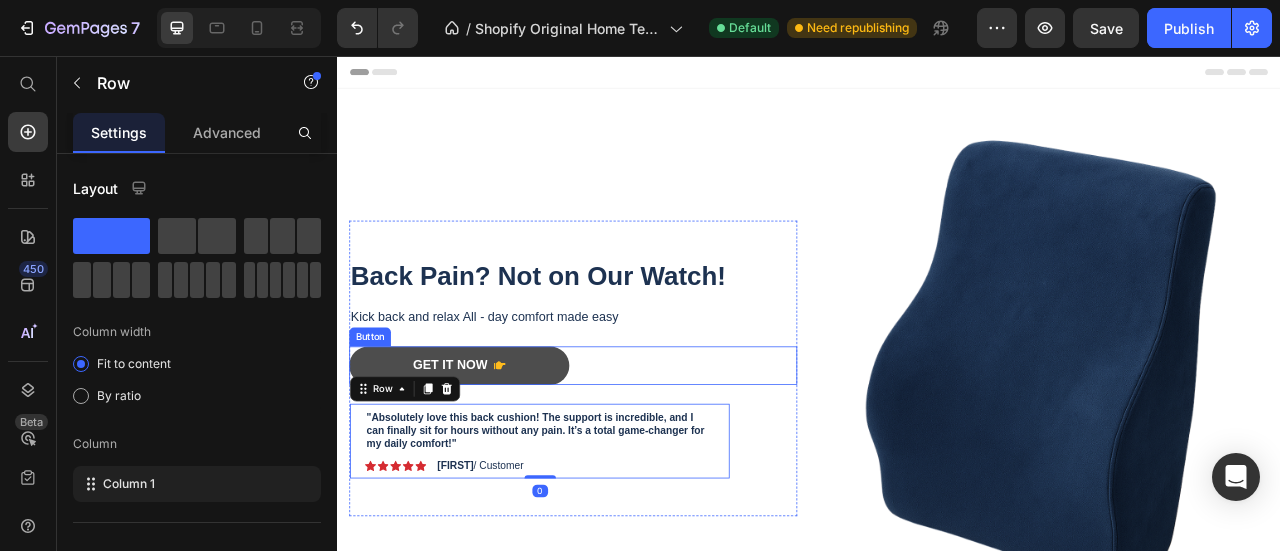 click on "Get It Now" at bounding box center [492, 449] 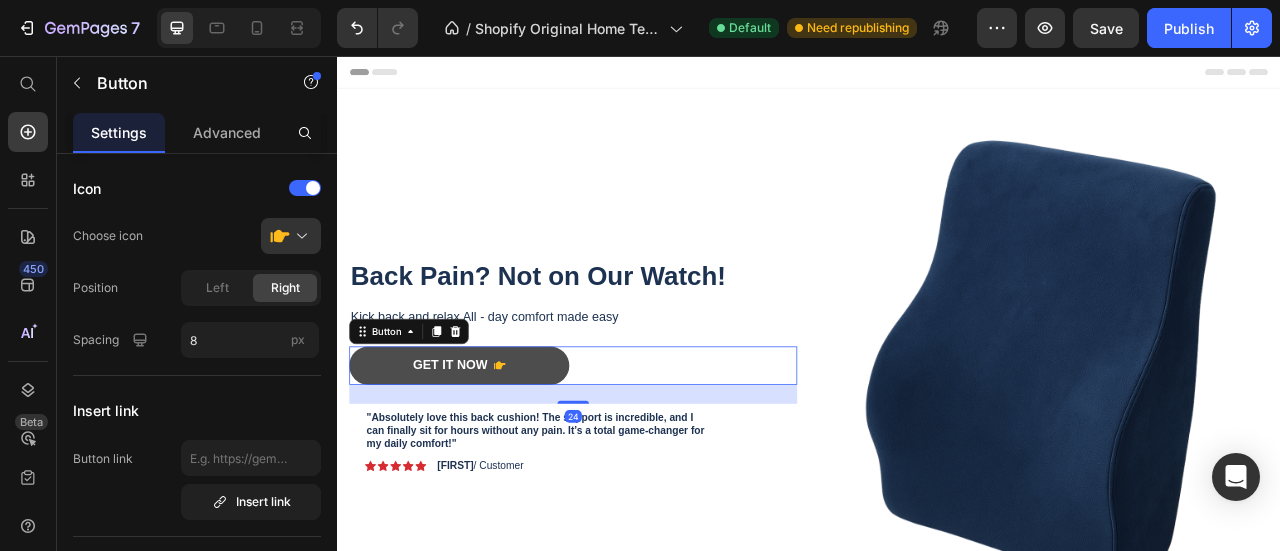 click on "Get It Now" at bounding box center [492, 449] 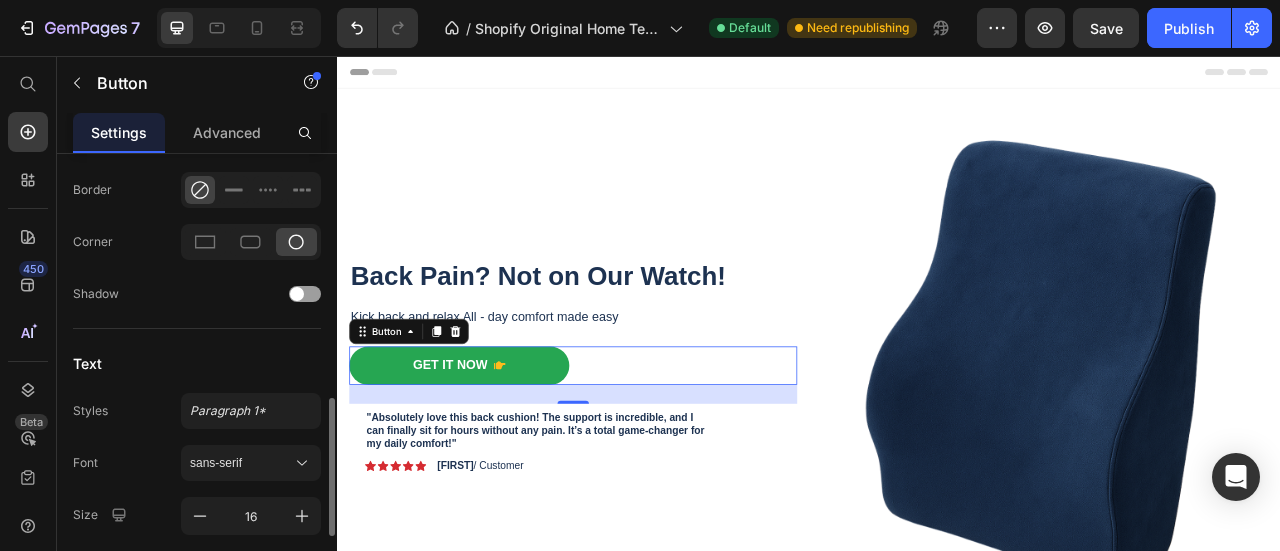scroll, scrollTop: 600, scrollLeft: 0, axis: vertical 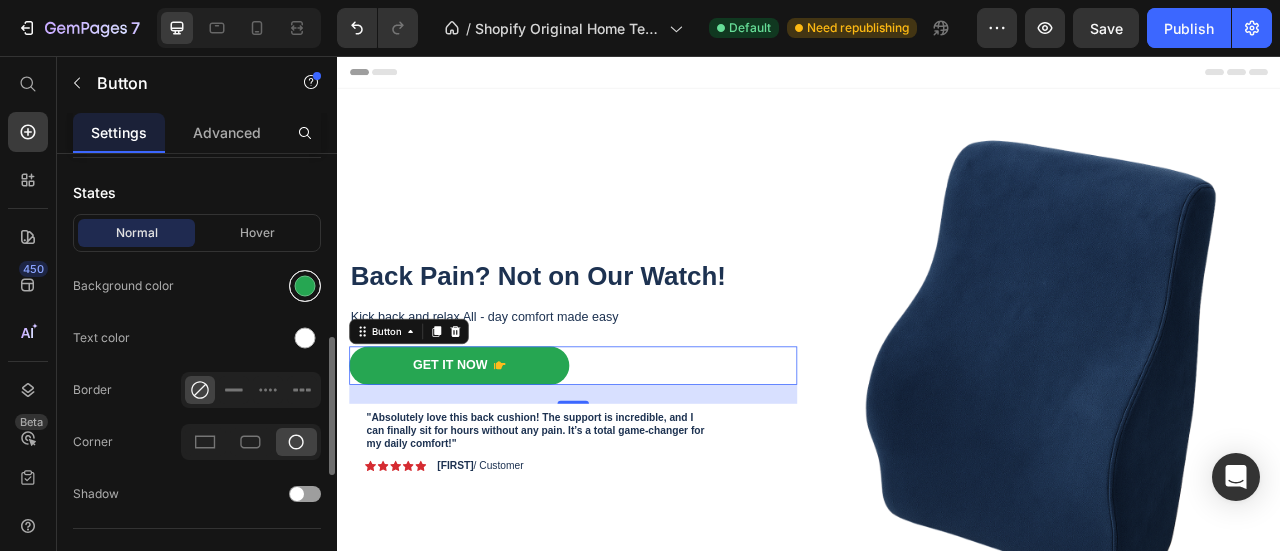 click at bounding box center (305, 286) 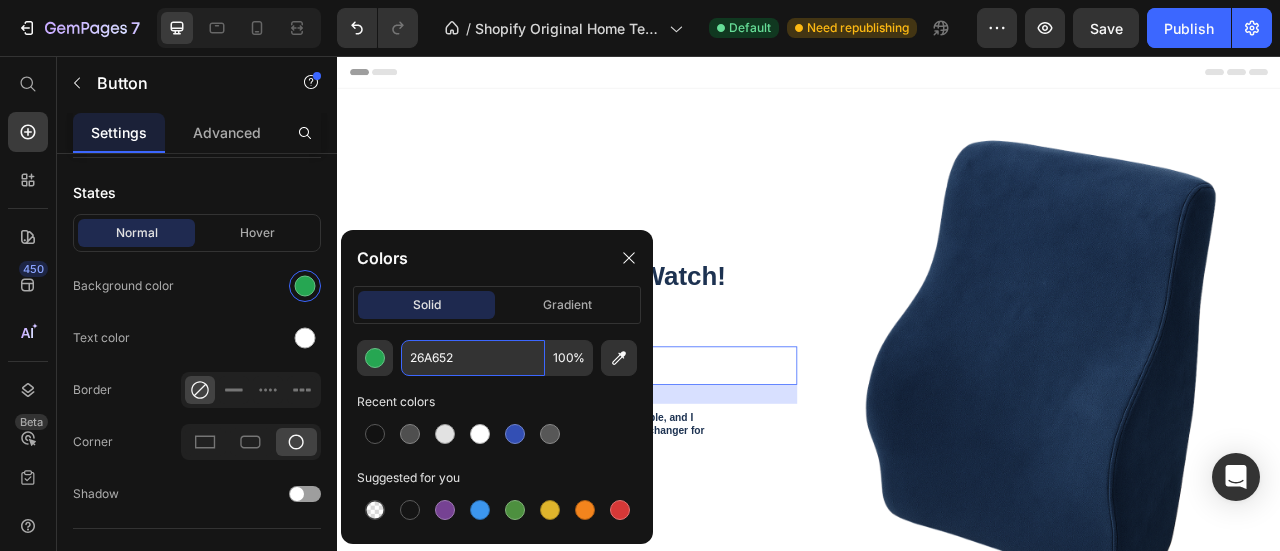 click on "26A652" at bounding box center [473, 358] 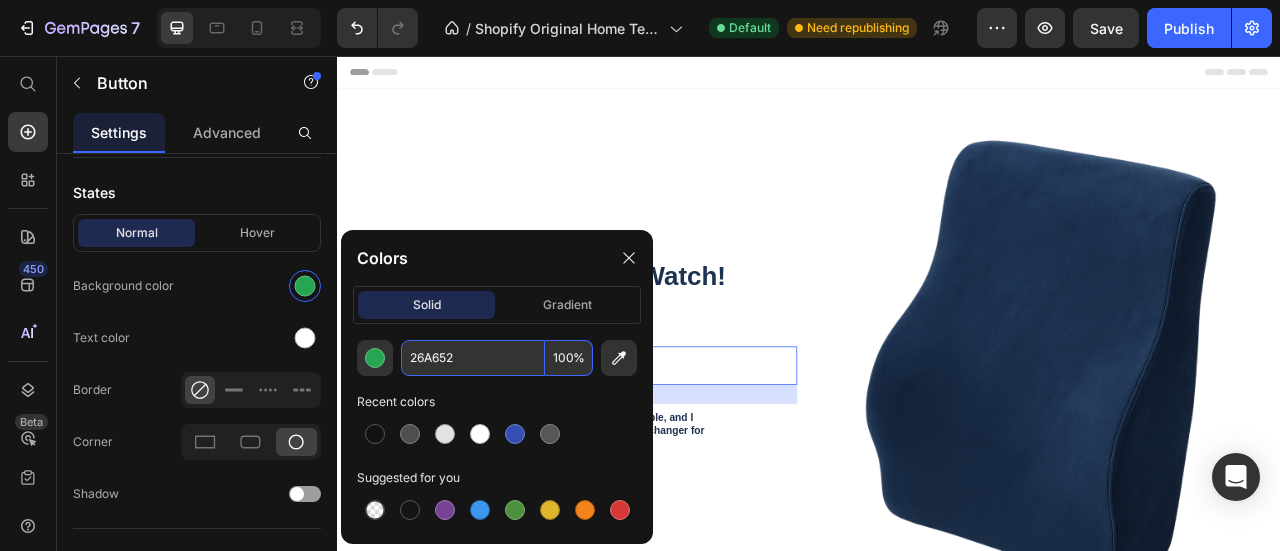 click on "26A652" at bounding box center (473, 358) 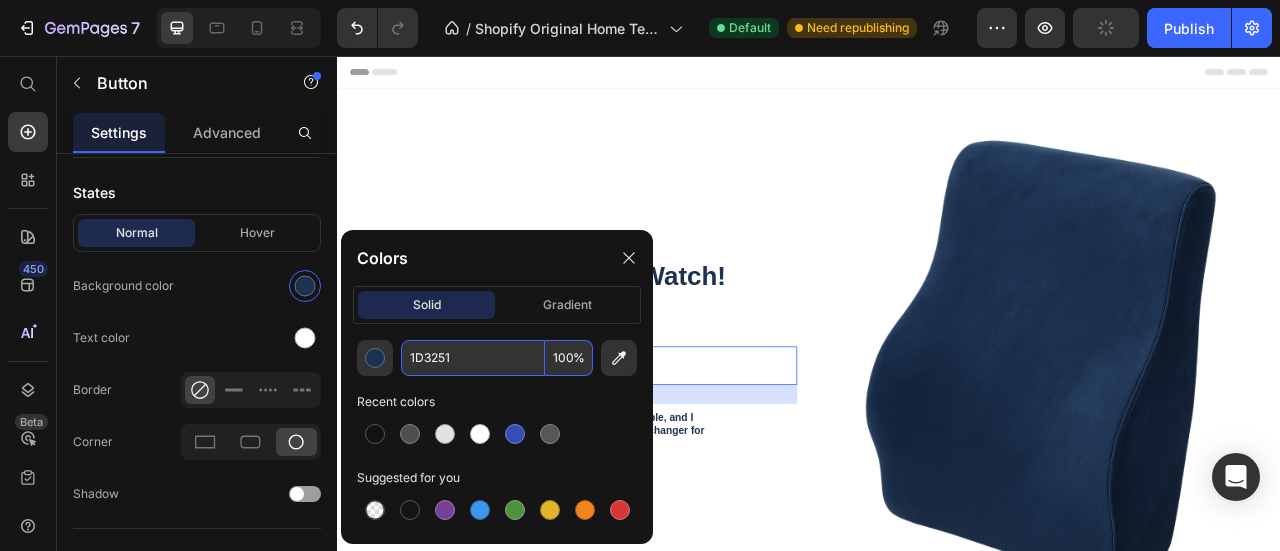 type on "1D3251" 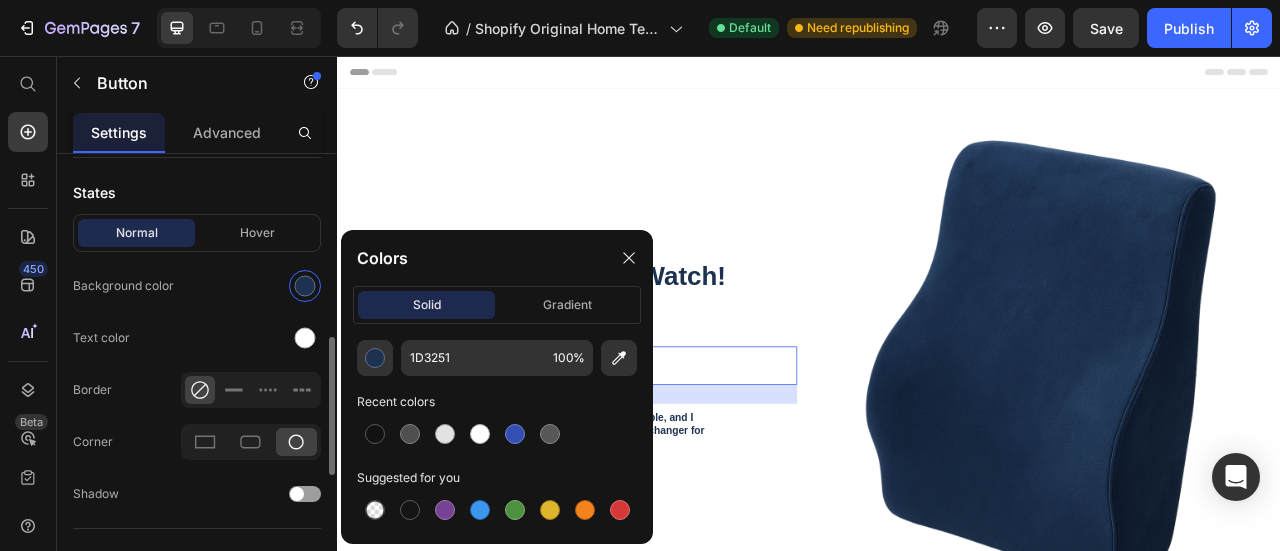 click at bounding box center [251, 286] 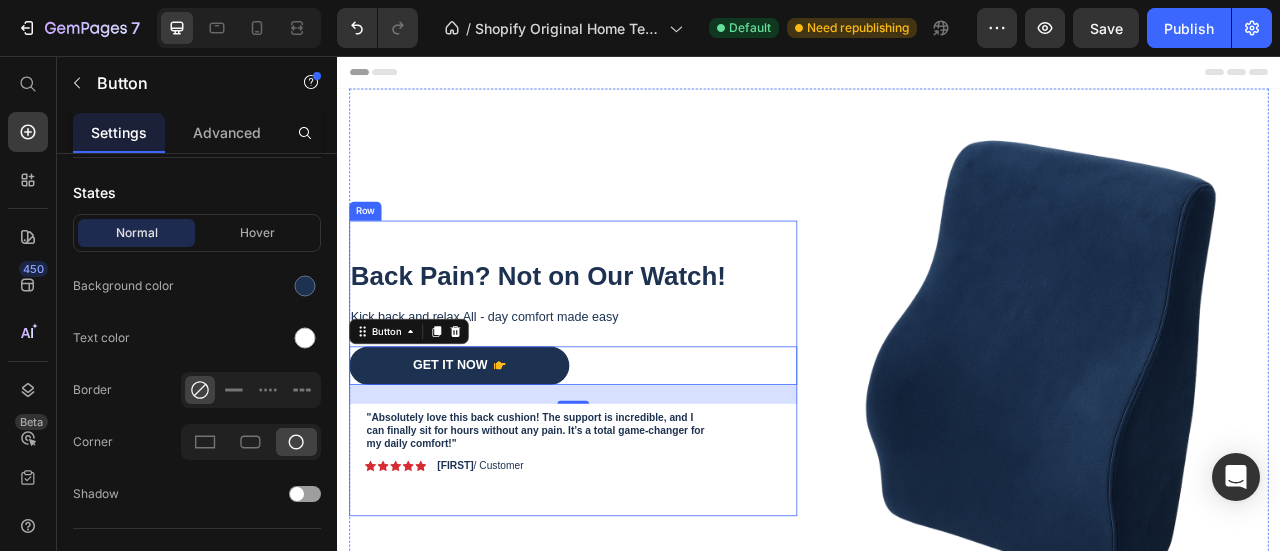 click on "⁠⁠⁠⁠⁠⁠⁠ Back Pain? Not on Our Watch! Heading Kick back and relax All - day comfort made easy Text Block
Get It Now Button   24 "Absolutely love this back cushion! The support is incredible, and I can finally sit for hours without any pain. It’s a total game-changer for my daily comfort!" Text Block Image Icon Icon Icon Icon Icon Icon List [FIRST] / [LAST] Text Block Row Row Shop Now   👉    Button Row" at bounding box center (637, 453) 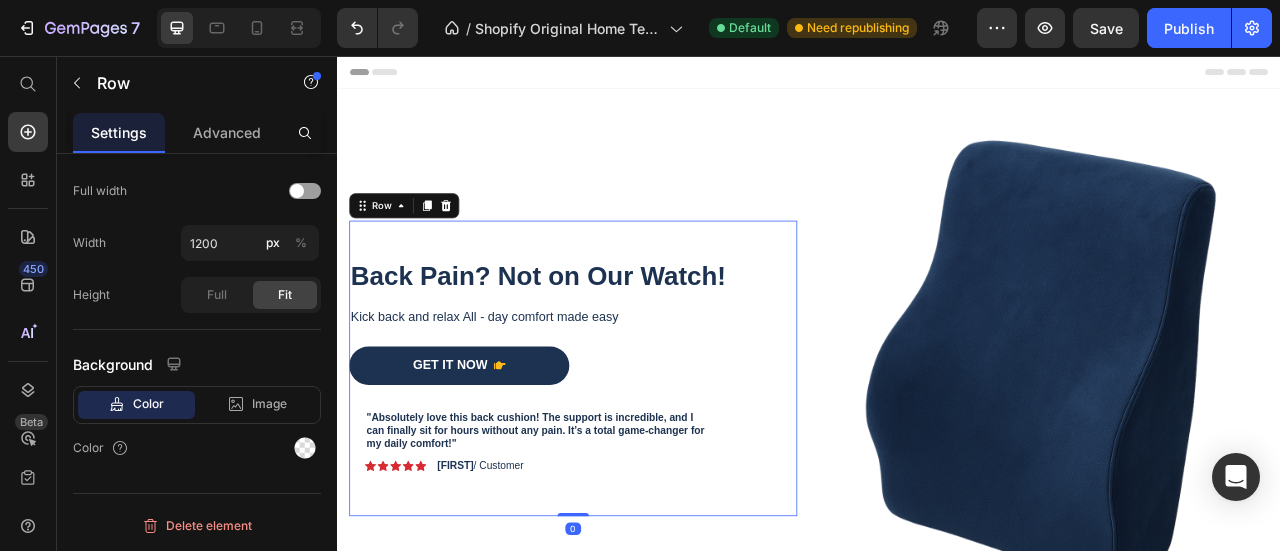 scroll, scrollTop: 0, scrollLeft: 0, axis: both 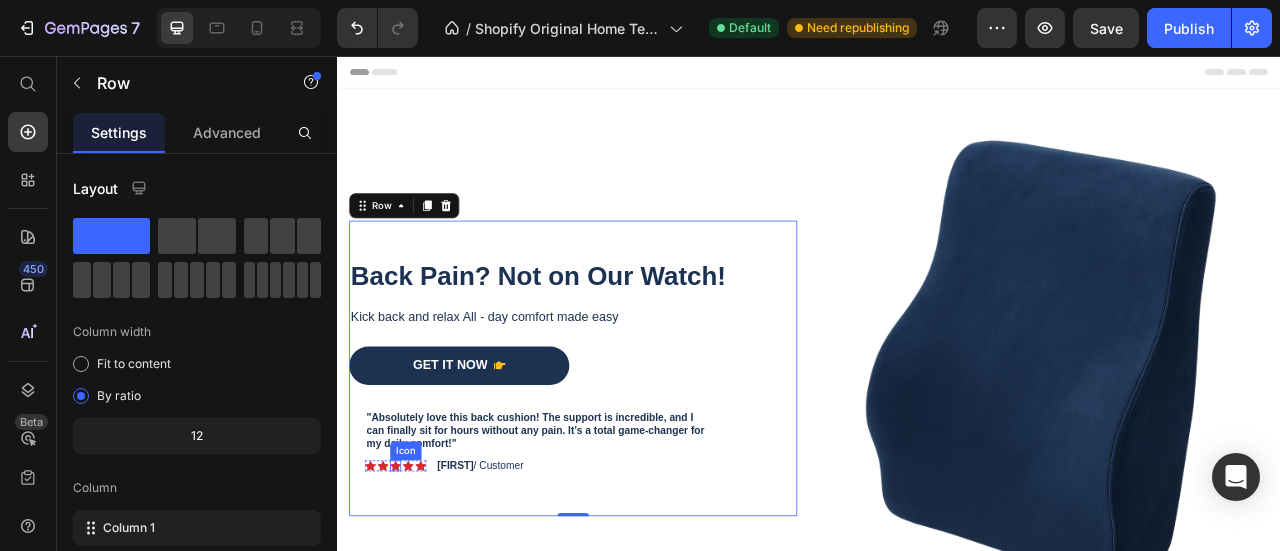 click 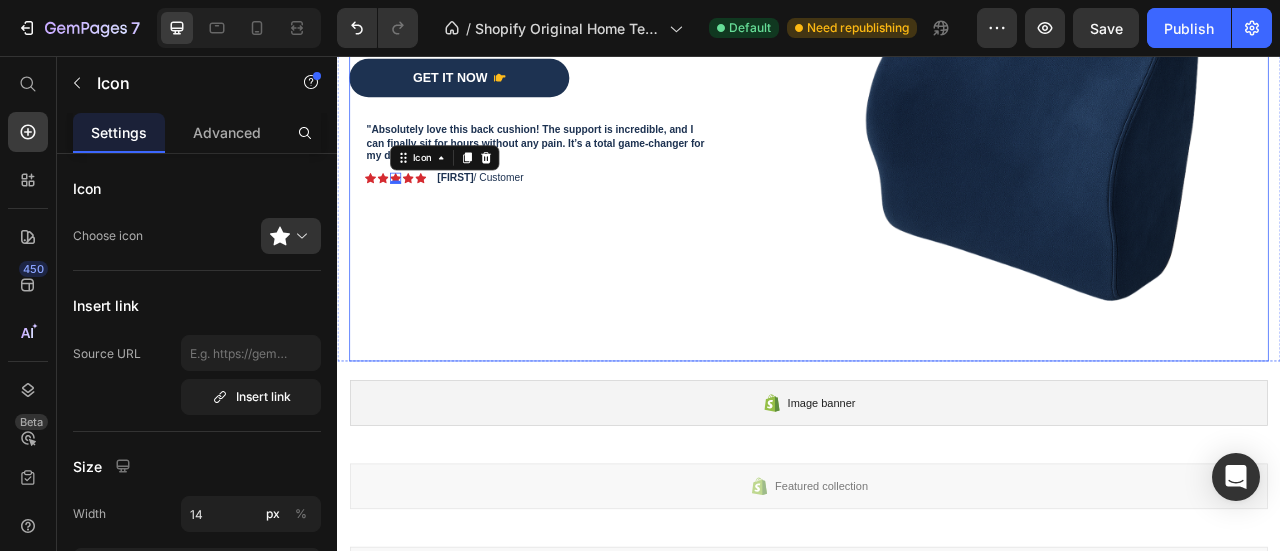 scroll, scrollTop: 400, scrollLeft: 0, axis: vertical 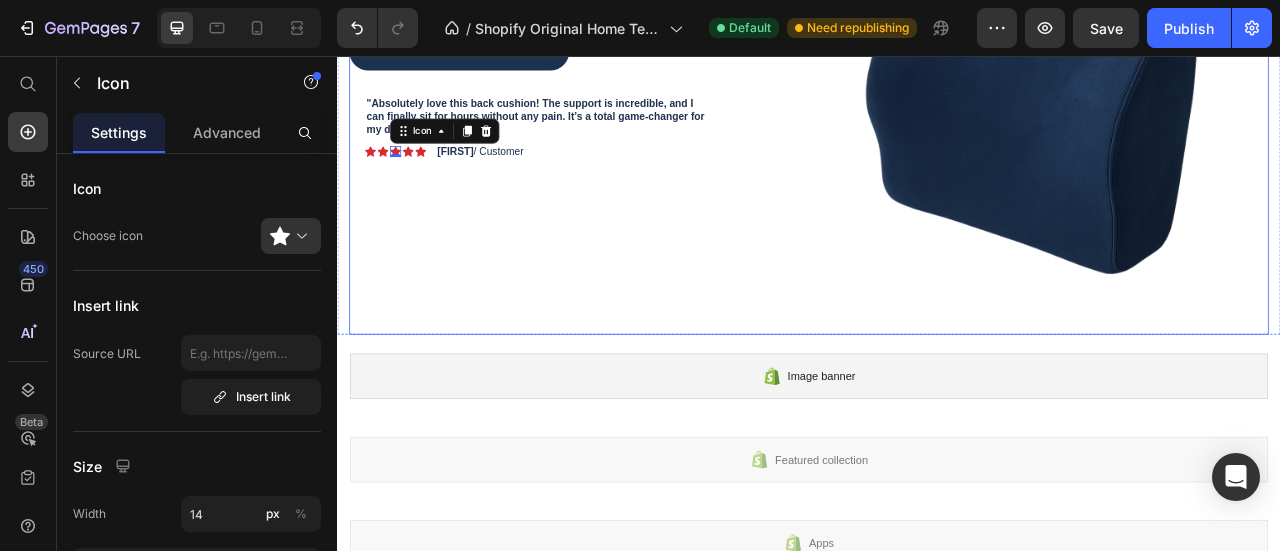 click on "⁠⁠⁠⁠⁠⁠⁠ Back Pain? Not on Our Watch! Heading Kick back and relax All - day comfort made easy Text Block
Get It Now Button "Absolutely love this back cushion! The support is incredible, and I can finally sit for hours without any pain. It’s a total game-changer for my daily comfort!" Text Block Image Icon Icon Icon   0 Icon Icon Icon List [FIRST] / [LAST] Text Block Row Row Shop Now   👉    Button Row" at bounding box center (637, 53) 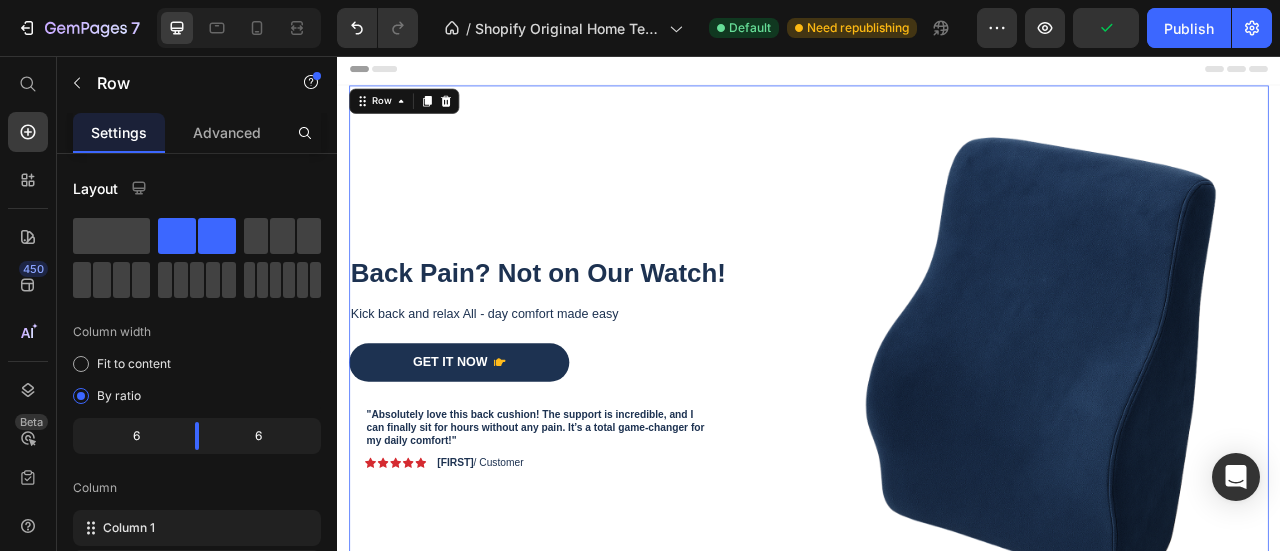 scroll, scrollTop: 0, scrollLeft: 0, axis: both 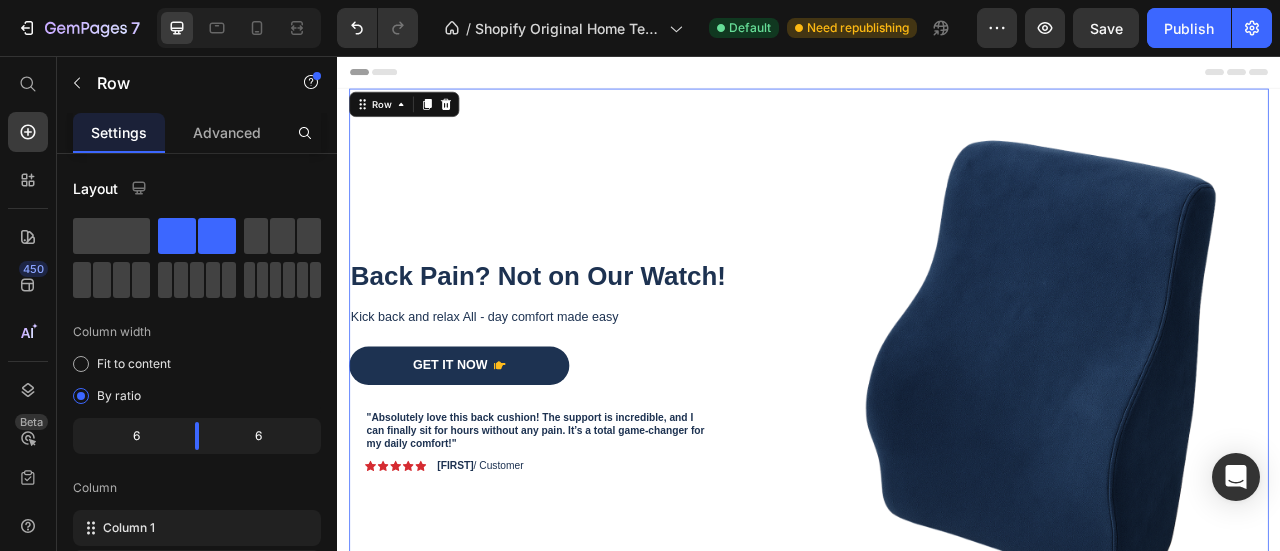 click on "⁠⁠⁠⁠⁠⁠⁠ Back Pain? Not on Our Watch! Heading Kick back and relax All - day comfort made easy Text Block
Get It Now Button "Absolutely love this back cushion! The support is incredible, and I can finally sit for hours without any pain. It’s a total game-changer for my daily comfort!" Text Block Image Icon Icon Icon Icon Icon Icon List [FIRST] / [LAST] Text Block Row Row Shop Now   👉    Button Row" at bounding box center (637, 453) 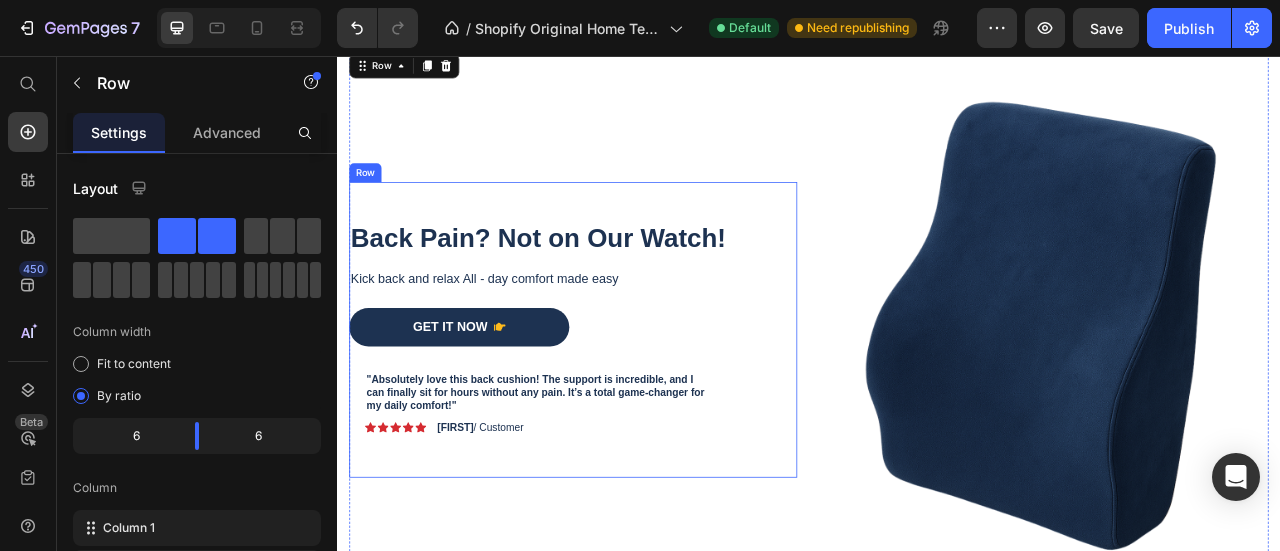 scroll, scrollTop: 0, scrollLeft: 0, axis: both 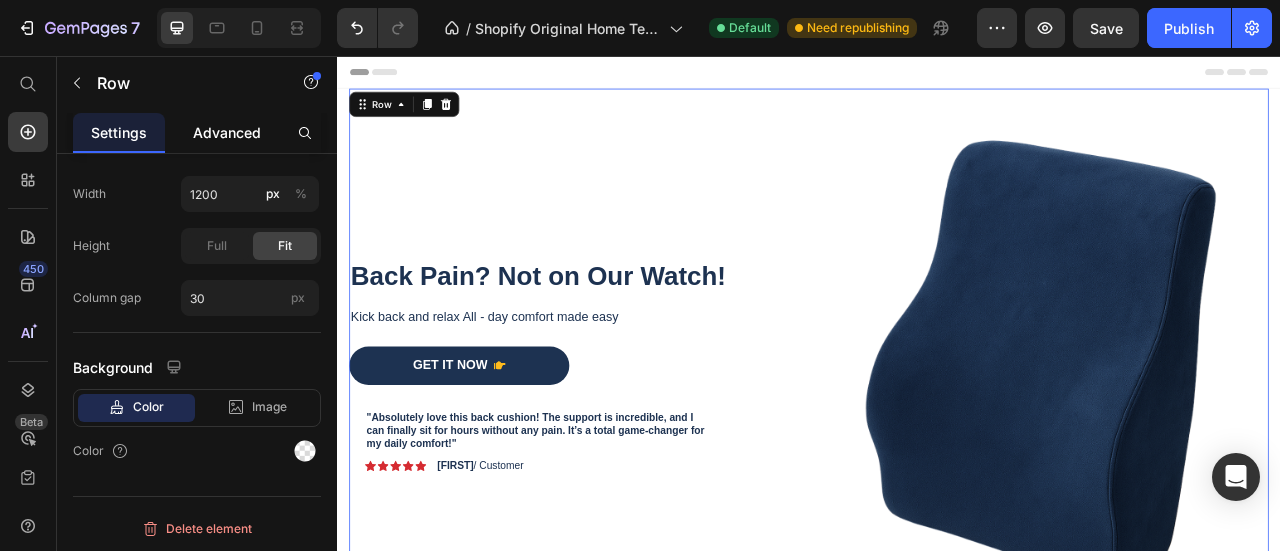 click on "Advanced" at bounding box center [227, 132] 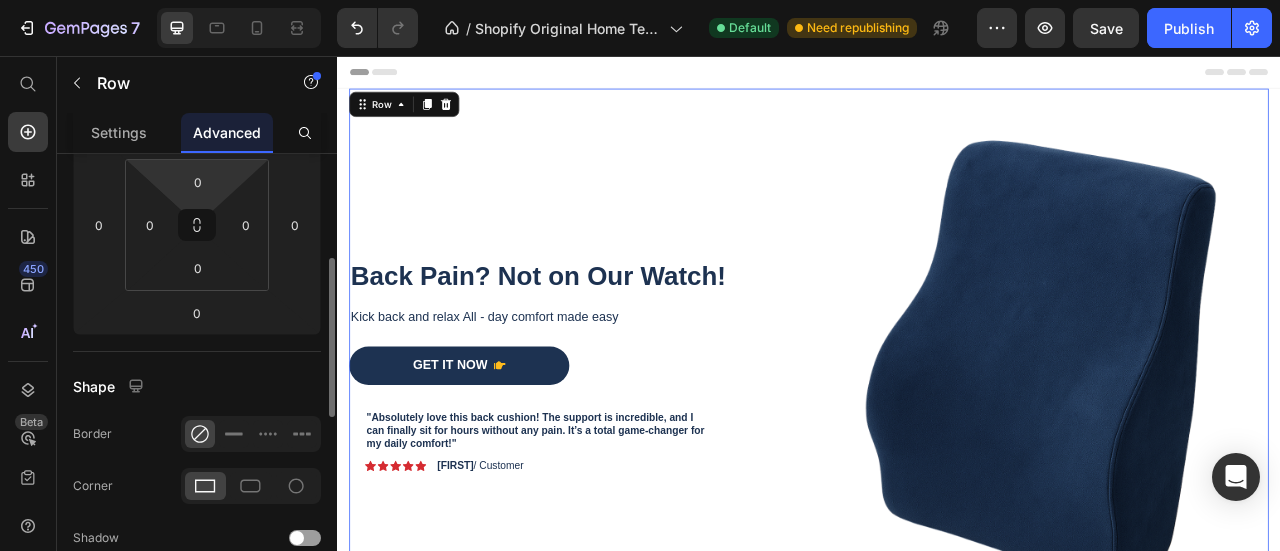 scroll, scrollTop: 200, scrollLeft: 0, axis: vertical 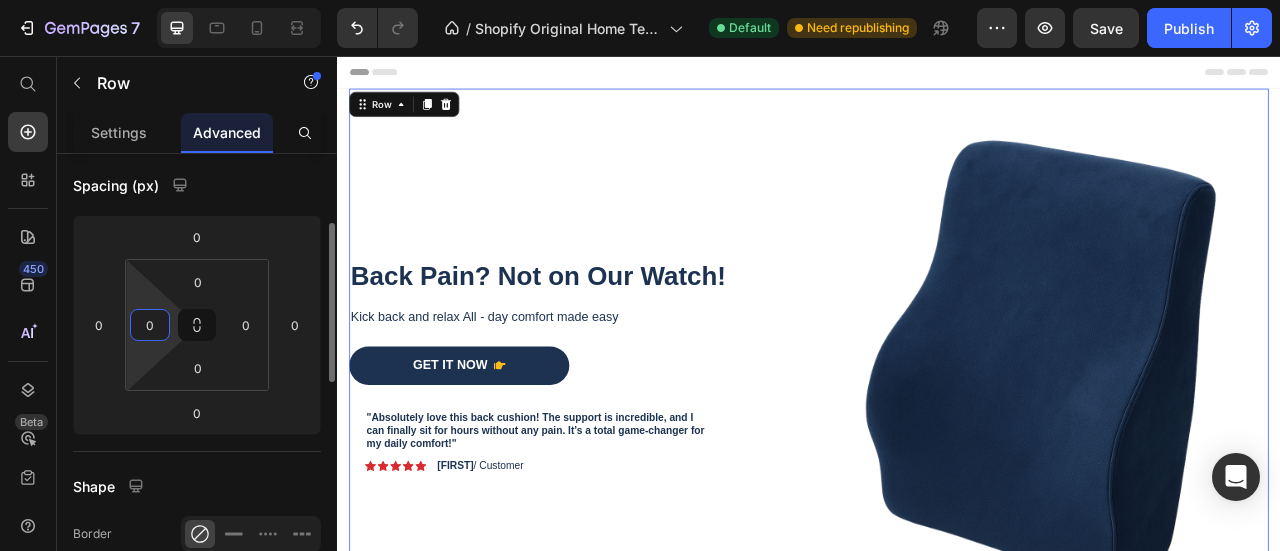 click on "0" at bounding box center [150, 325] 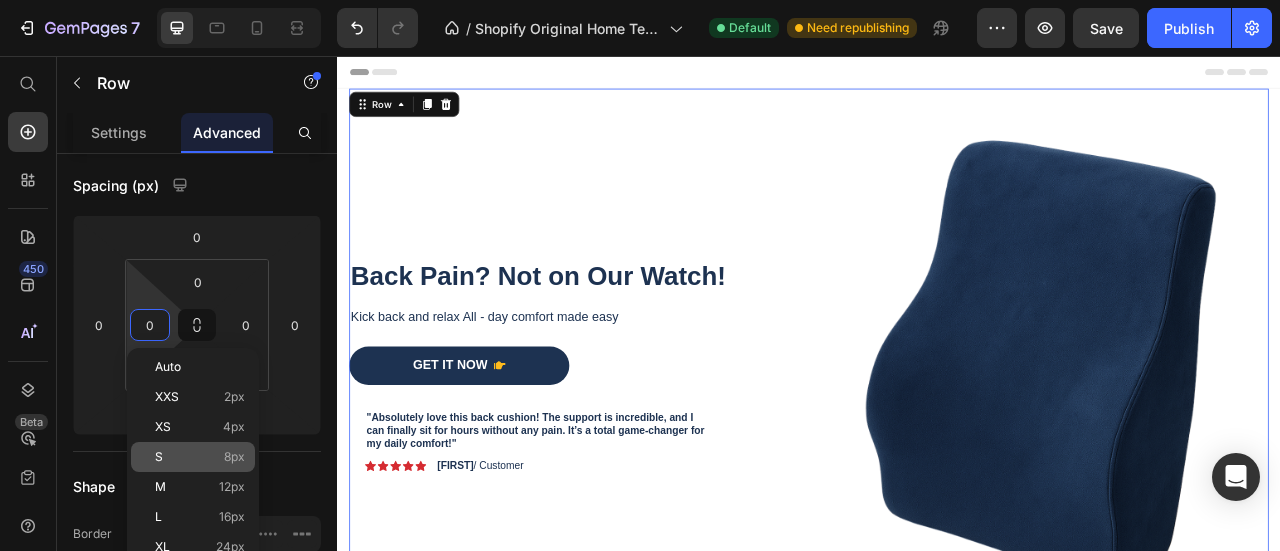 click on "S 8px" 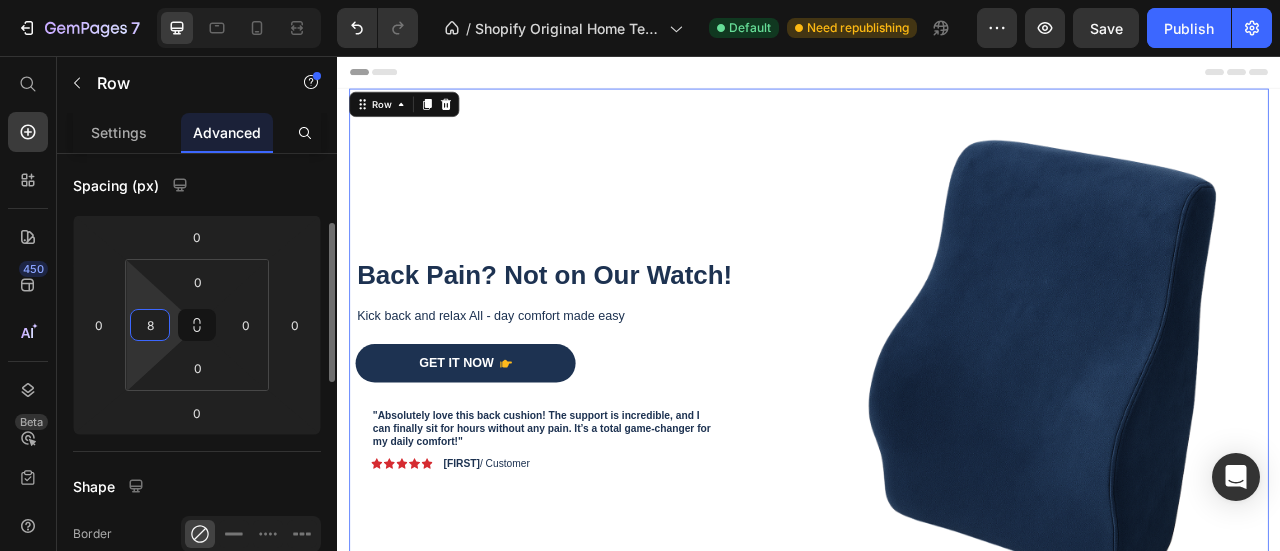 click on "8" at bounding box center [150, 325] 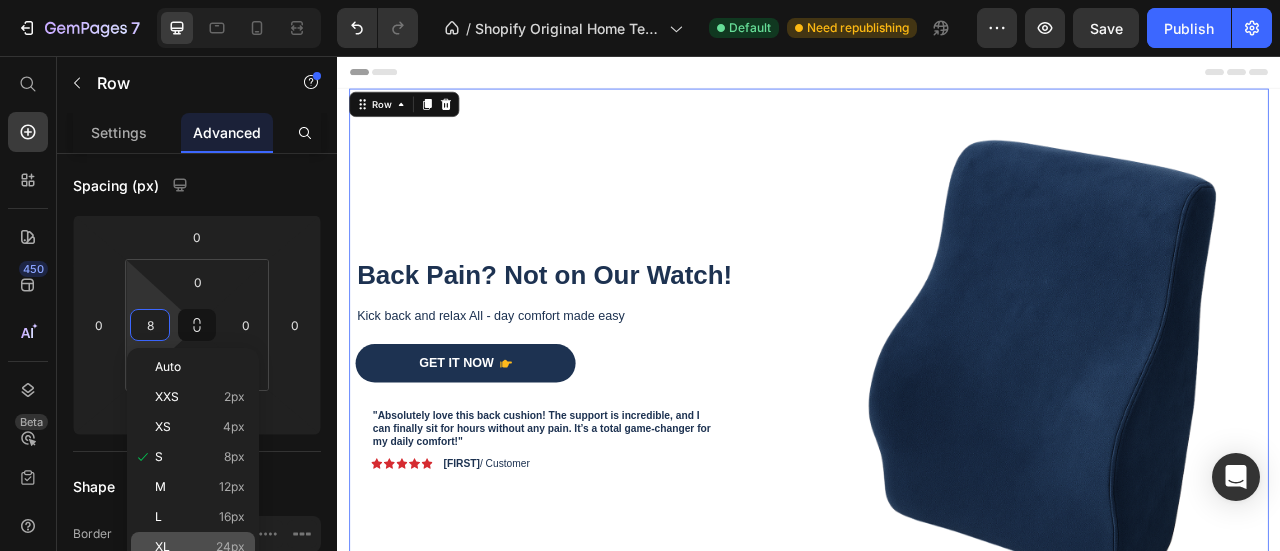 click on "XL 24px" 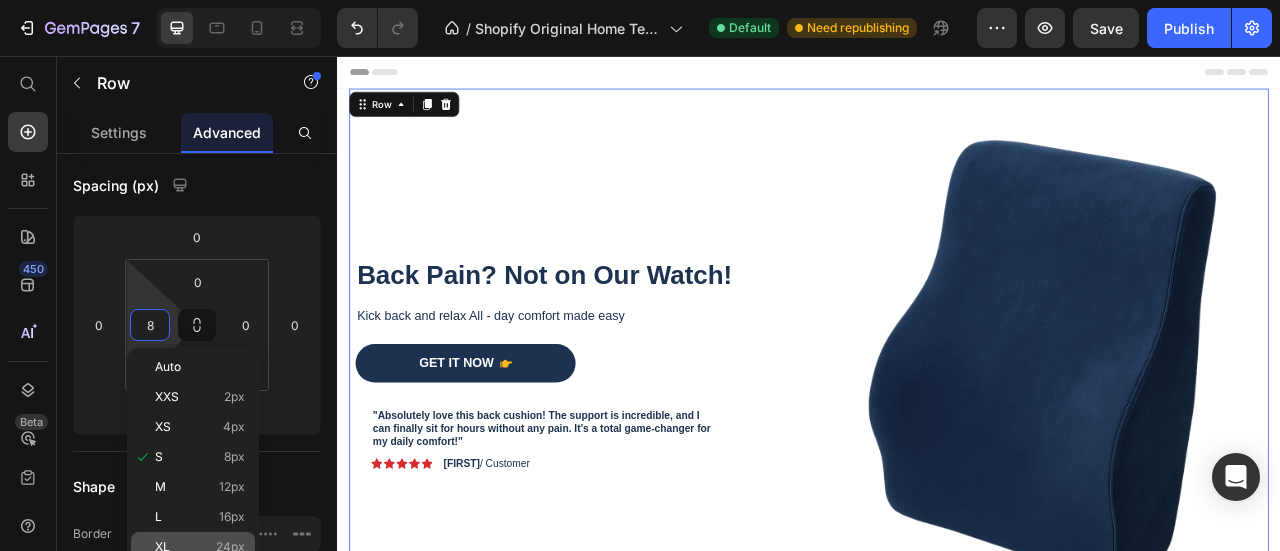 type on "24" 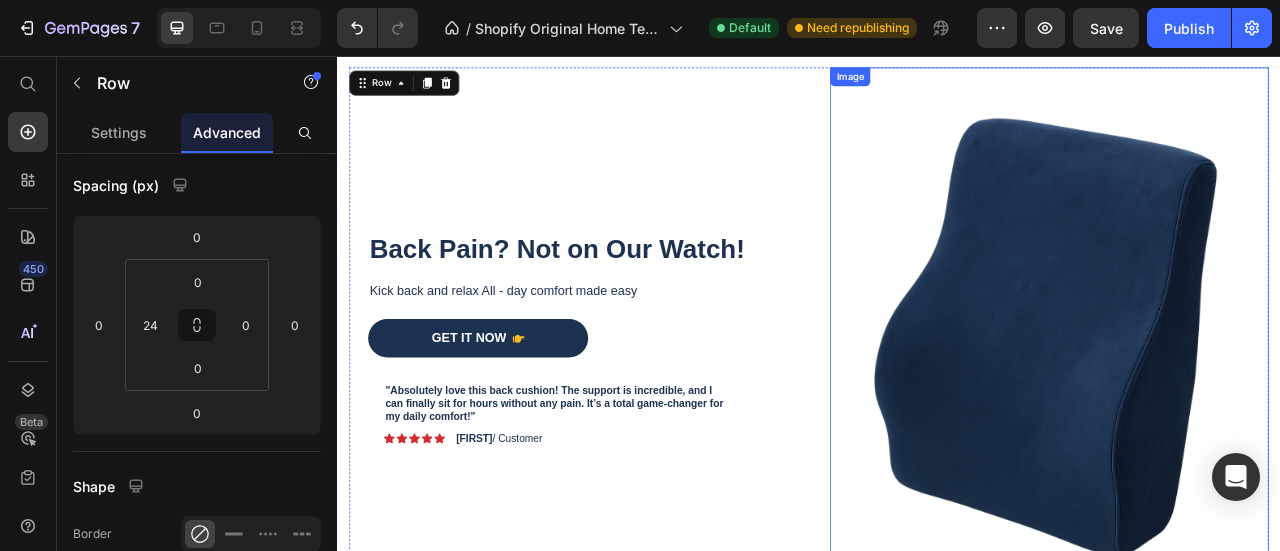scroll, scrollTop: 0, scrollLeft: 0, axis: both 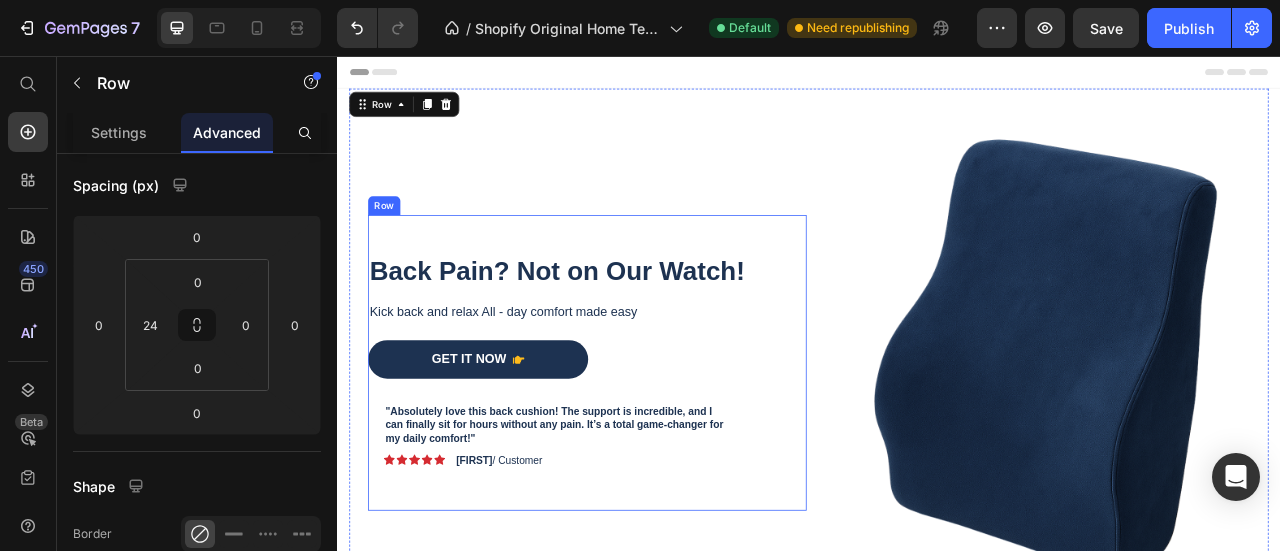 click on "⁠⁠⁠⁠⁠⁠⁠ Back Pain? Not on Our Watch! Heading Kick back and relax All - day comfort made easy Text Block
Get It Now Button "Absolutely love this back cushion! The support is incredible, and I can finally sit for hours without any pain. It’s a total game-changer for my daily comfort!" Text Block Image Icon Icon Icon Icon Icon Icon List [FIRST] / [LAST] Text Block Row Row Shop Now   👉    Button Row" at bounding box center (655, 446) 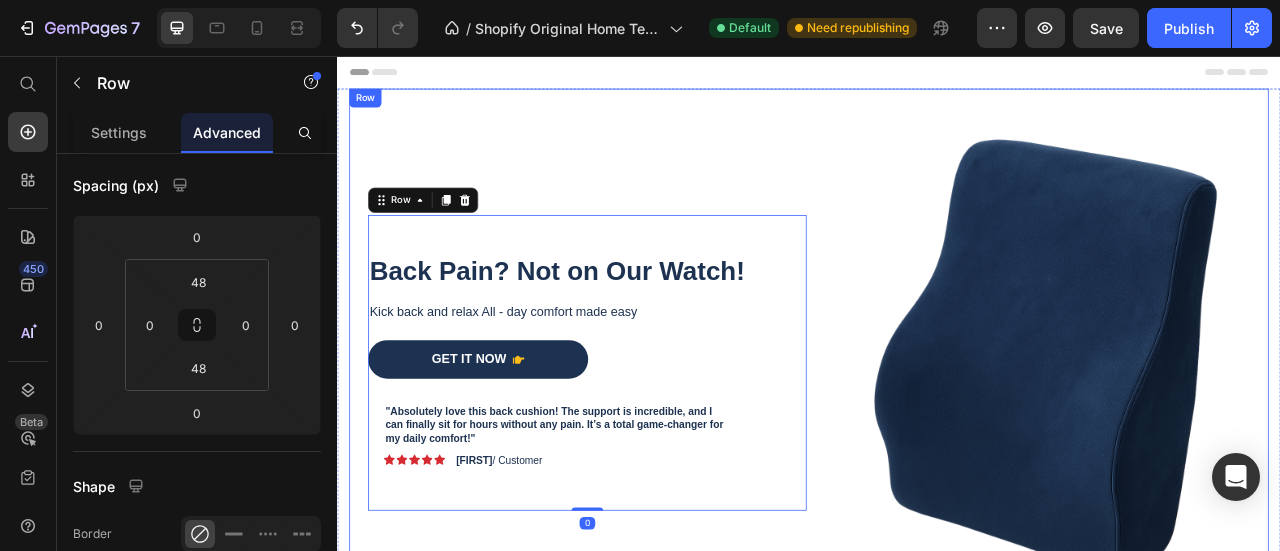 click on "⁠⁠⁠⁠⁠⁠⁠ Back Pain? Not on Our Watch! Heading Kick back and relax All - day comfort made easy Text Block
Get It Now Button "Absolutely love this back cushion! The support is incredible, and I can finally sit for hours without any pain. It’s a total game-changer for my daily comfort!" Text Block Image Icon Icon Icon Icon Icon Icon List [FIRST] / [LAST] Text Block Row Row Shop Now   👉    Button Row   0" at bounding box center (655, 446) 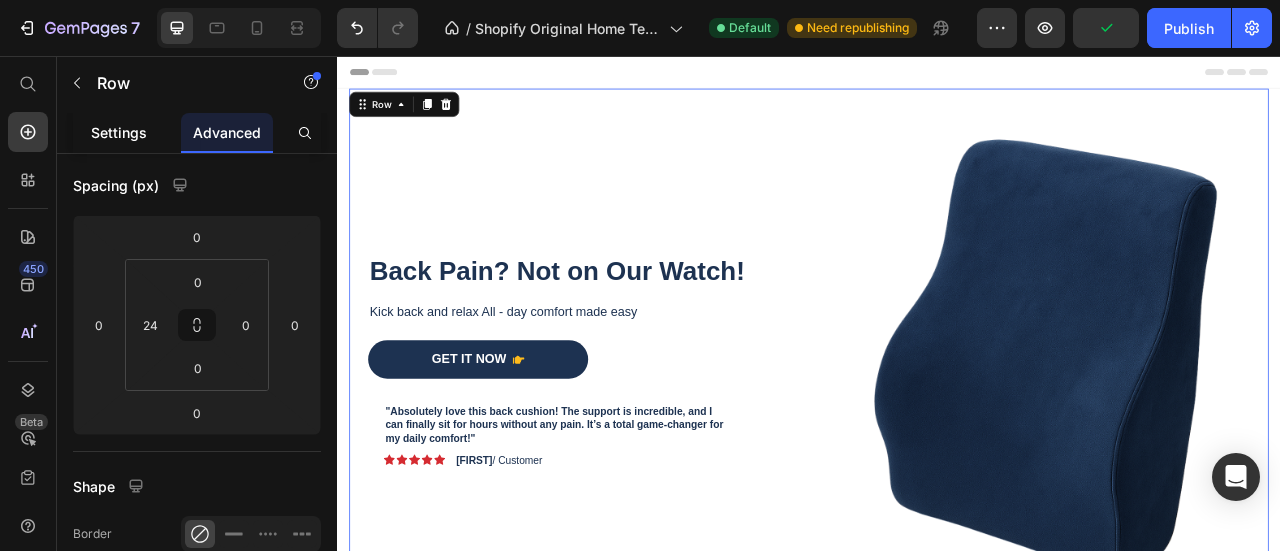 click on "Settings" at bounding box center (119, 132) 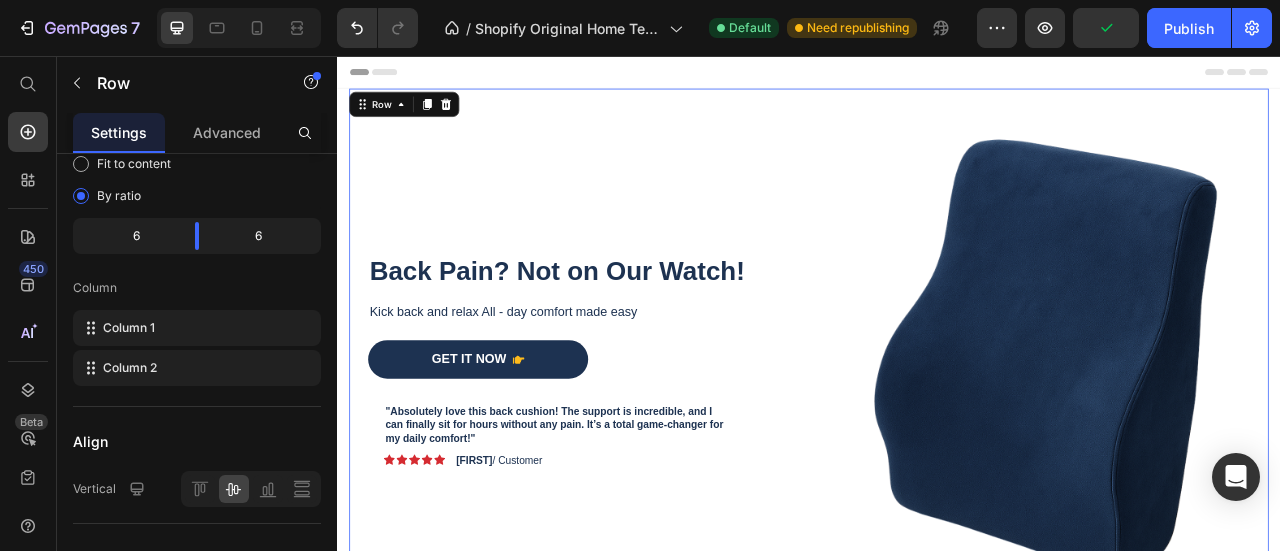 scroll, scrollTop: 0, scrollLeft: 0, axis: both 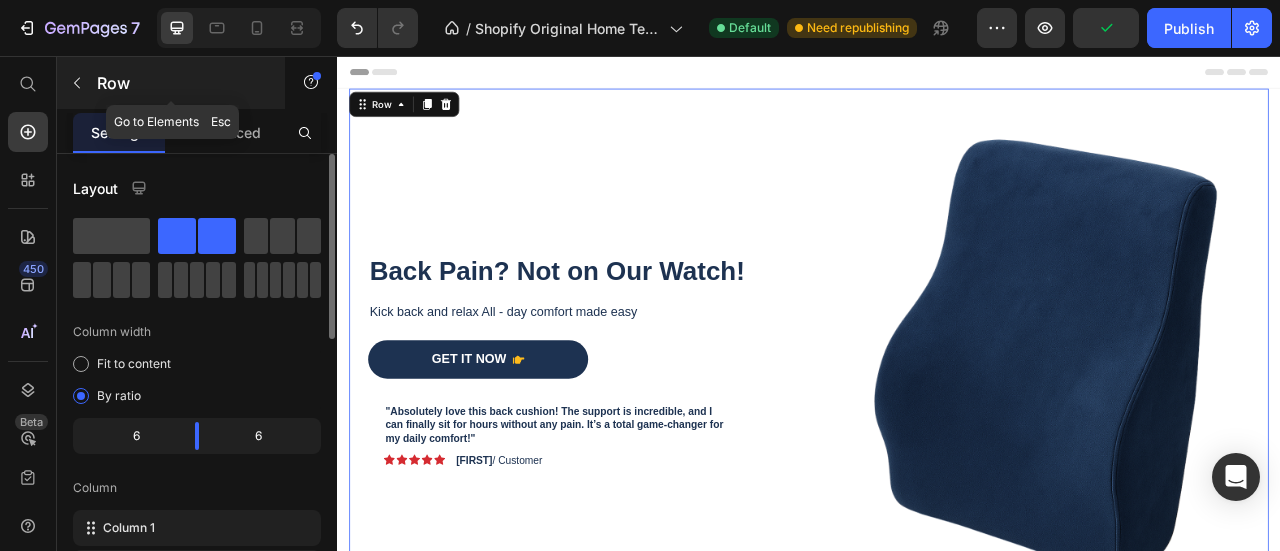 click 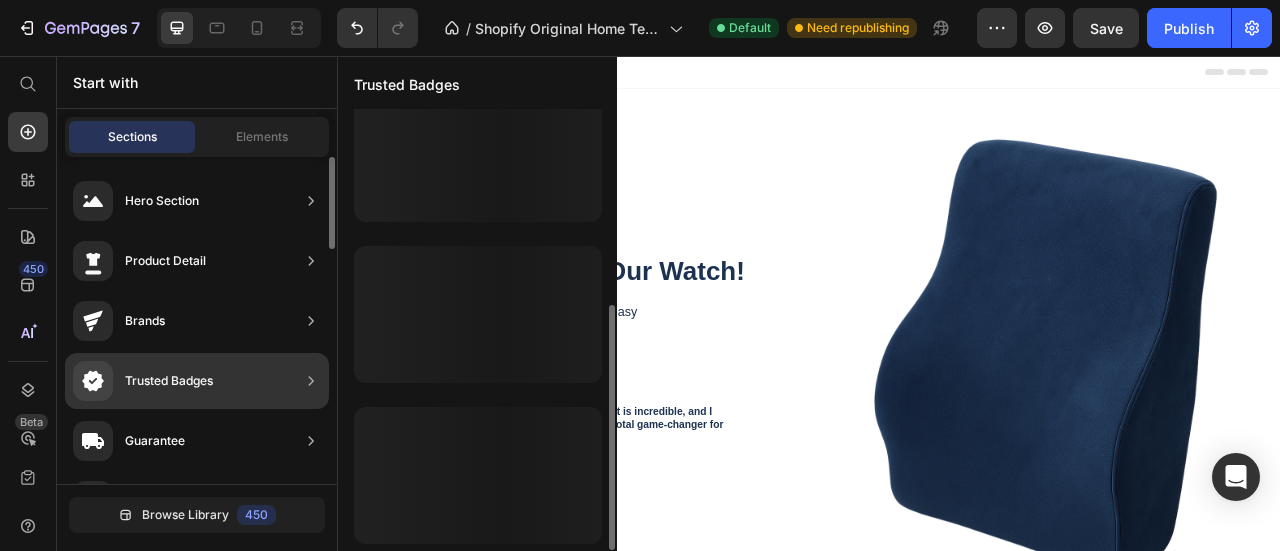scroll, scrollTop: 352, scrollLeft: 0, axis: vertical 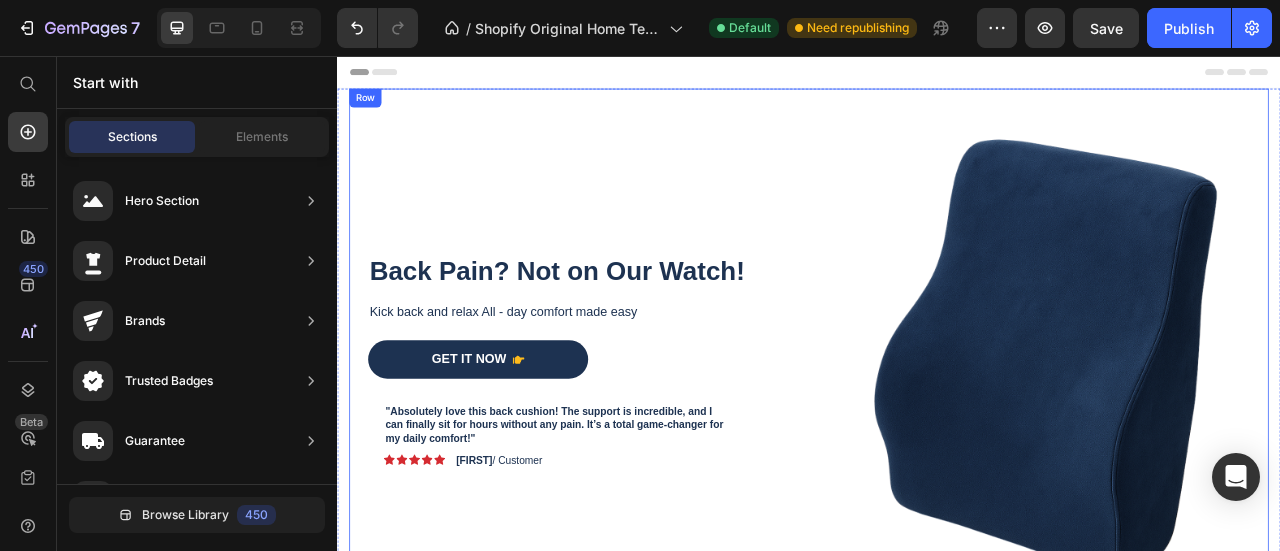 click on "⁠⁠⁠⁠⁠⁠⁠ Back Pain? Not on Our Watch! Heading Kick back and relax All - day comfort made easy Text Block
Get It Now Button "Absolutely love this back cushion! The support is incredible, and I can finally sit for hours without any pain. It’s a total game-changer for my daily comfort!" Text Block Image Icon Icon Icon Icon Icon Icon List [FIRST] / [LAST] Text Block Row Row Shop Now   👉    Button Row" at bounding box center [655, 446] 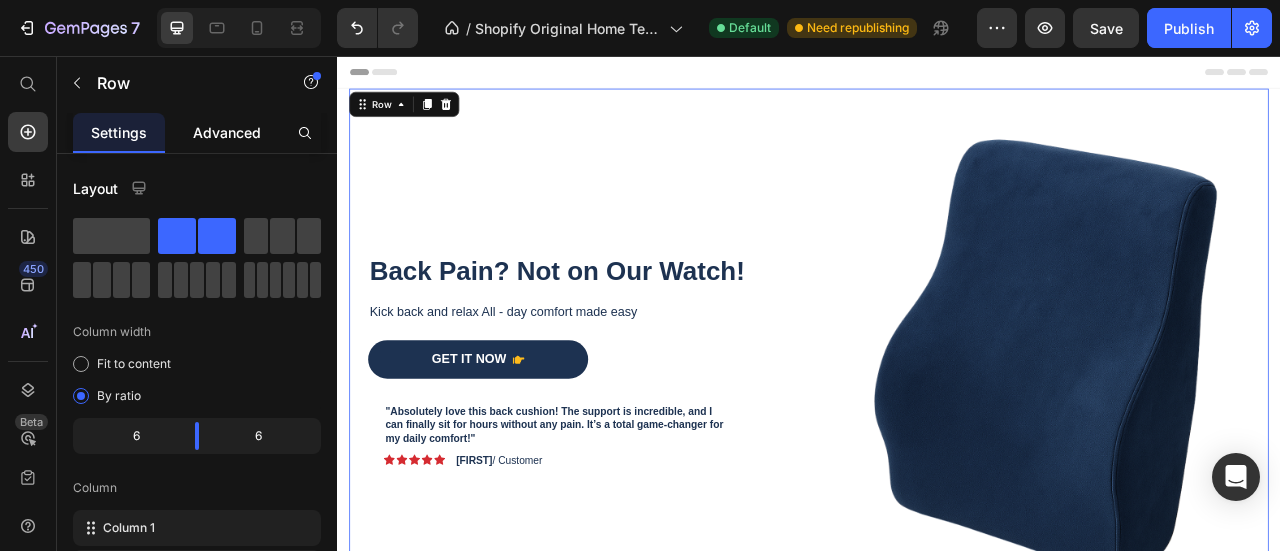 click on "Advanced" at bounding box center (227, 132) 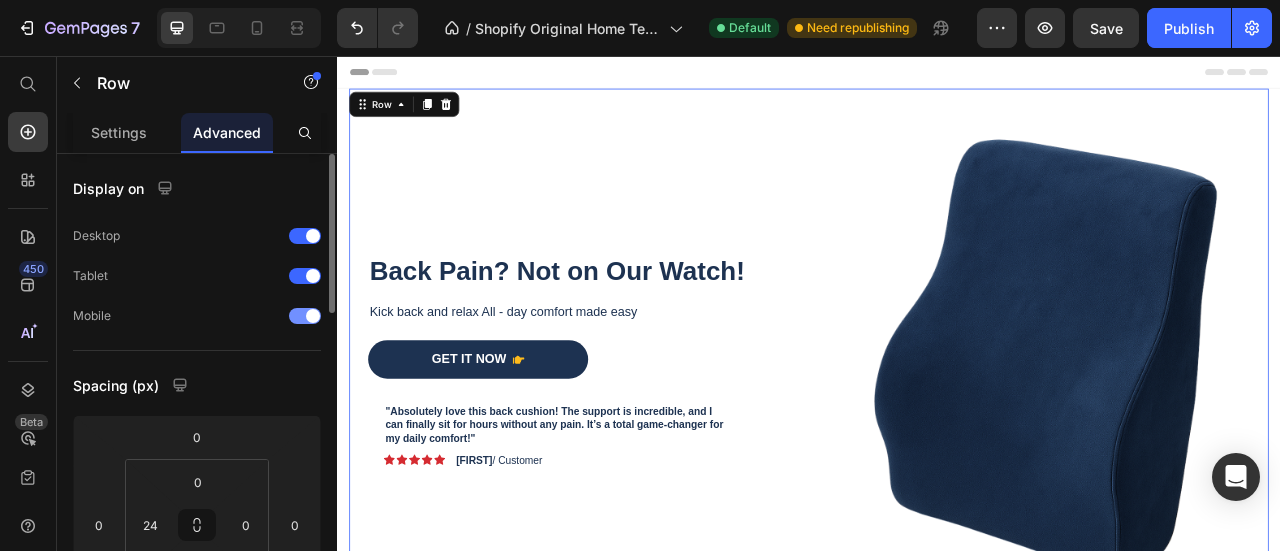click 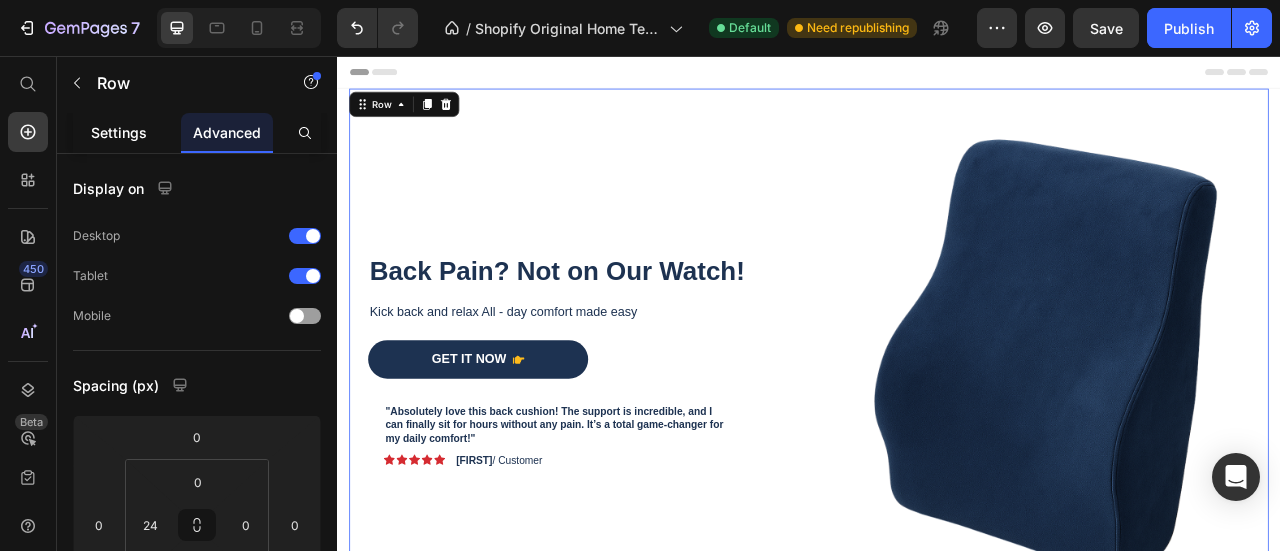 click on "Settings" at bounding box center (119, 132) 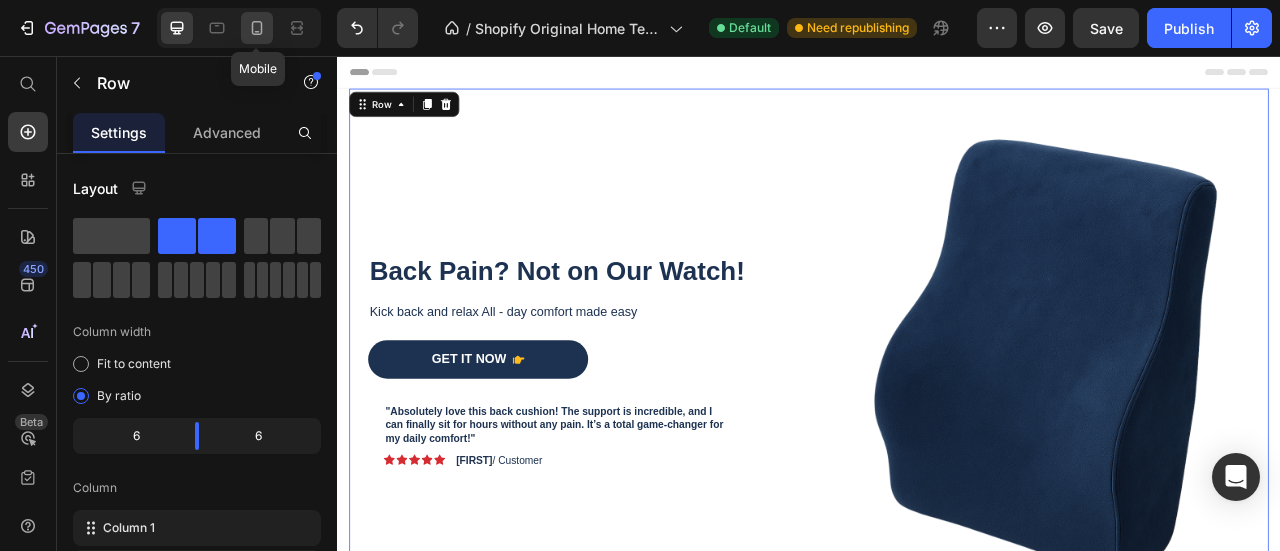 click 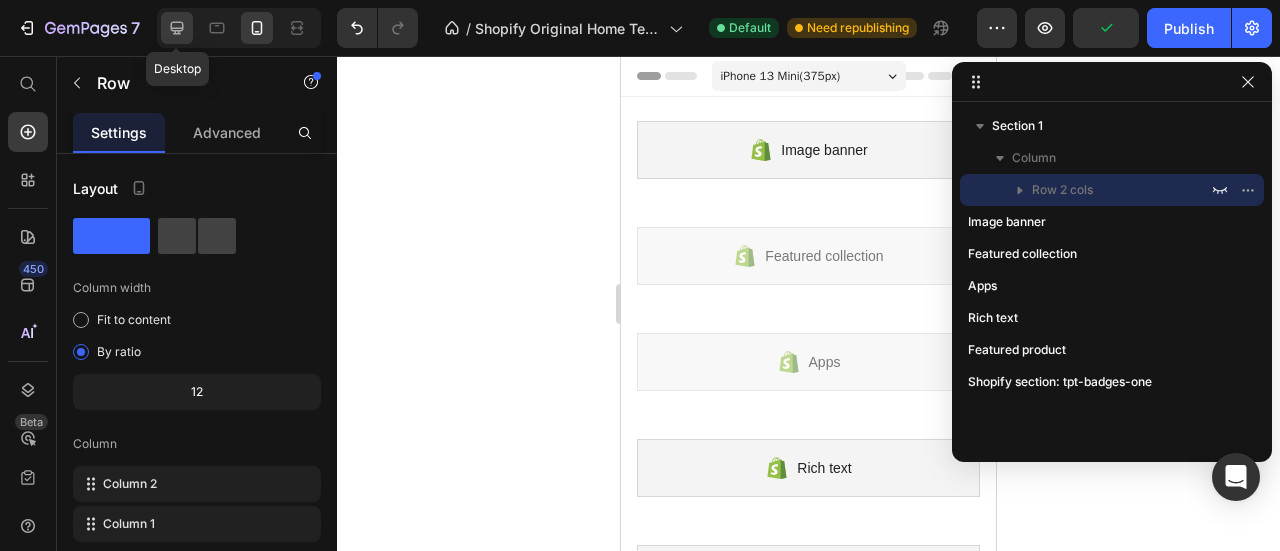 click 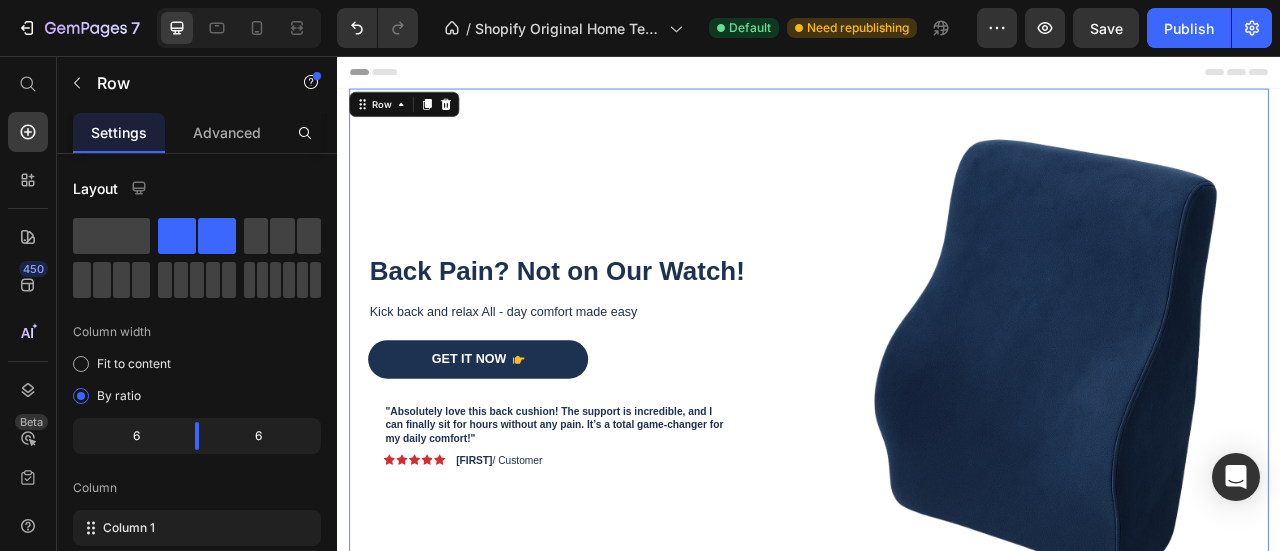 click on "⁠⁠⁠⁠⁠⁠⁠ Back Pain? Not on Our Watch! Heading Kick back and relax All - day comfort made easy Text Block
Get It Now Button "Absolutely love this back cushion! The support is incredible, and I can finally sit for hours without any pain. It’s a total game-changer for my daily comfort!" Text Block Image Icon Icon Icon Icon Icon Icon List [FIRST] / [LAST] Text Block Row Row Shop Now   👉    Button Row" at bounding box center [655, 446] 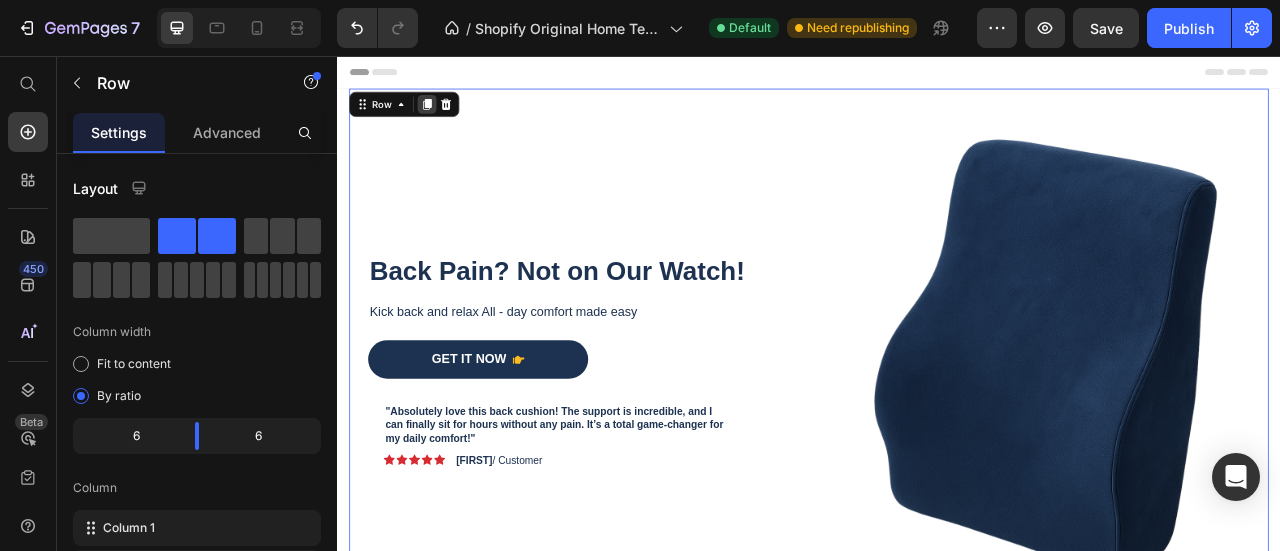 click 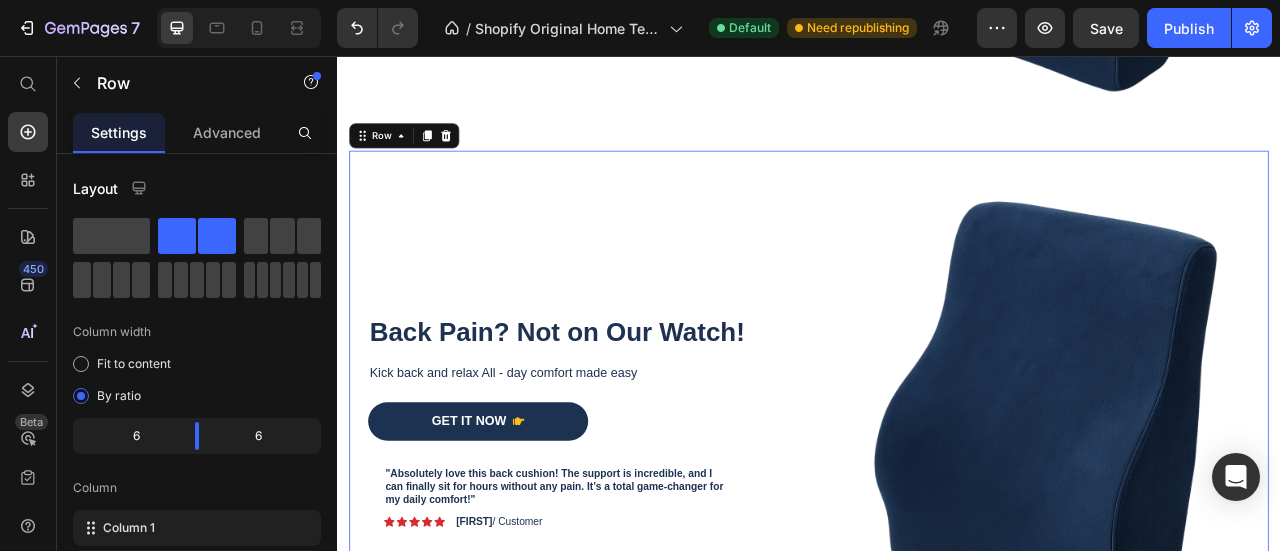 scroll, scrollTop: 658, scrollLeft: 0, axis: vertical 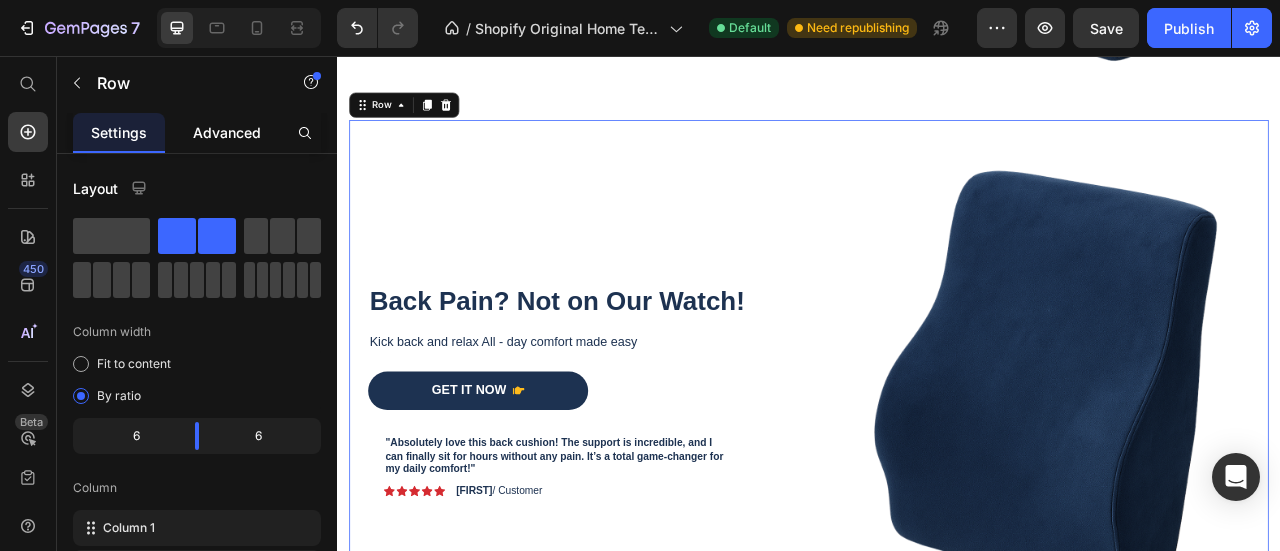 click on "Advanced" at bounding box center [227, 132] 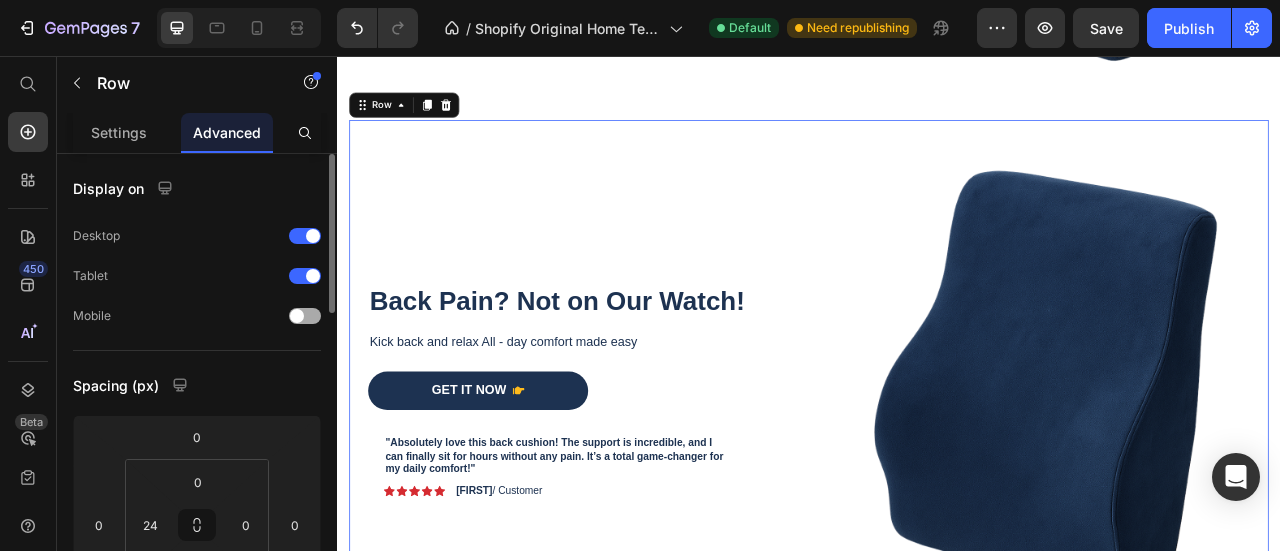 click at bounding box center [297, 316] 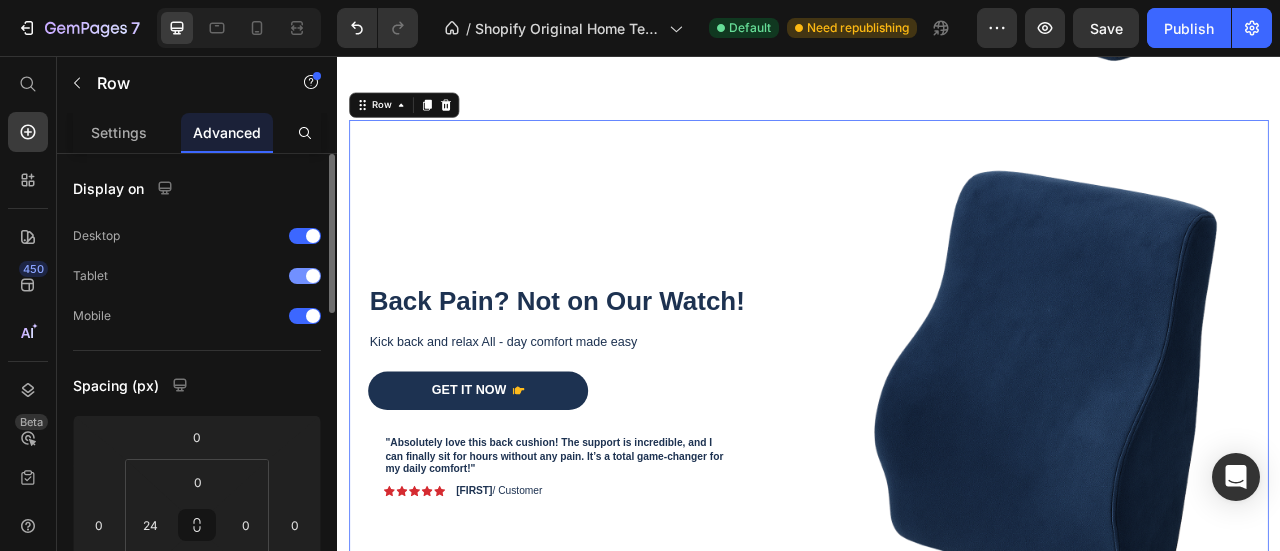 click on "Tablet" at bounding box center (197, 276) 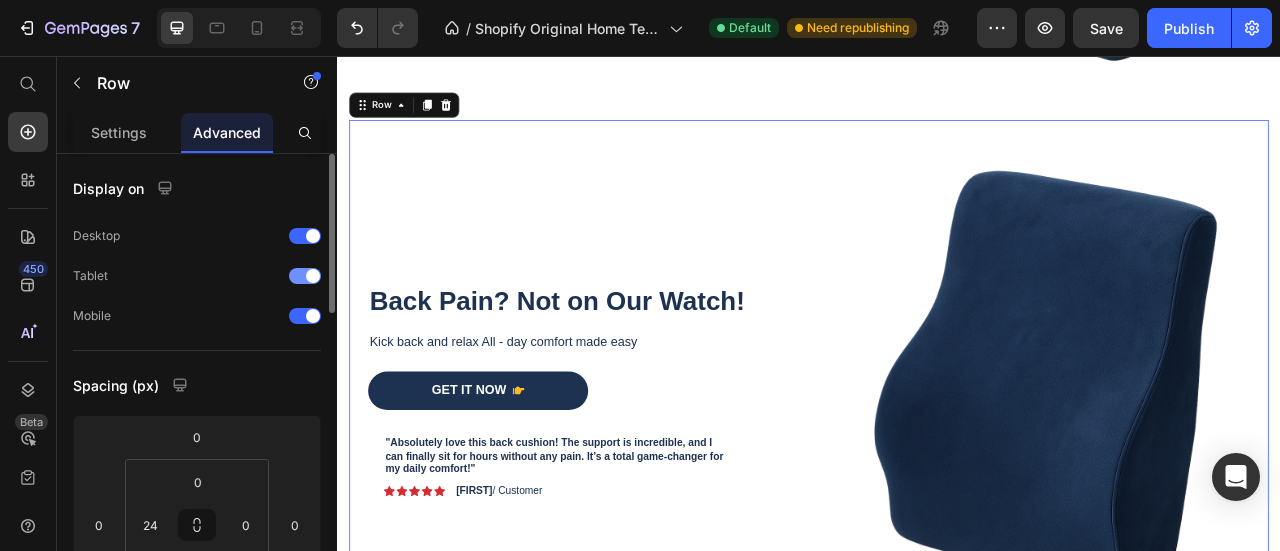 click at bounding box center [305, 276] 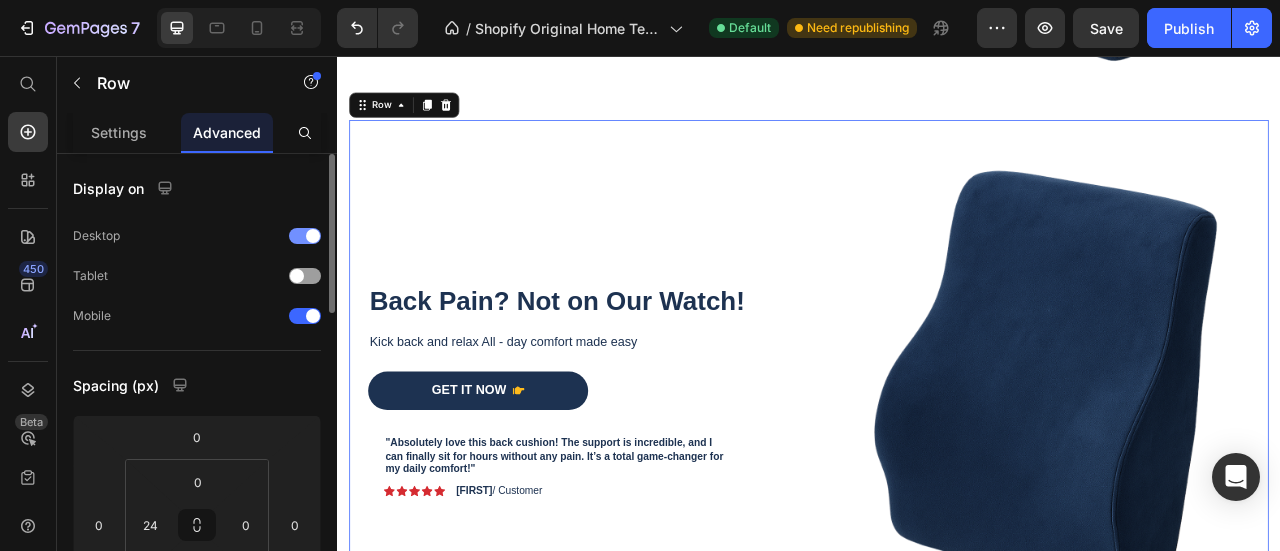 click at bounding box center [305, 236] 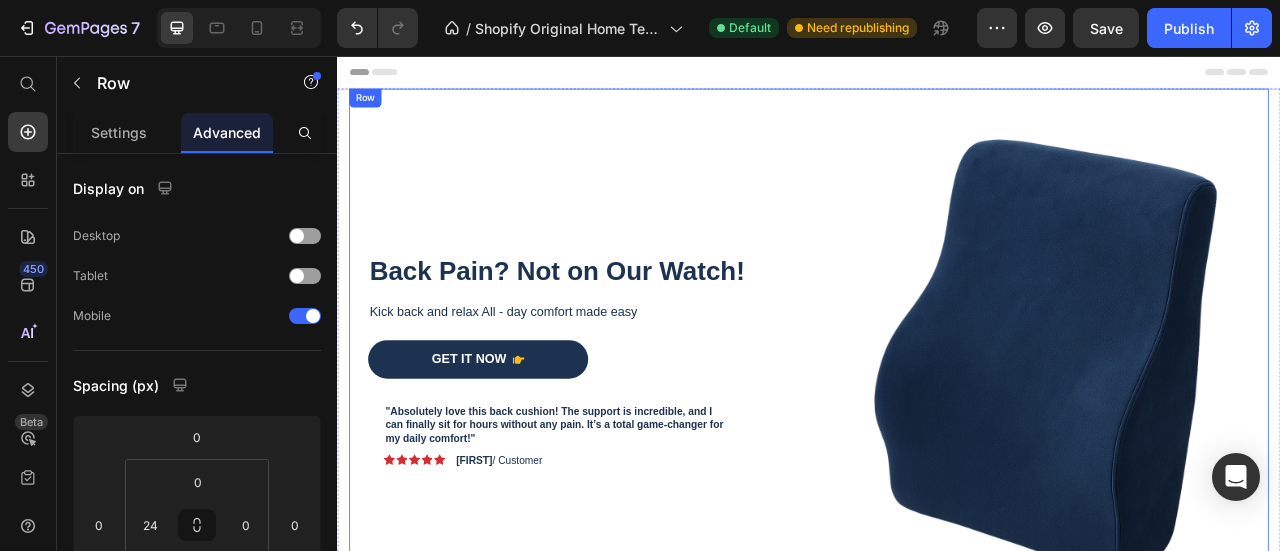 scroll, scrollTop: 0, scrollLeft: 0, axis: both 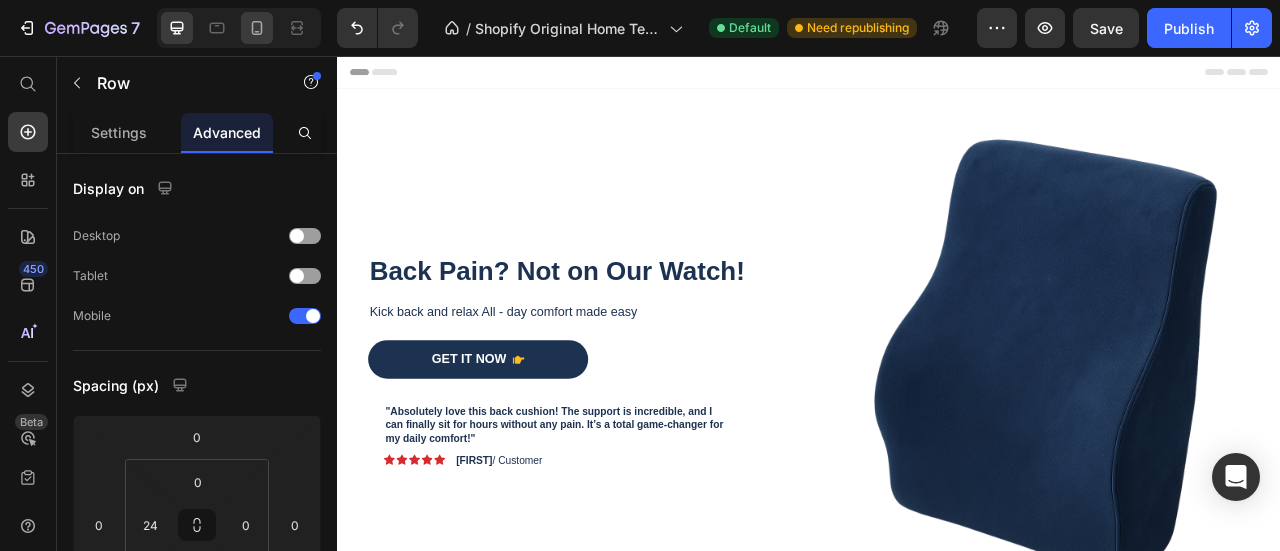 click 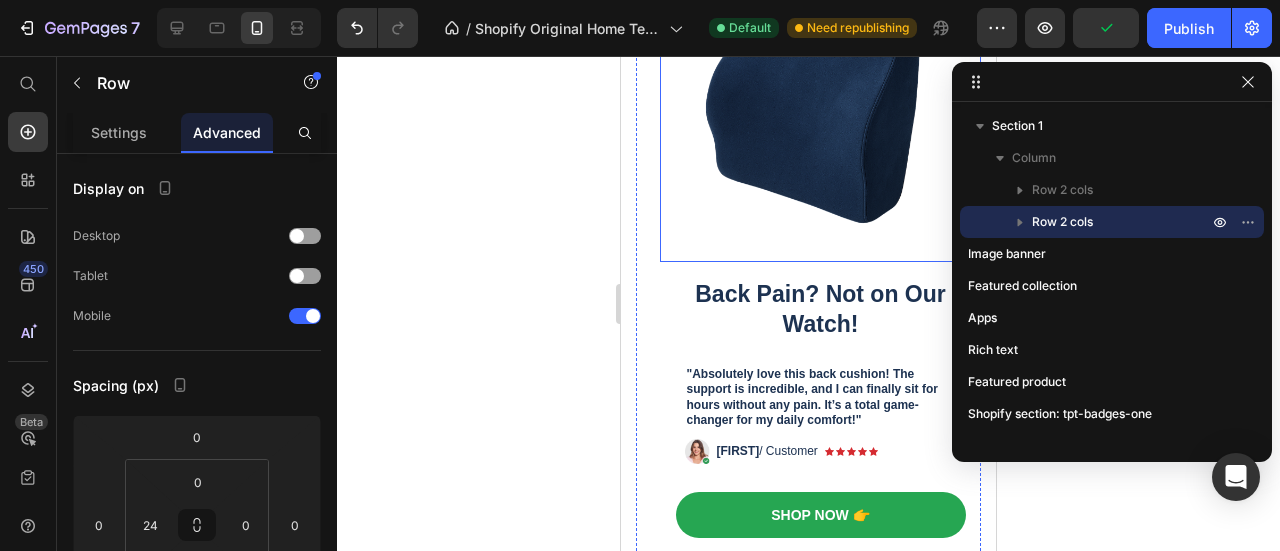 scroll, scrollTop: 0, scrollLeft: 0, axis: both 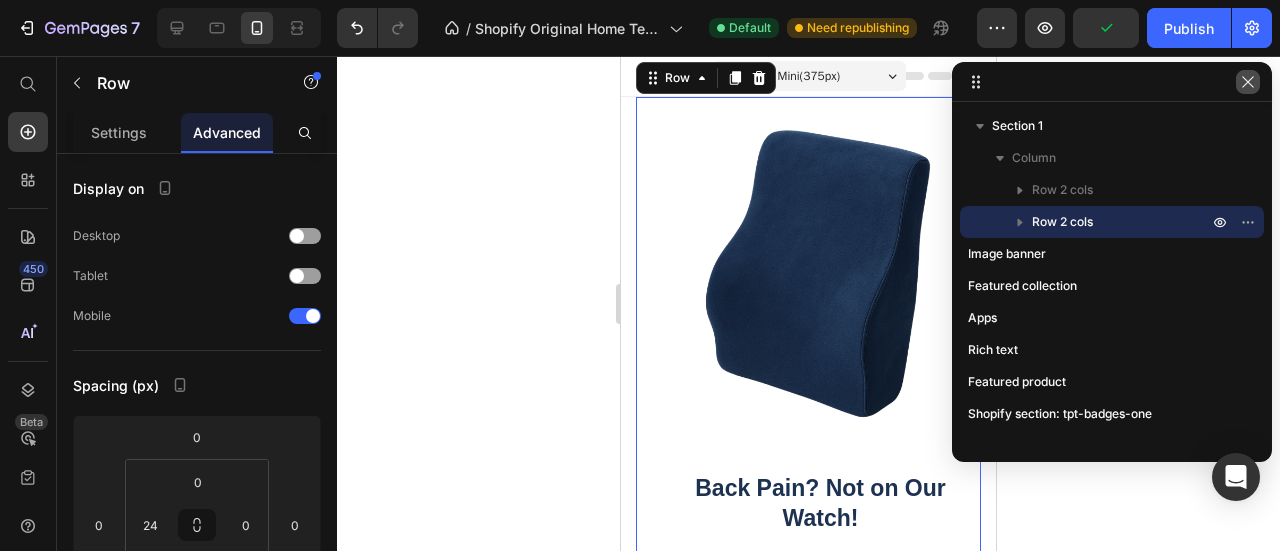 click 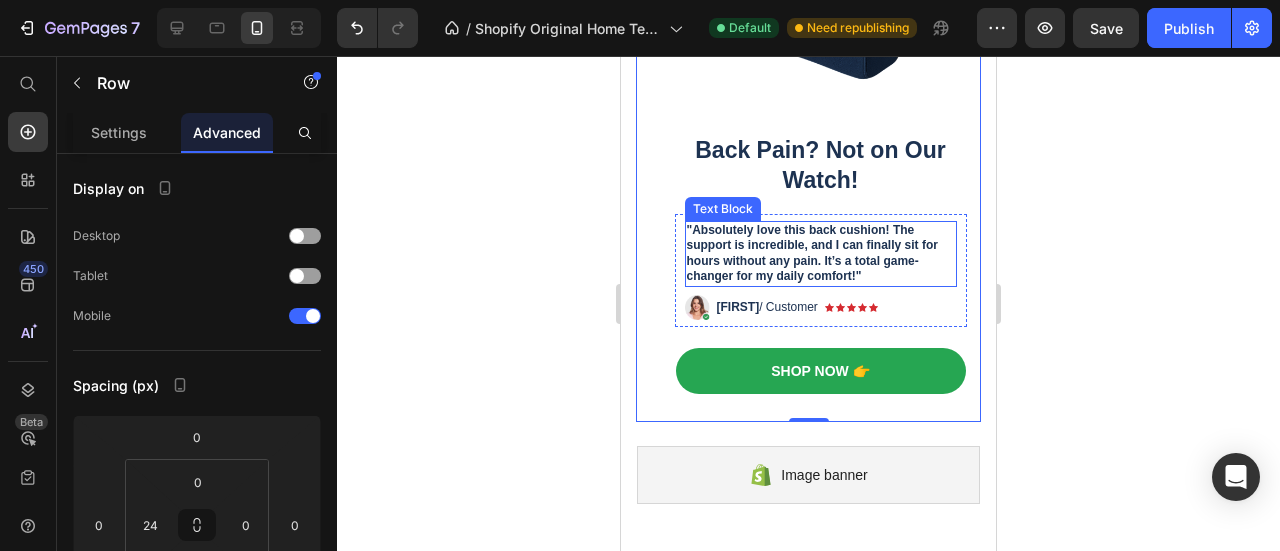 scroll, scrollTop: 300, scrollLeft: 0, axis: vertical 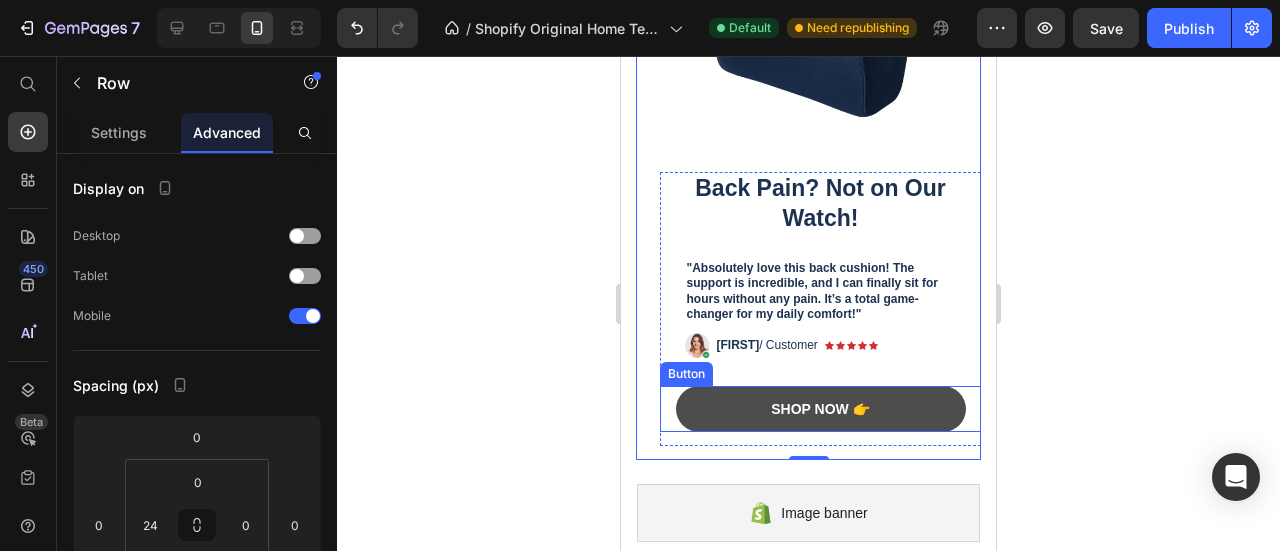 click on "Shop Now   👉" at bounding box center (821, 409) 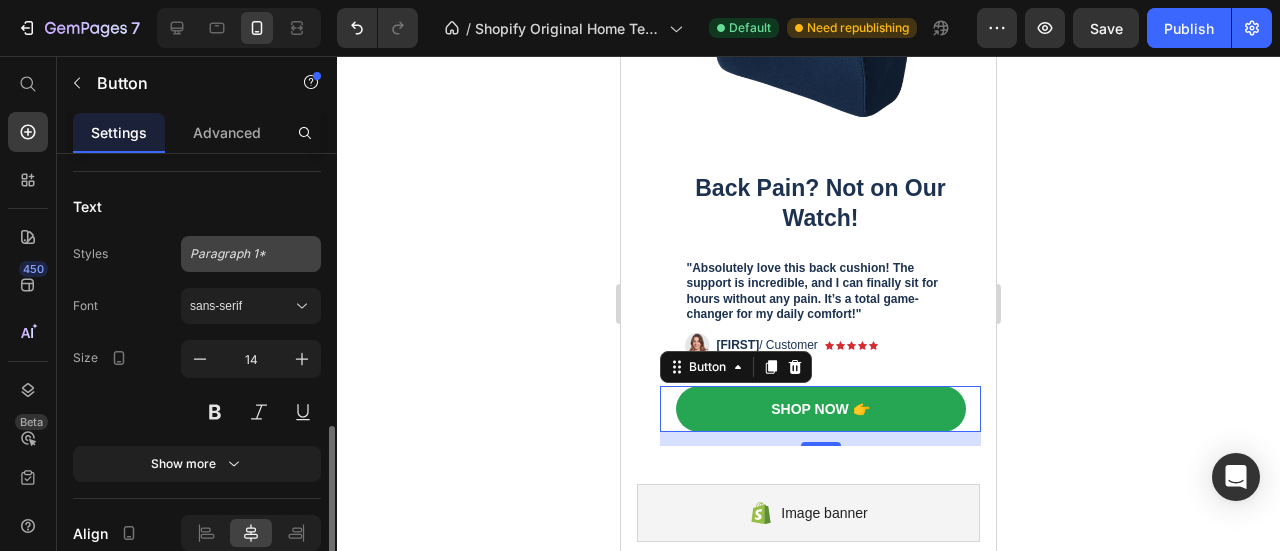 scroll, scrollTop: 500, scrollLeft: 0, axis: vertical 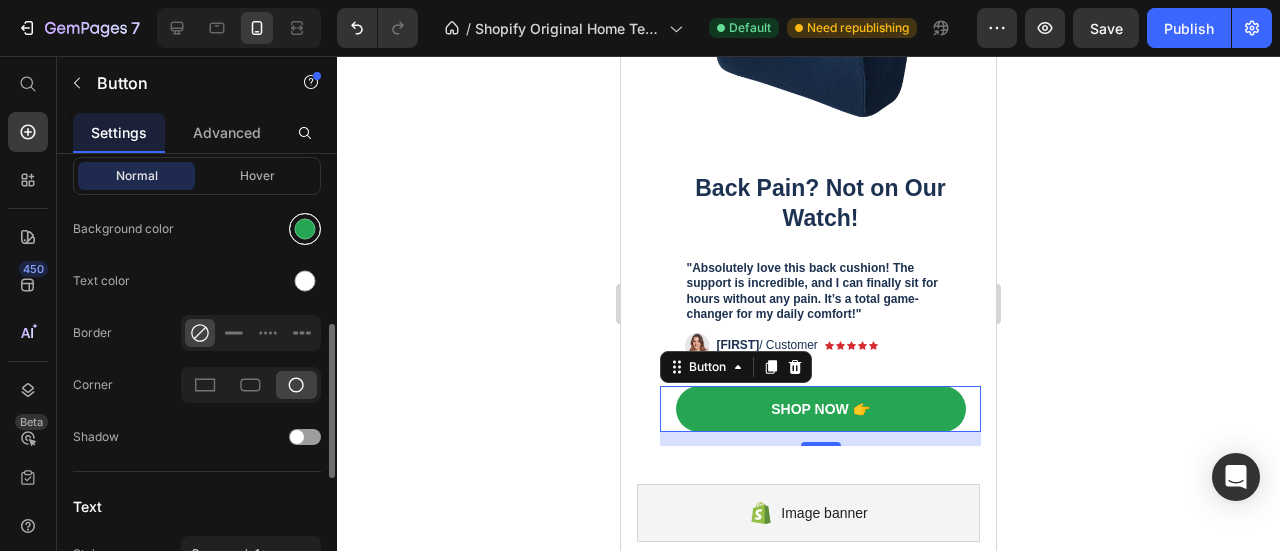 click at bounding box center (305, 229) 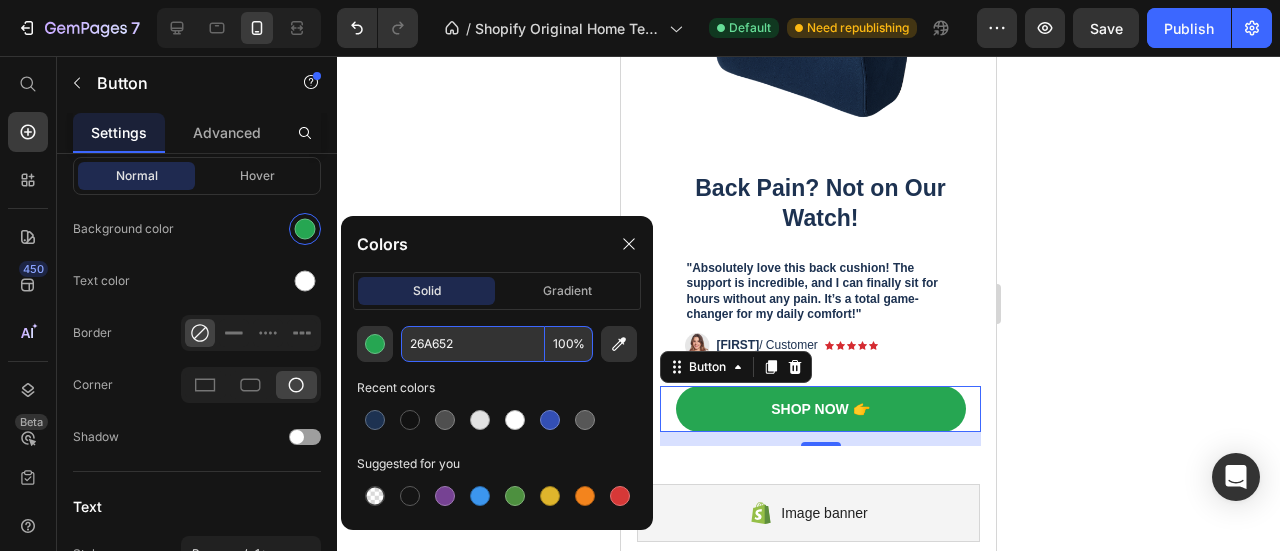 click on "26A652" at bounding box center [473, 344] 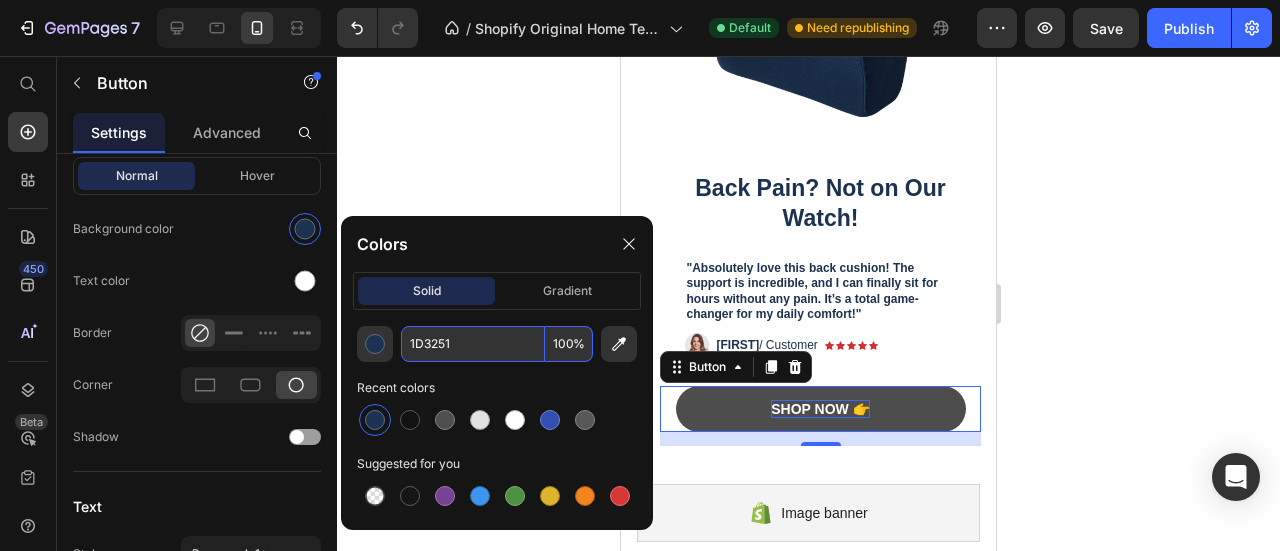 type on "1D3251" 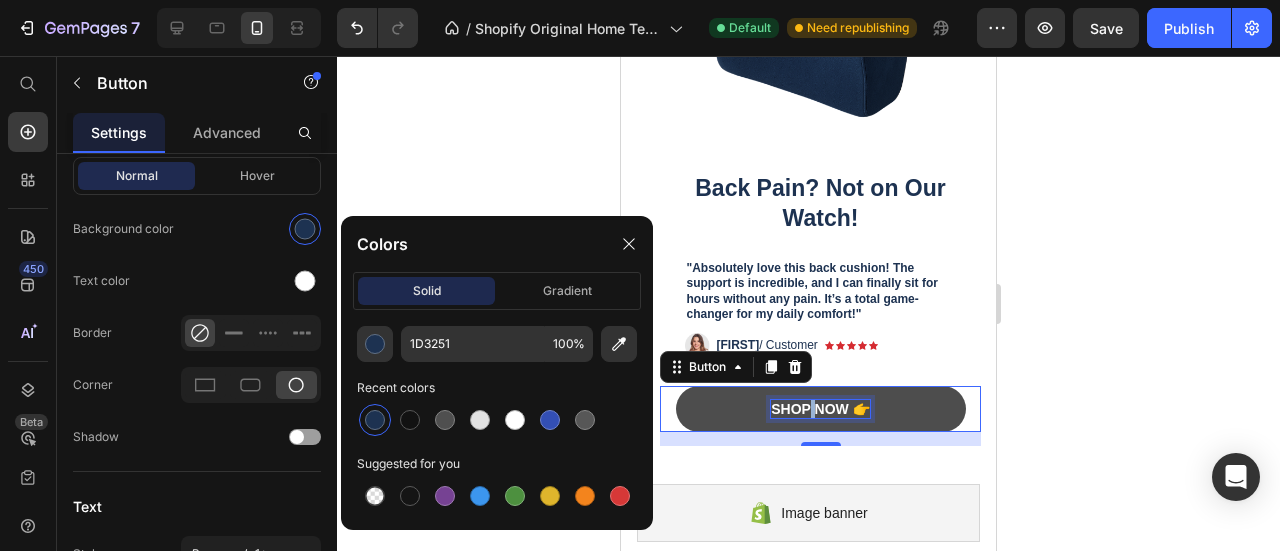 click on "Shop Now 👉" at bounding box center [820, 409] 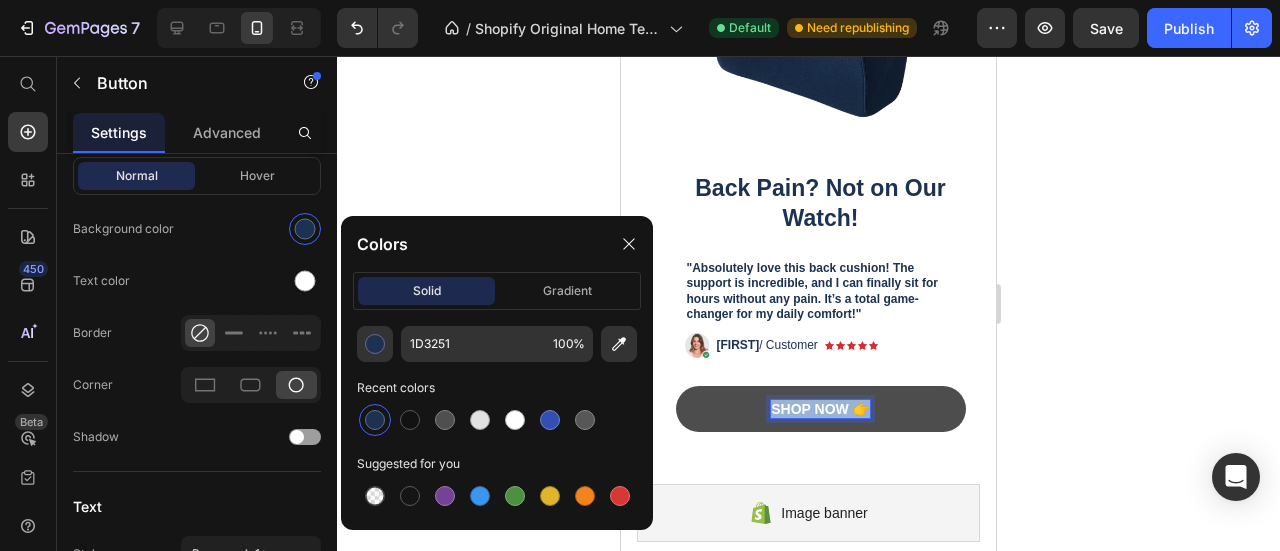 click on "Shop Now 👉" at bounding box center (820, 409) 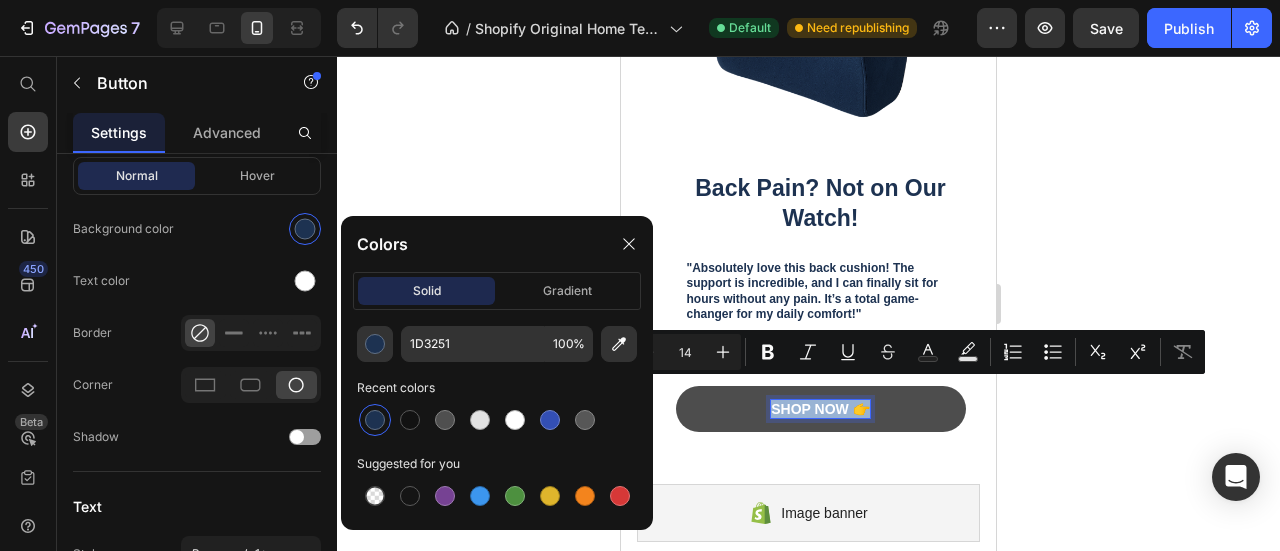 click on "Shop Now 👉" at bounding box center [821, 409] 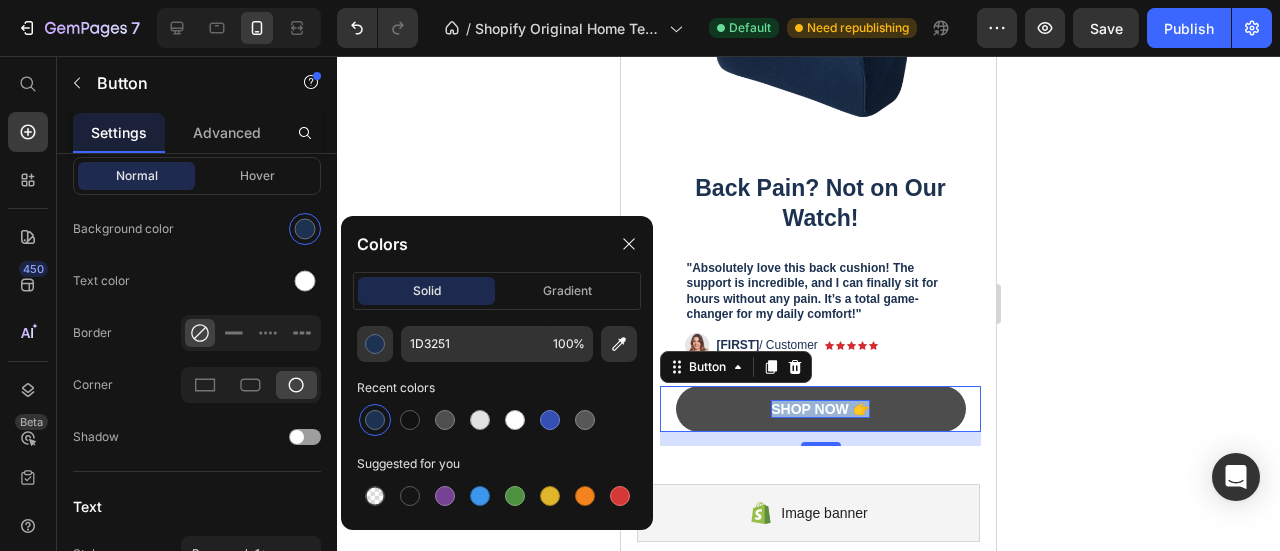 click on "Shop Now 👉" at bounding box center (820, 409) 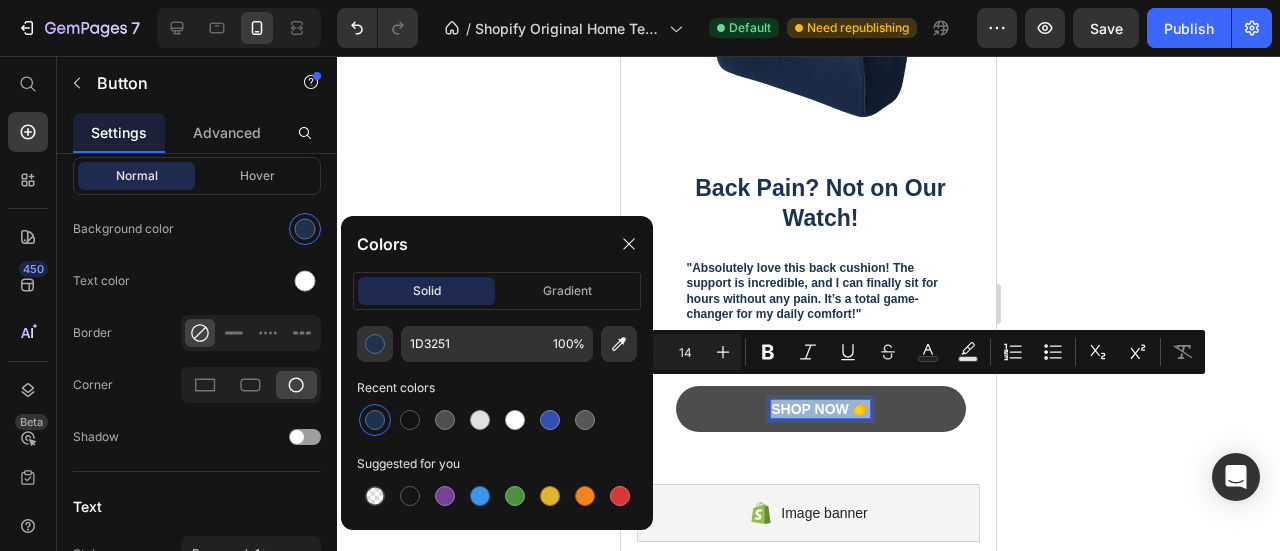 click on "Shop Now 👉" at bounding box center [820, 409] 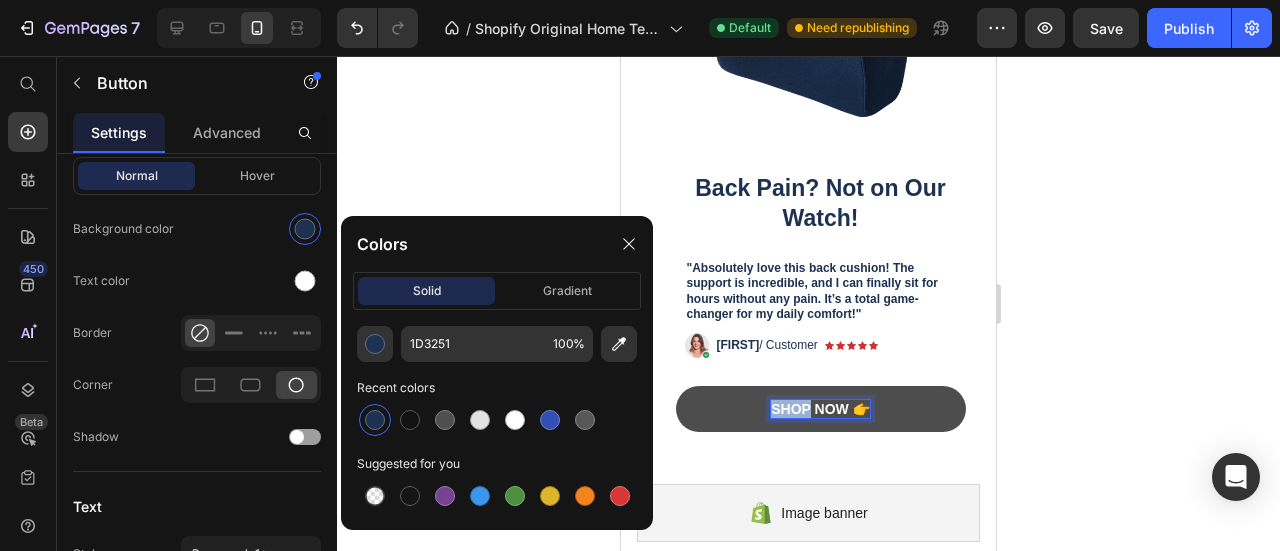 drag, startPoint x: 802, startPoint y: 389, endPoint x: 743, endPoint y: 393, distance: 59.135437 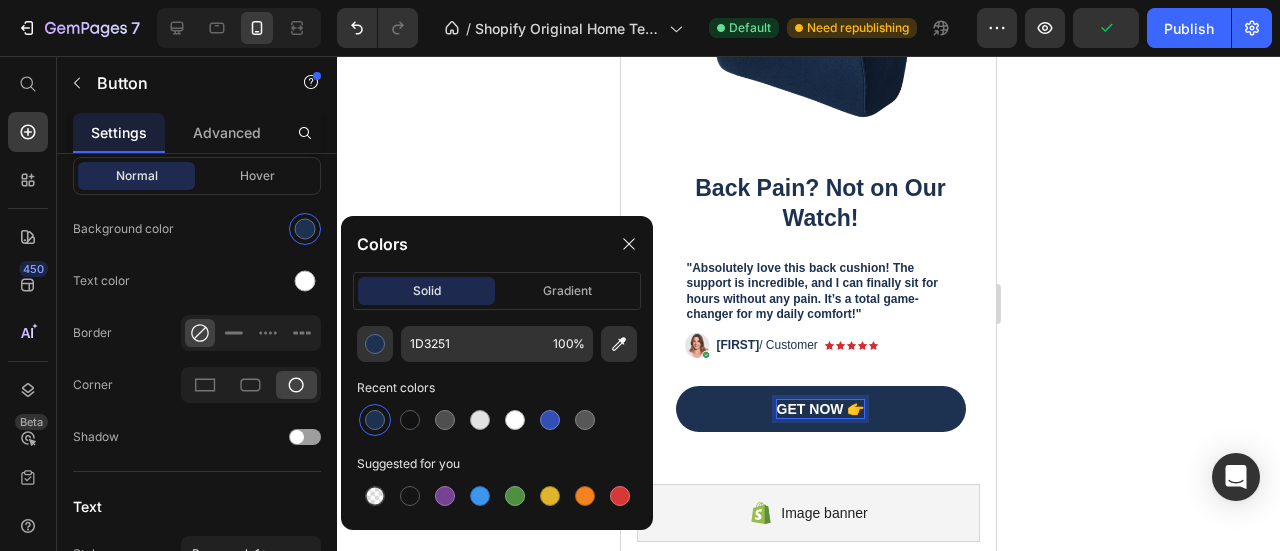 click on "get Now 👉" at bounding box center (821, 409) 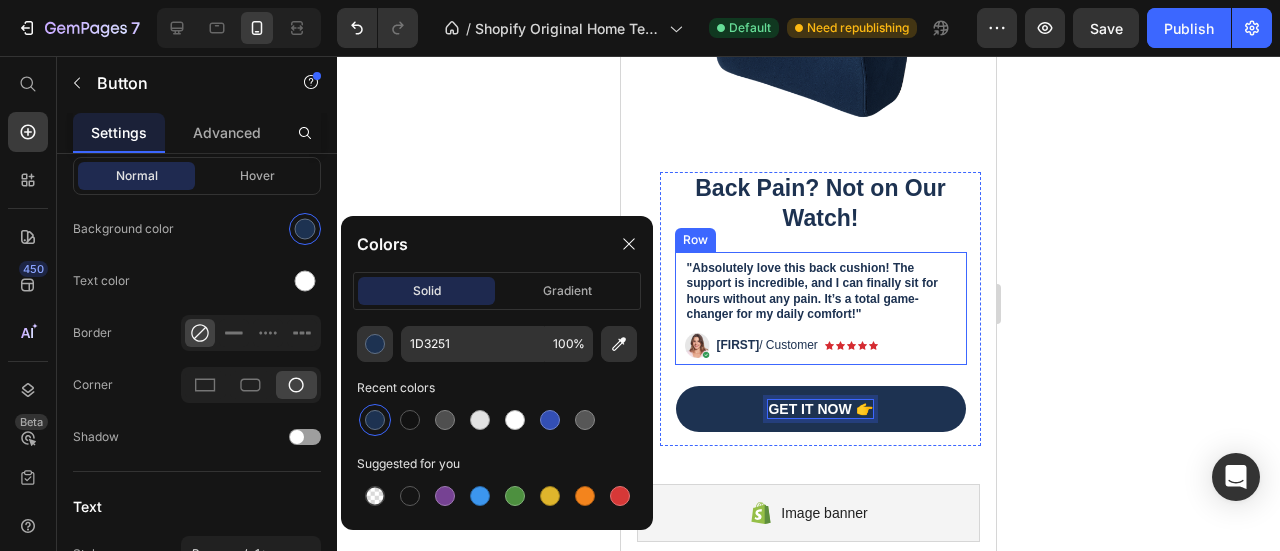 click on ""Absolutely love this back cushion! The support is incredible, and I can finally sit for hours without any pain. It’s a total game-changer for my daily comfort!" Text Block Image Icon Icon Icon Icon Icon Icon List [FIRST] / [LAST] Text Block Row Row" at bounding box center (821, 308) 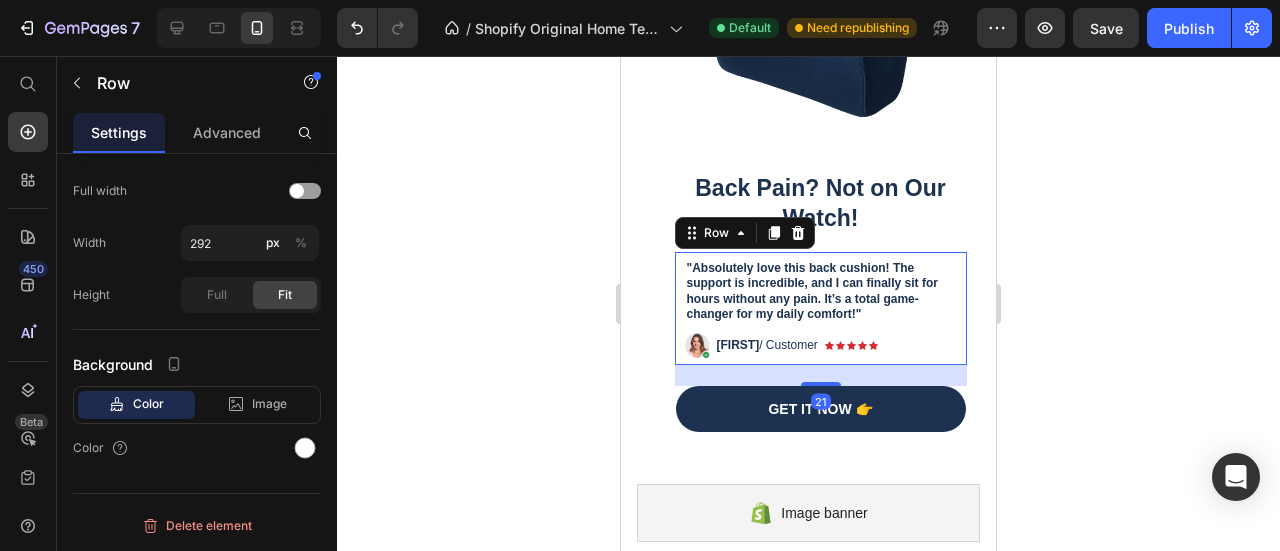 scroll, scrollTop: 0, scrollLeft: 0, axis: both 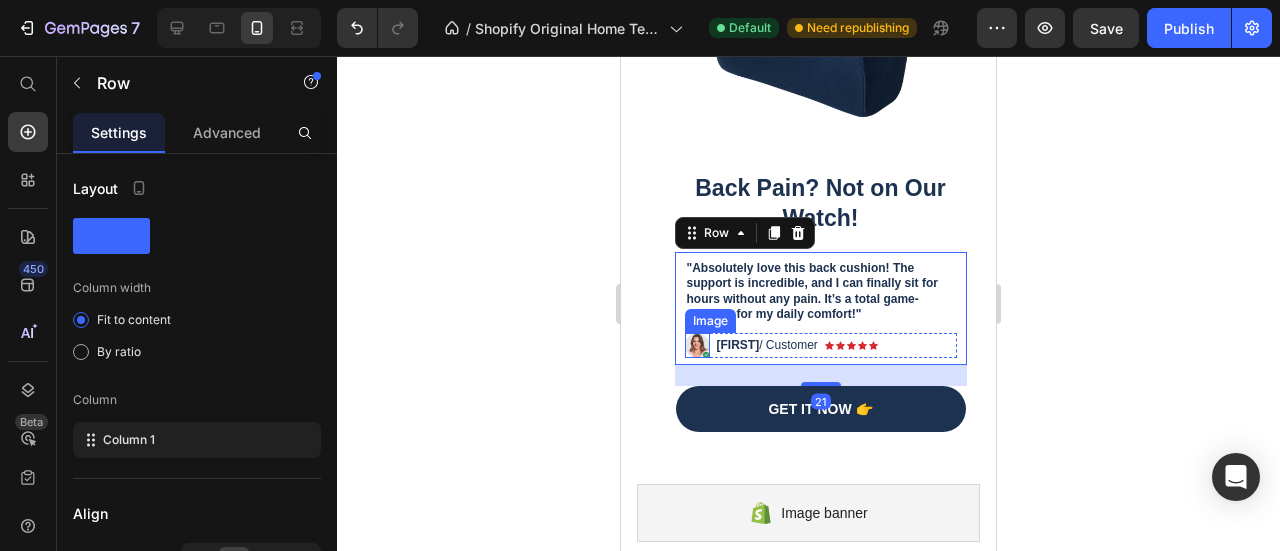 click at bounding box center (697, 345) 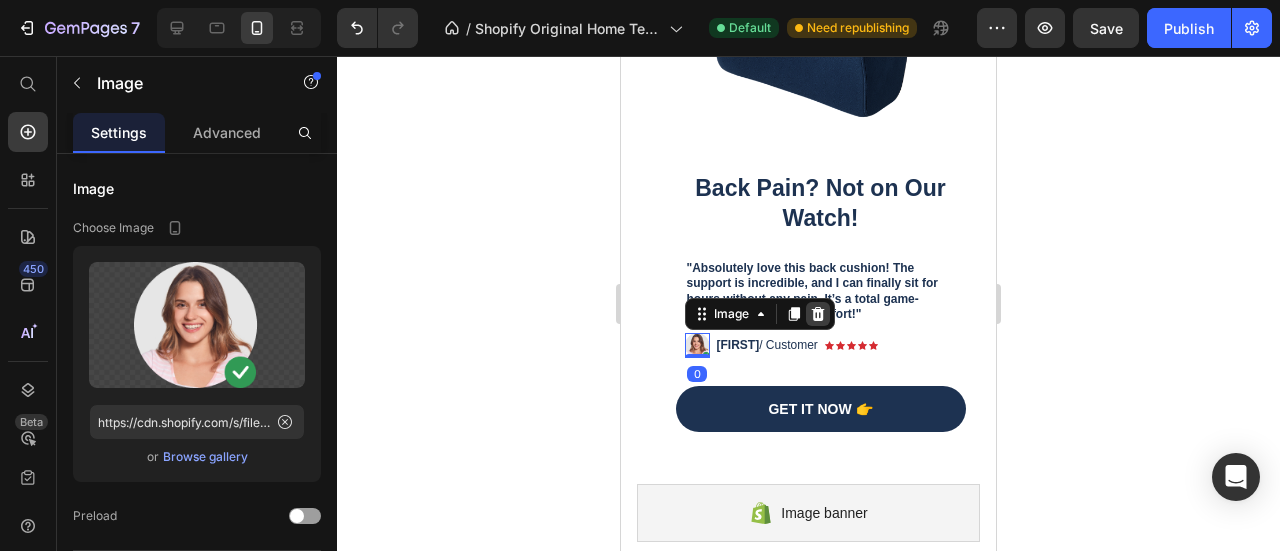 click 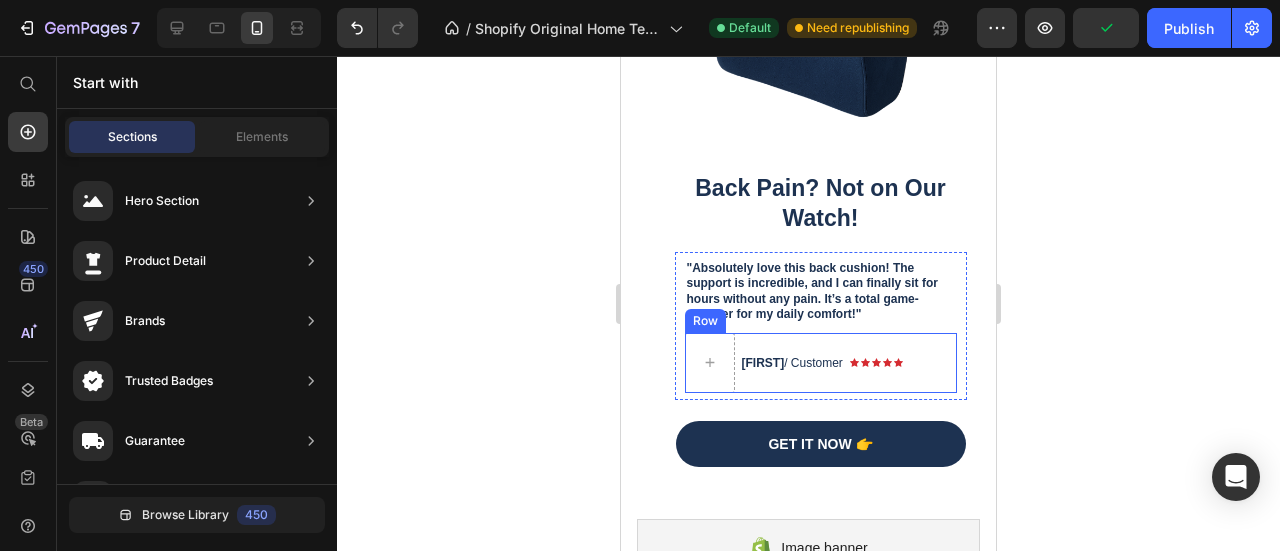 click on "Icon Icon Icon Icon Icon Icon List" at bounding box center (876, 363) 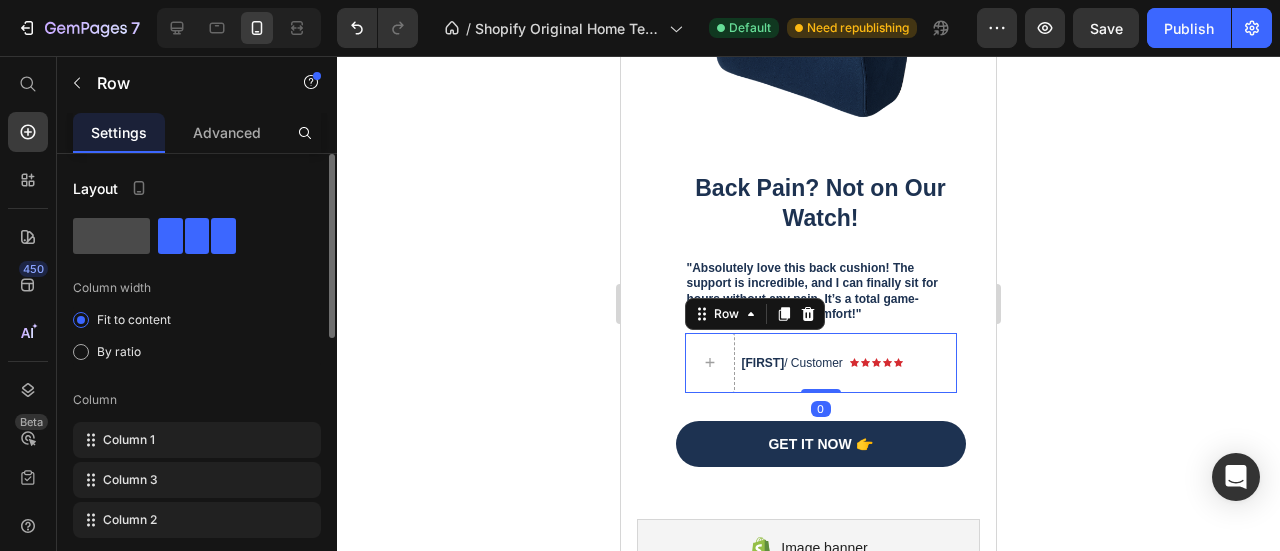 click 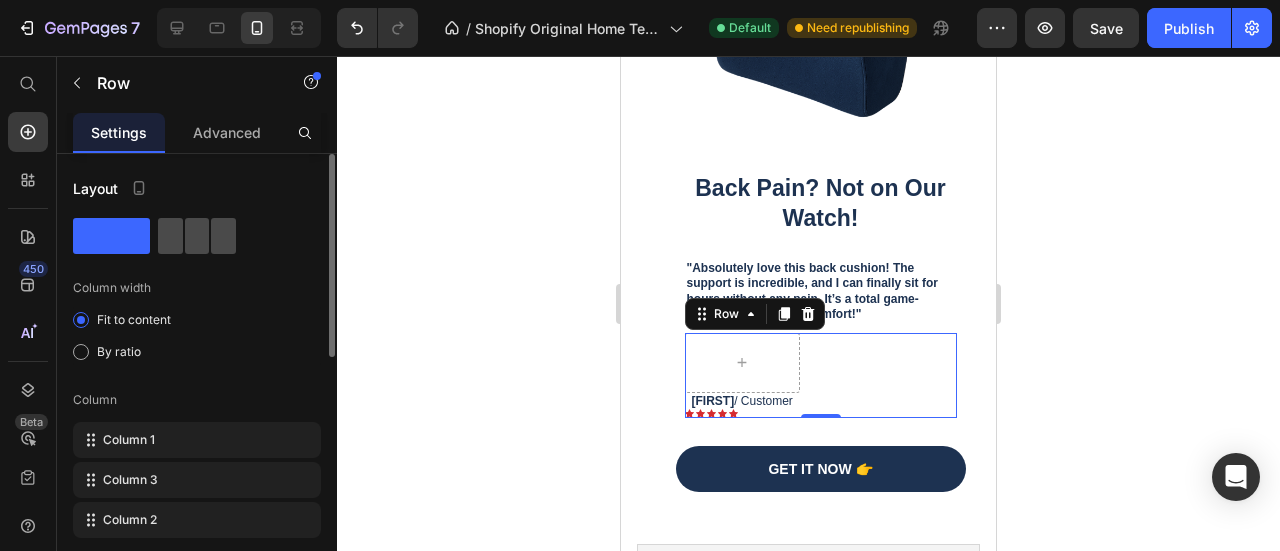 click 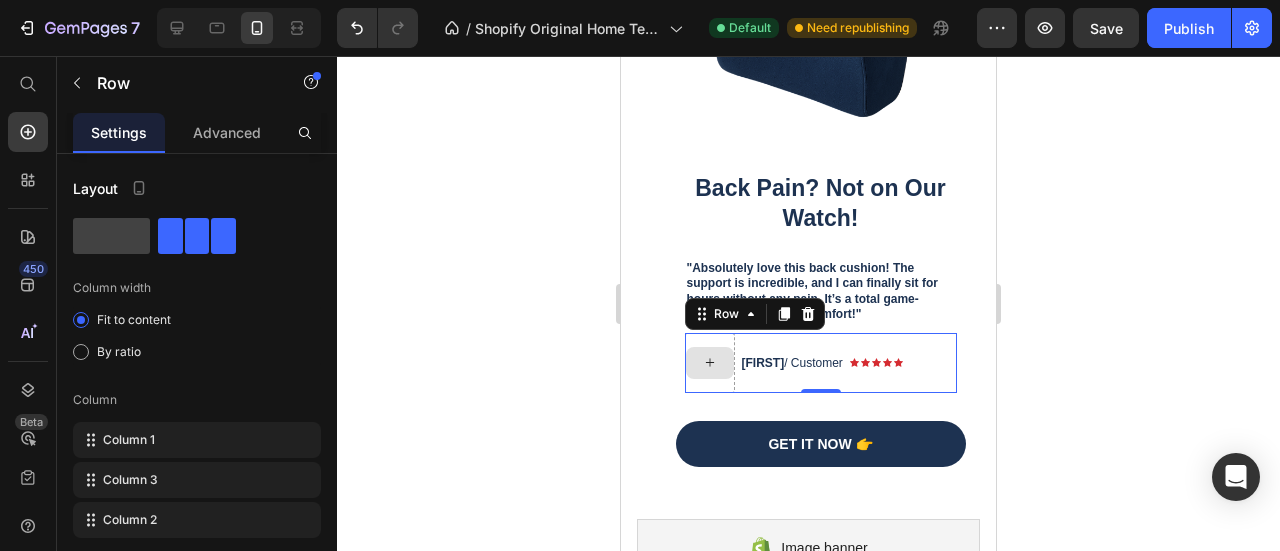 click at bounding box center [710, 363] 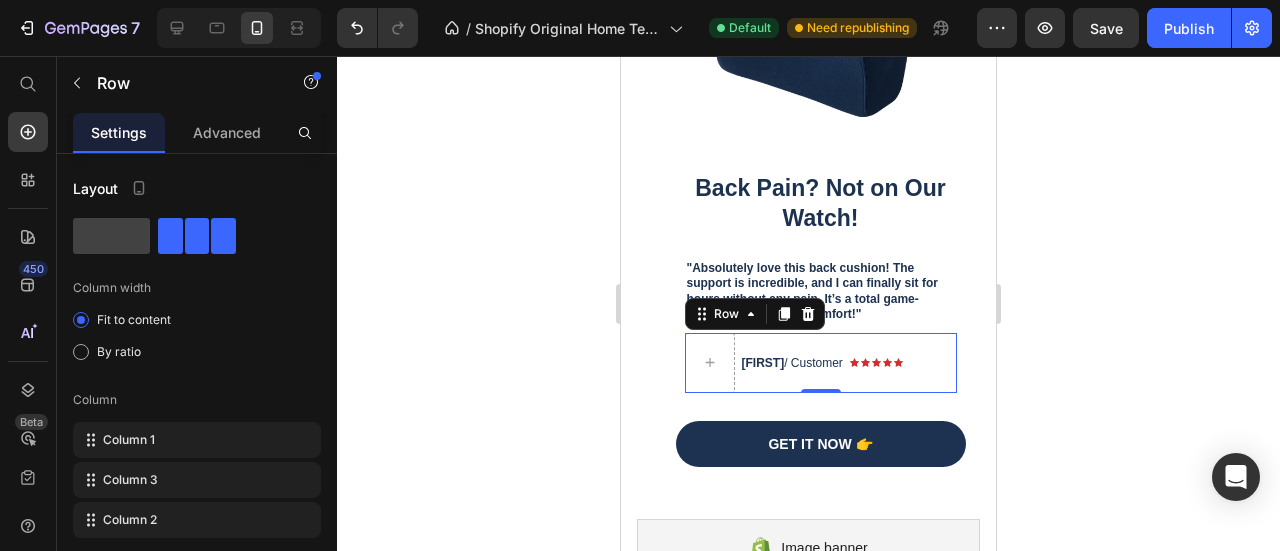 click on "Icon Icon Icon Icon Icon Icon List [FIRST] / [LAST] Text Block Row   0" at bounding box center [821, 363] 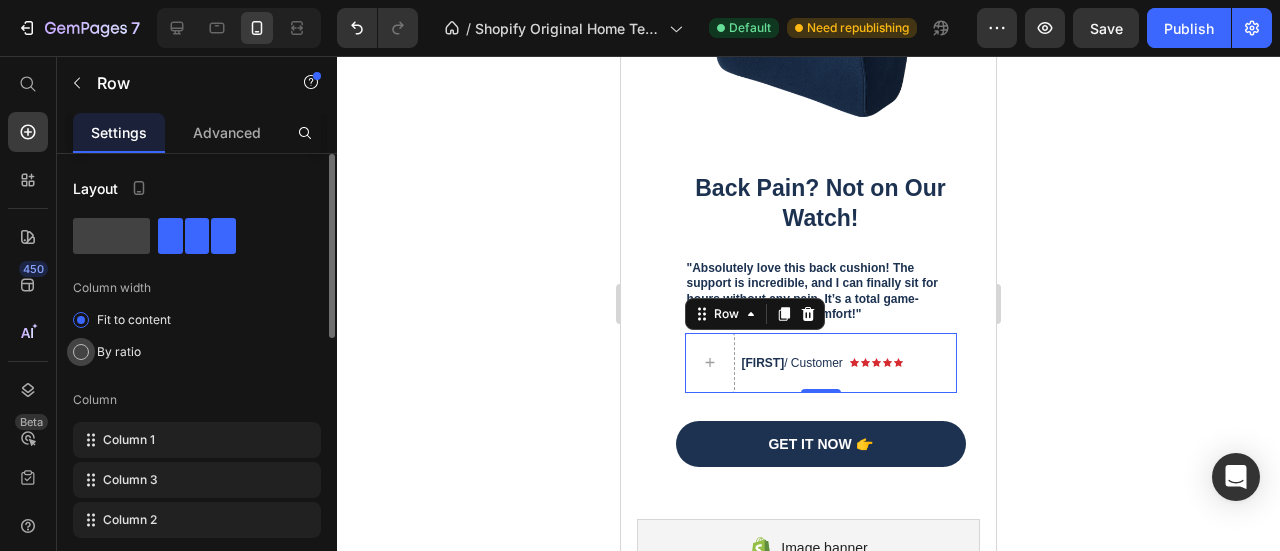 click on "By ratio" at bounding box center (119, 352) 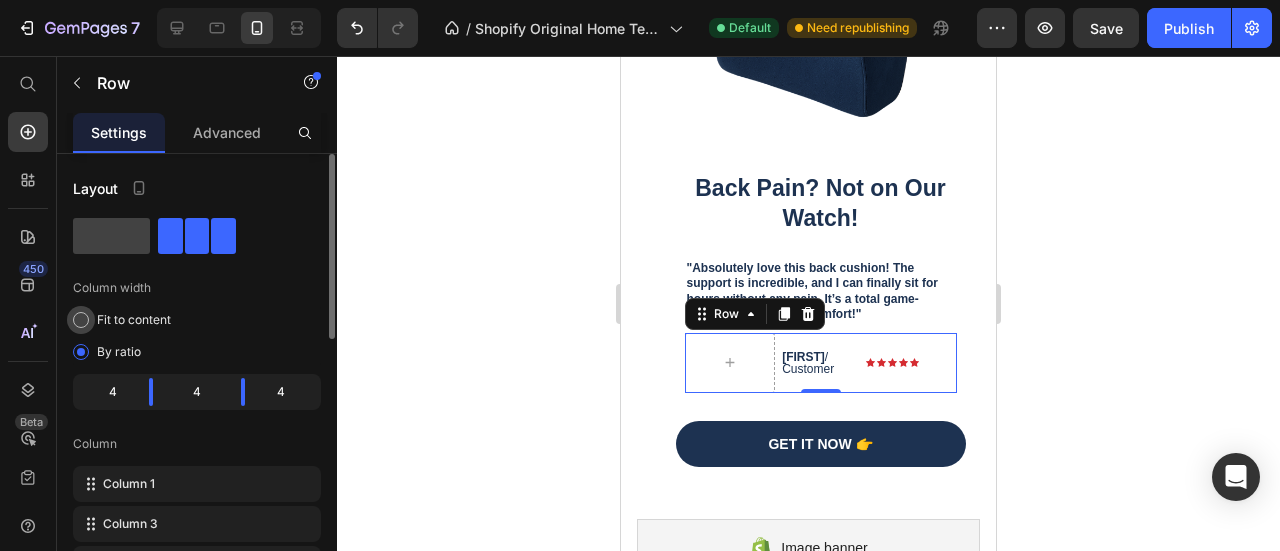 click on "Fit to content" at bounding box center [134, 320] 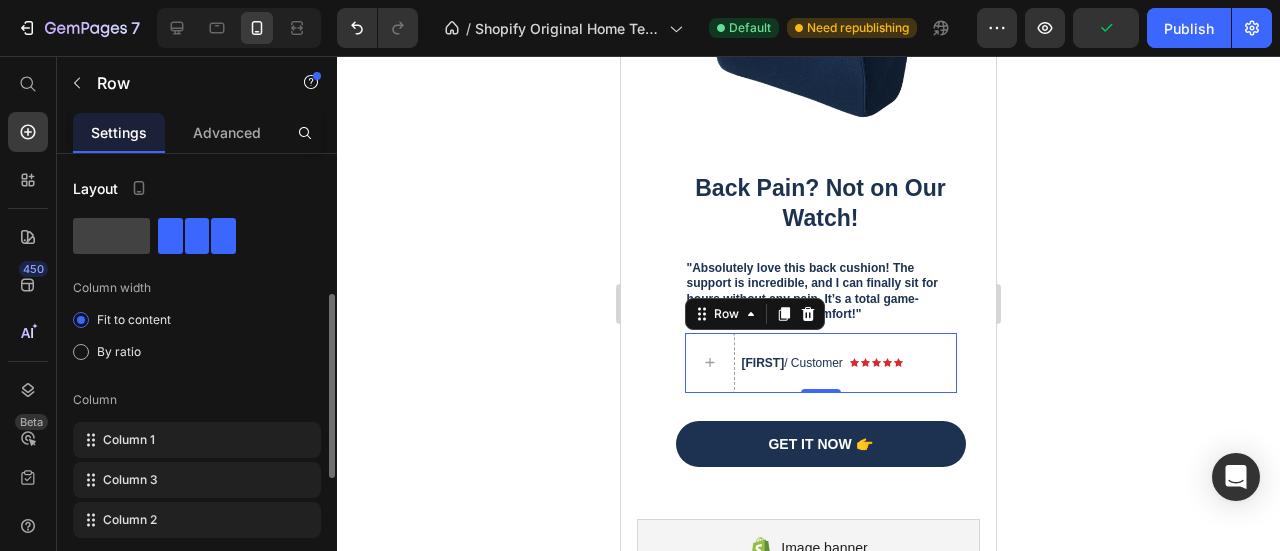 scroll, scrollTop: 100, scrollLeft: 0, axis: vertical 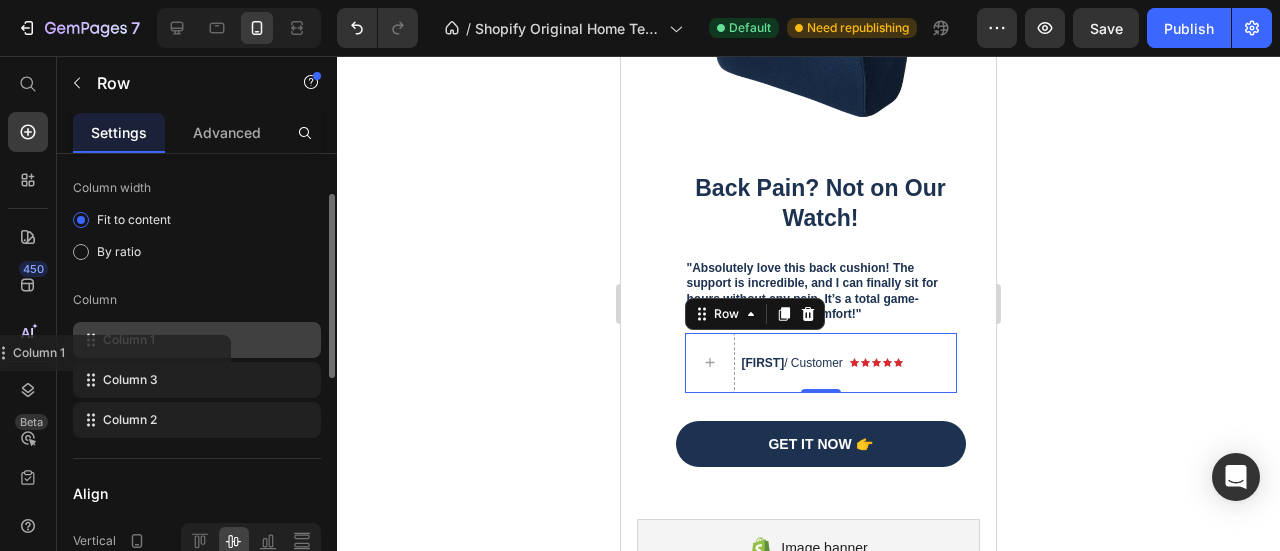 type 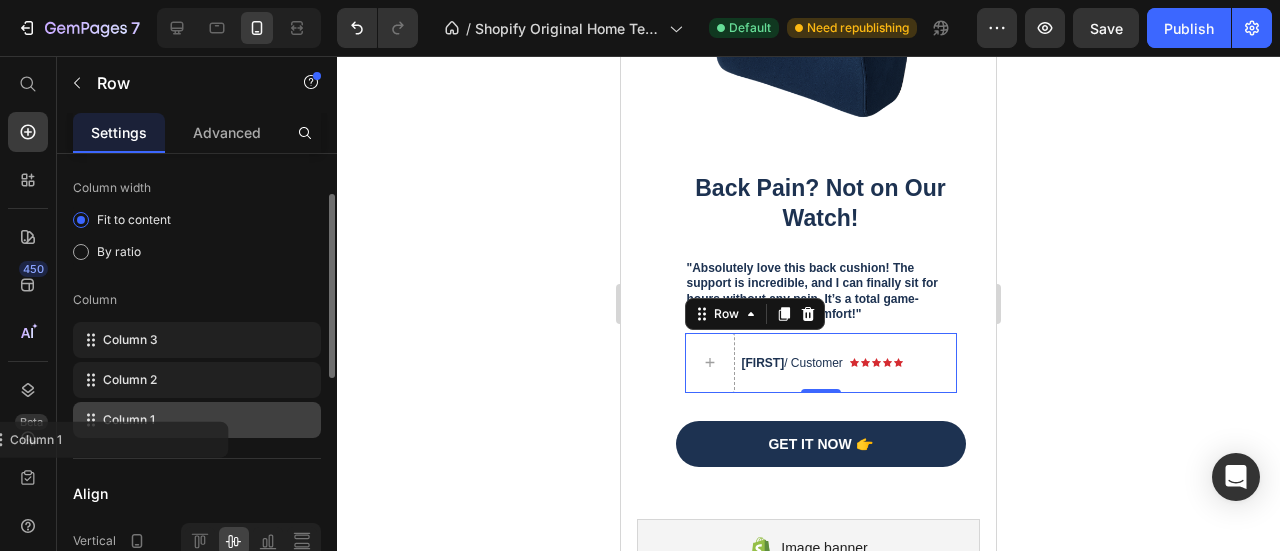 click on "Column 3 Column 2 Column 1" at bounding box center (197, 380) 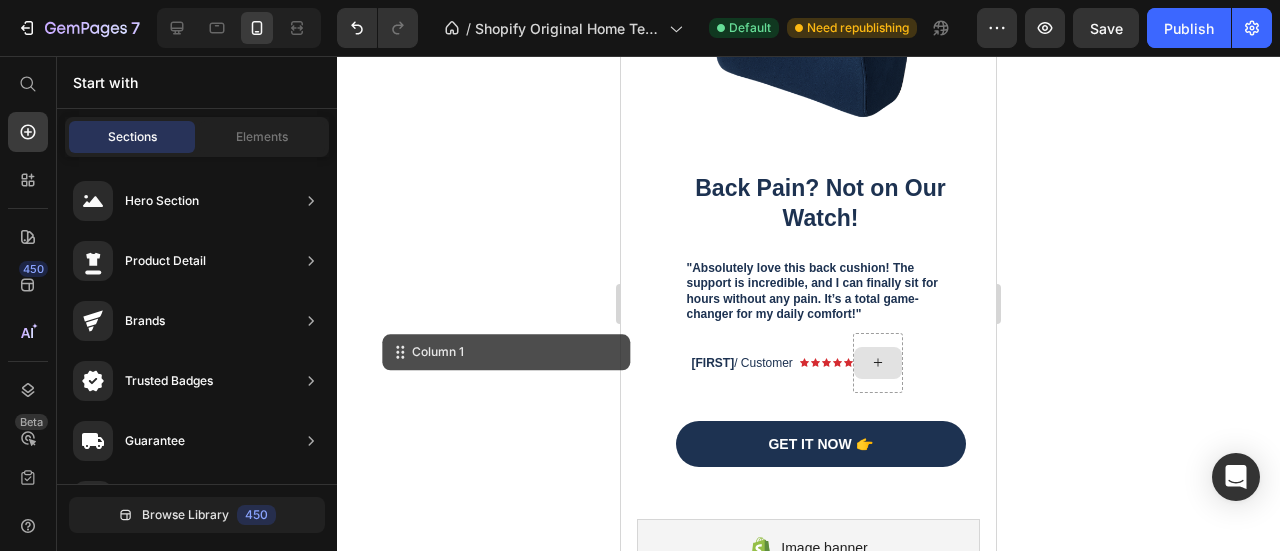 click 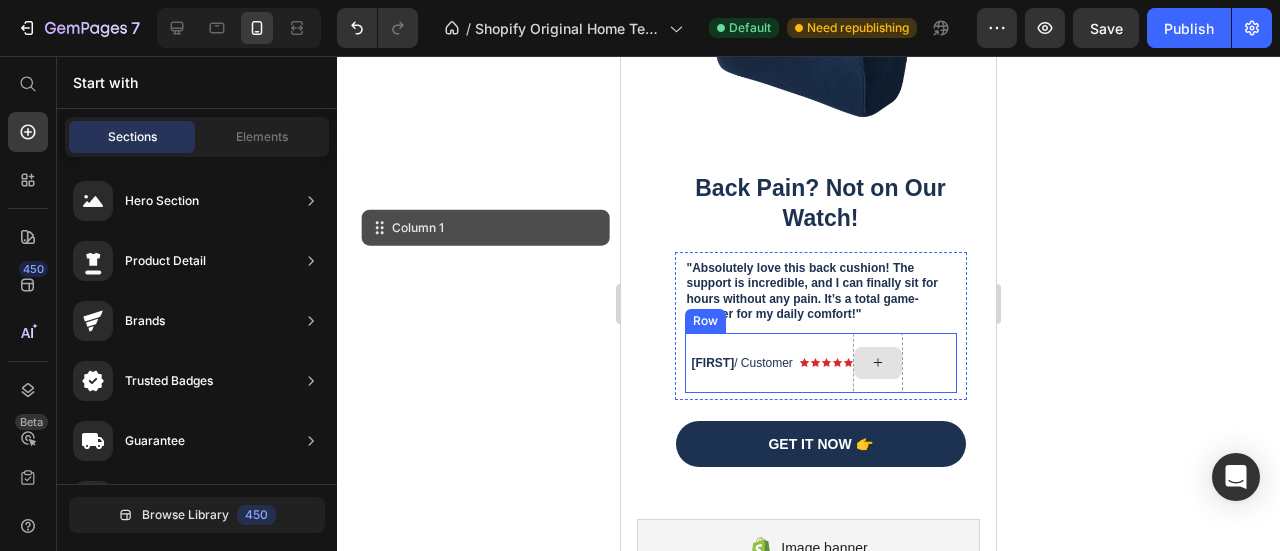 click at bounding box center (878, 363) 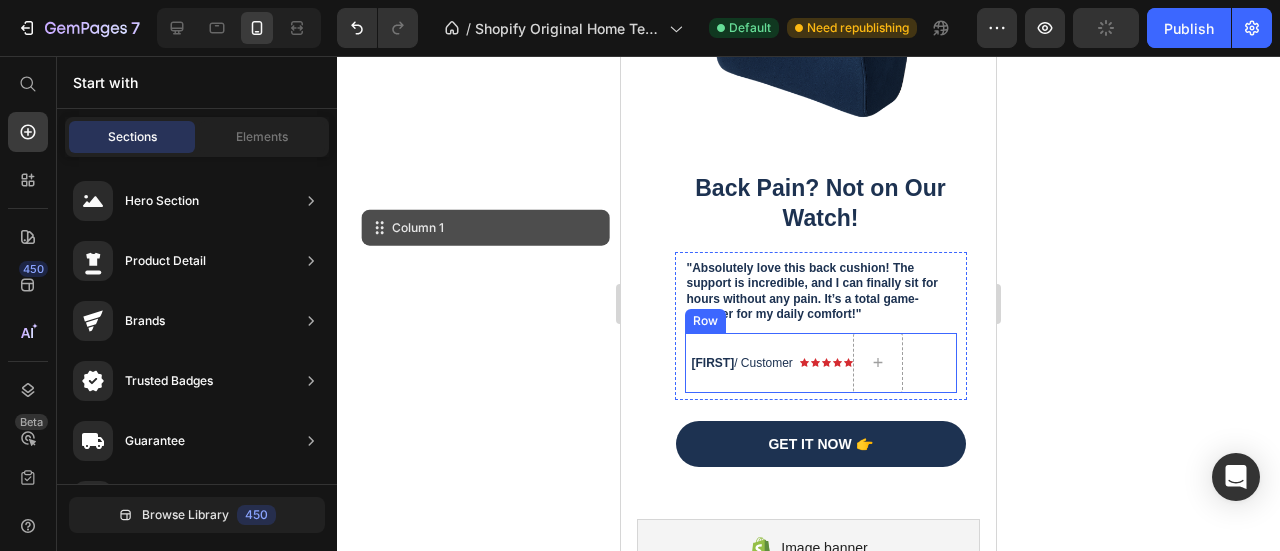 click on "Icon Icon Icon Icon Icon Icon List [FIRST] / [LAST] Text Block Row" at bounding box center [821, 363] 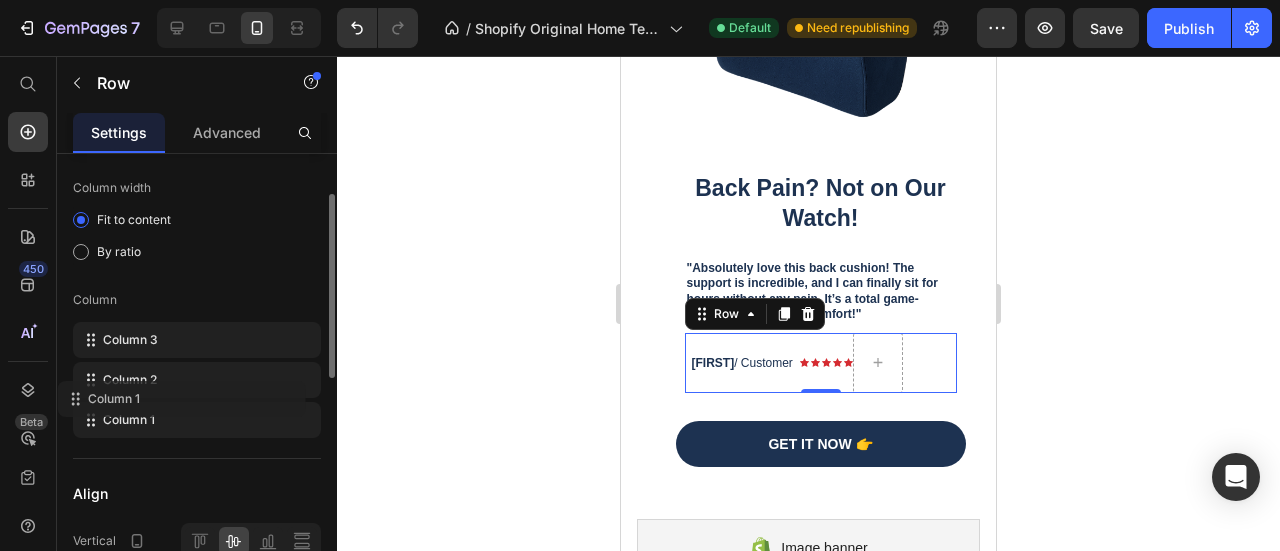 click on "Column 3 Column 2 Column 1" at bounding box center (197, 380) 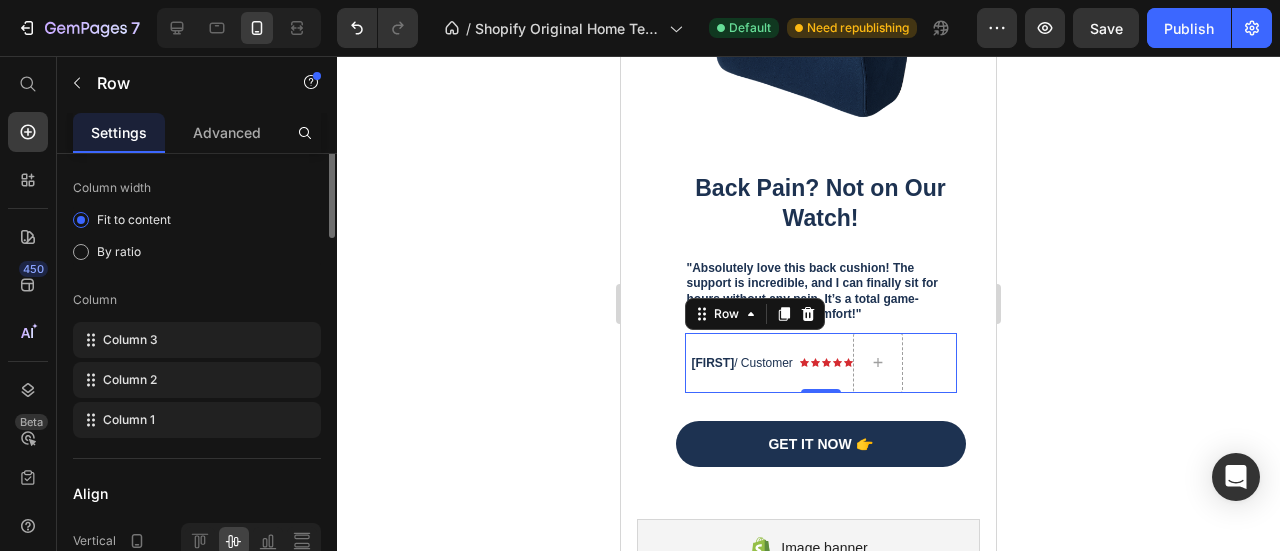 scroll, scrollTop: 0, scrollLeft: 0, axis: both 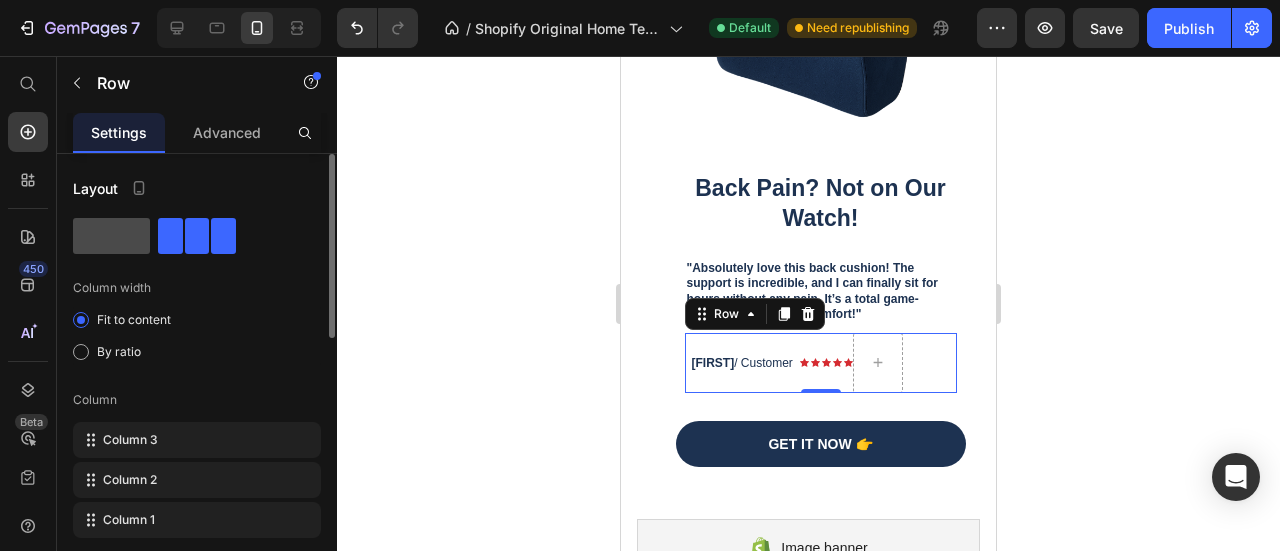 click 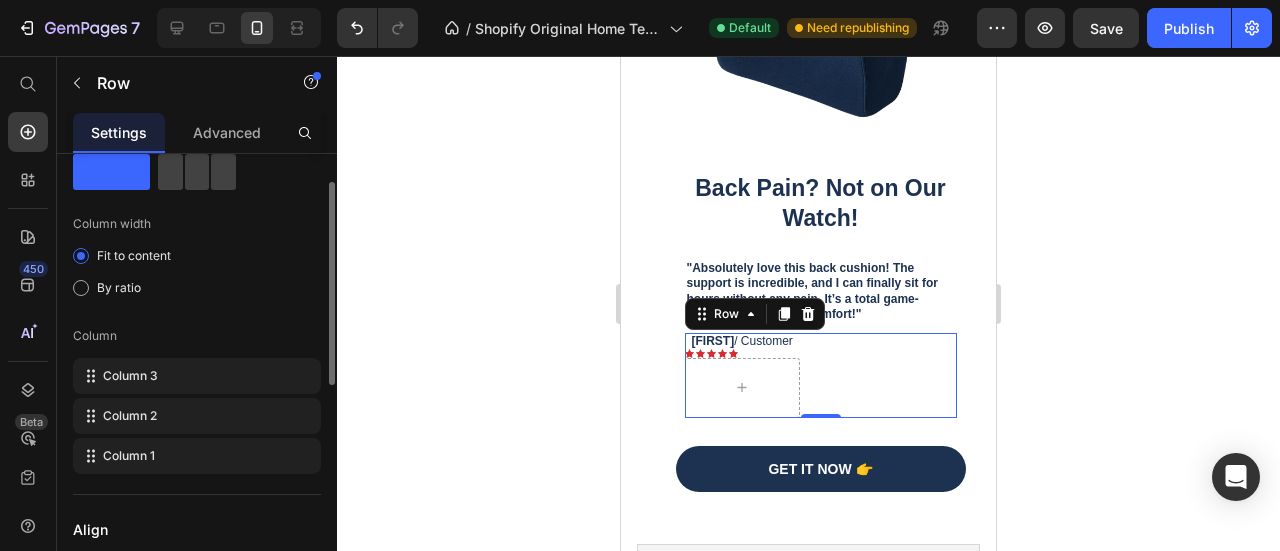 scroll, scrollTop: 0, scrollLeft: 0, axis: both 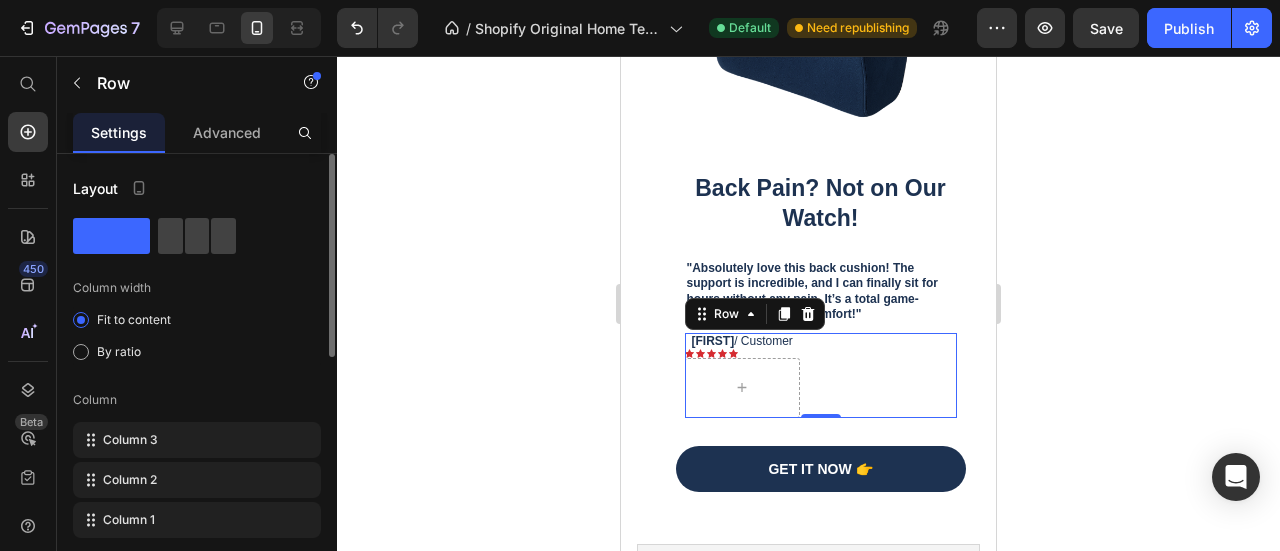 click on "Layout Column width Fit to content By ratio Column Column 3 Column 2 Column 1" 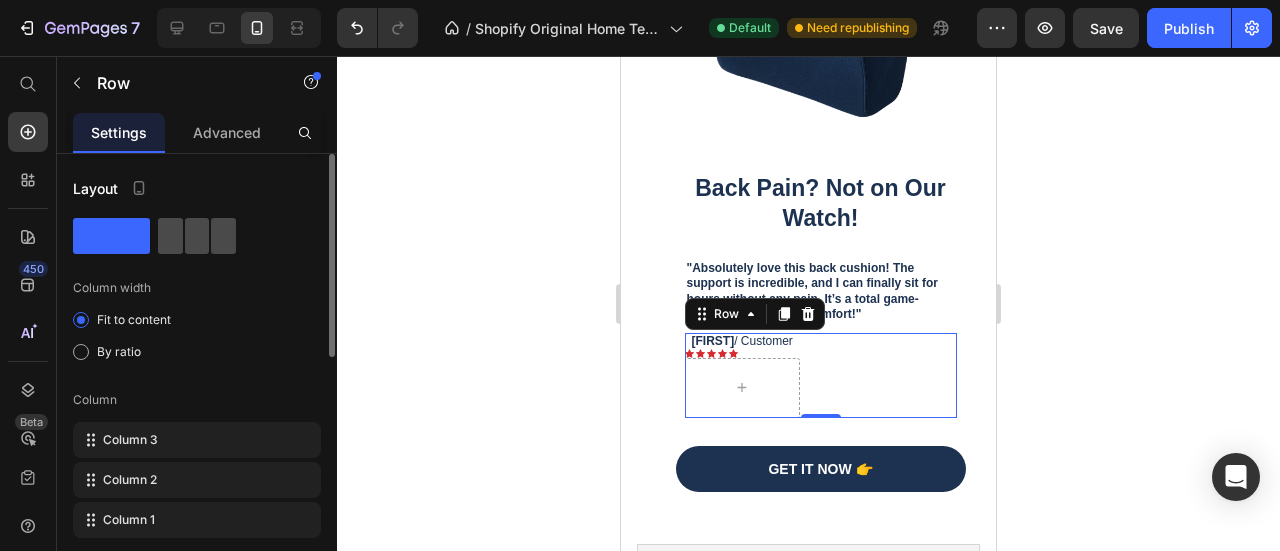 click 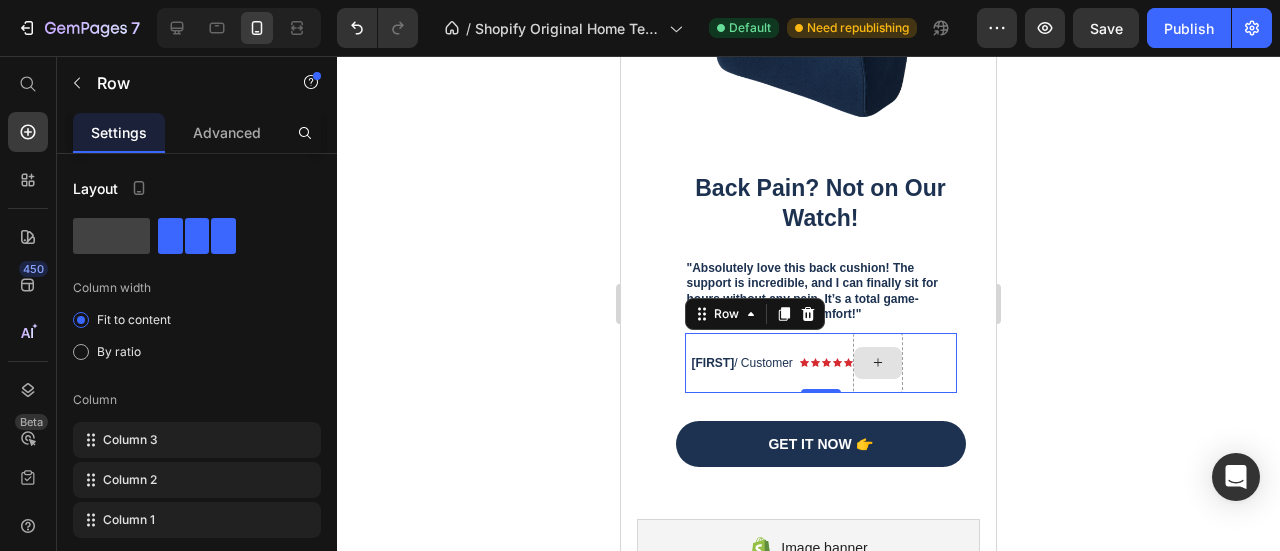 click at bounding box center [878, 363] 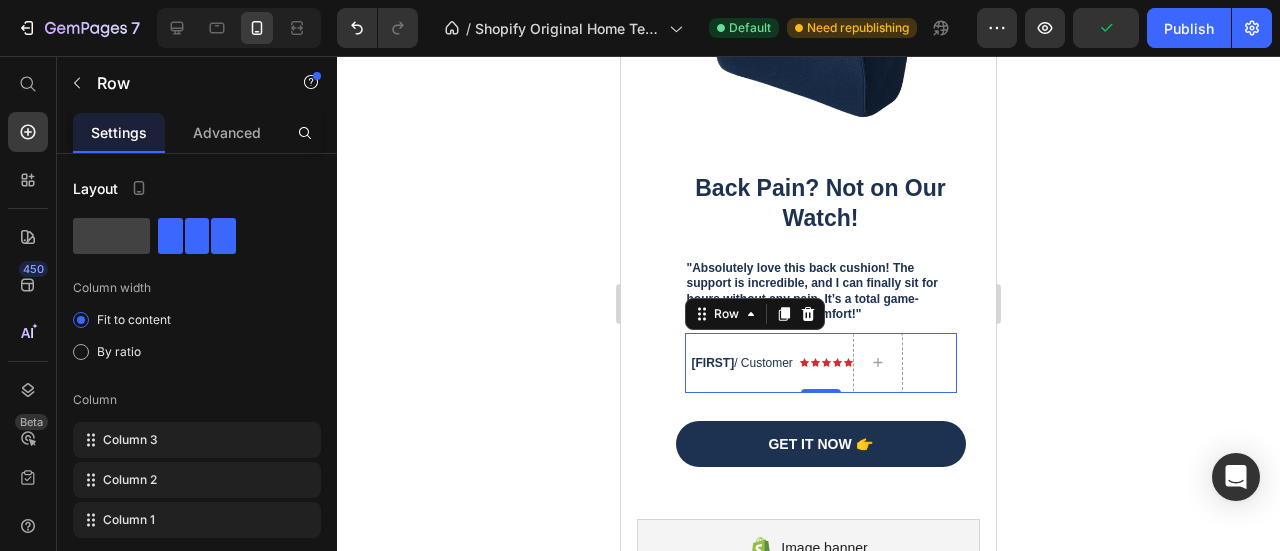 click on "Icon Icon Icon Icon Icon Icon List [FIRST] / [LAST] Text Block Row   0" at bounding box center (821, 363) 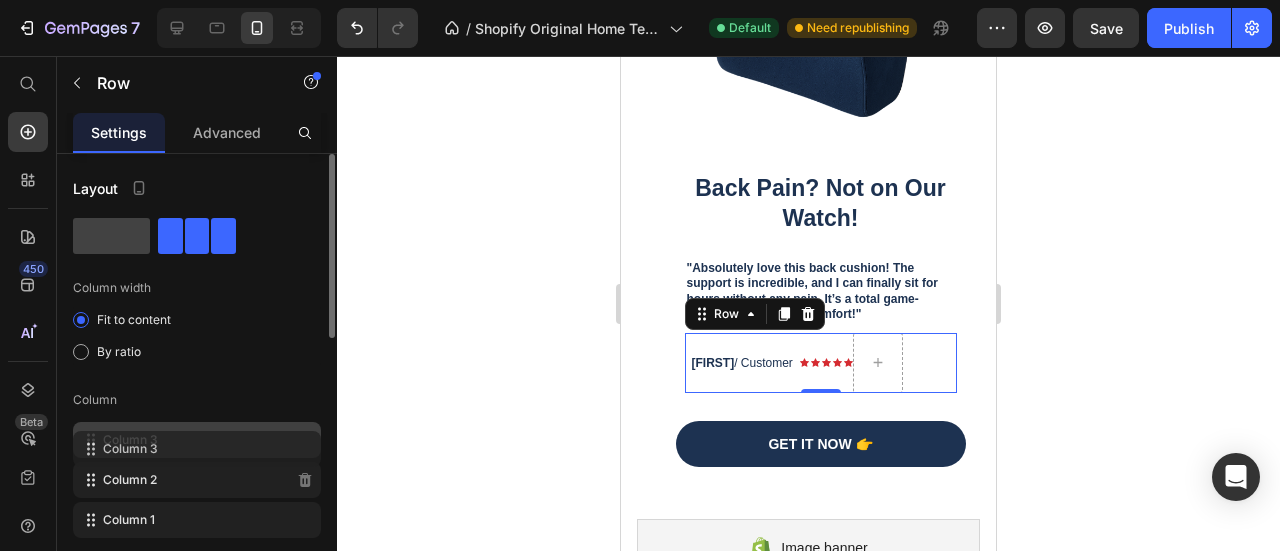 type 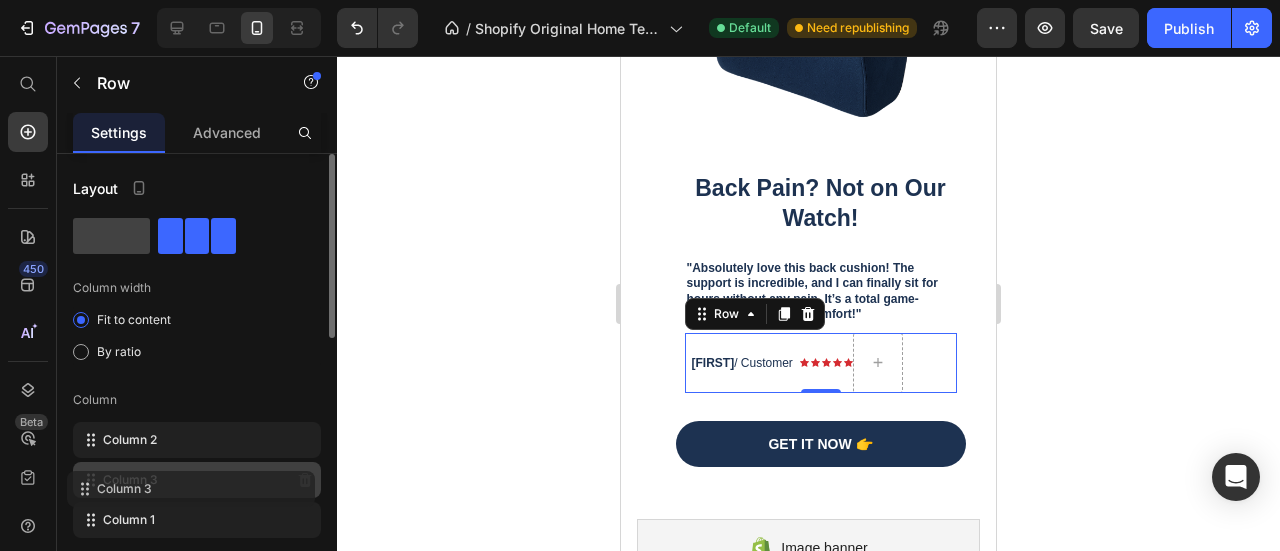 drag, startPoint x: 233, startPoint y: 443, endPoint x: 226, endPoint y: 487, distance: 44.553337 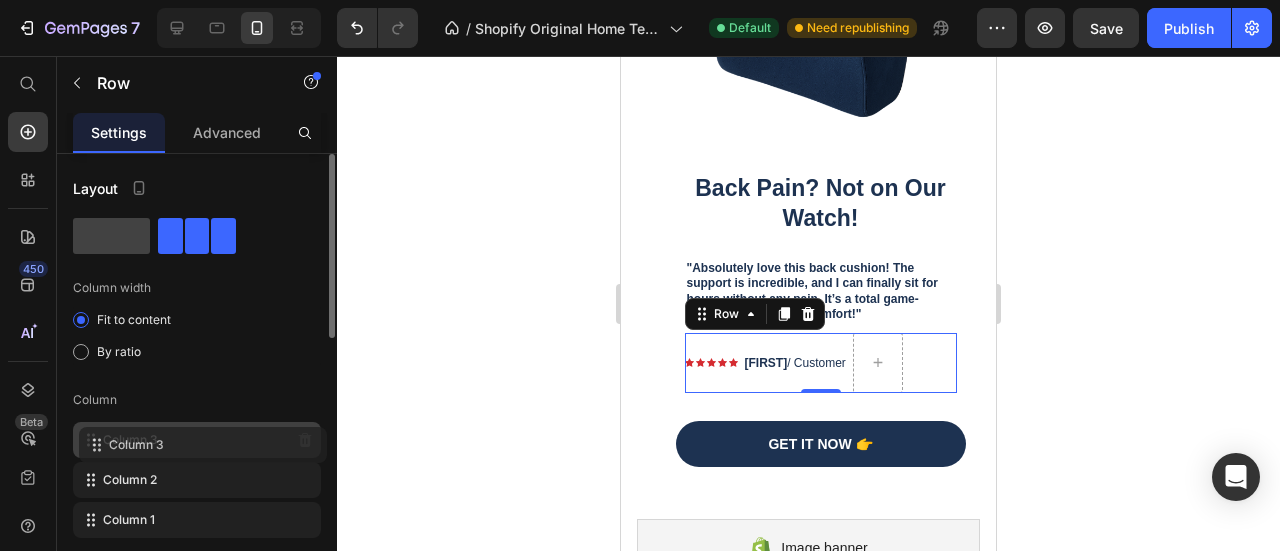 drag, startPoint x: 229, startPoint y: 480, endPoint x: 235, endPoint y: 442, distance: 38.470768 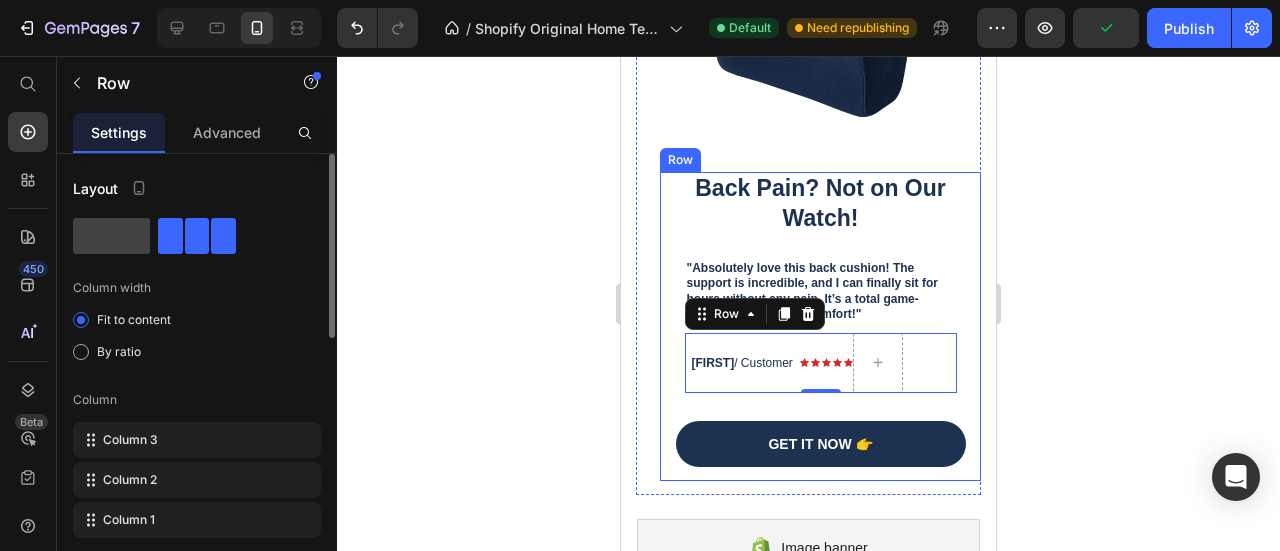 click on "Back Pain? Not on Our Watch! Heading Kick back and relax All - day comfort made easy Text Block
Get It Now Button "Absolutely love this back cushion! The support is incredible, and I can finally sit for hours without any pain. It’s a total game-changer for my daily comfort!" Text Block
Icon Icon Icon Icon Icon Icon List [FIRST] / [LAST] Text Block Row   0 Row get it Now 👉 Button" at bounding box center (820, 326) 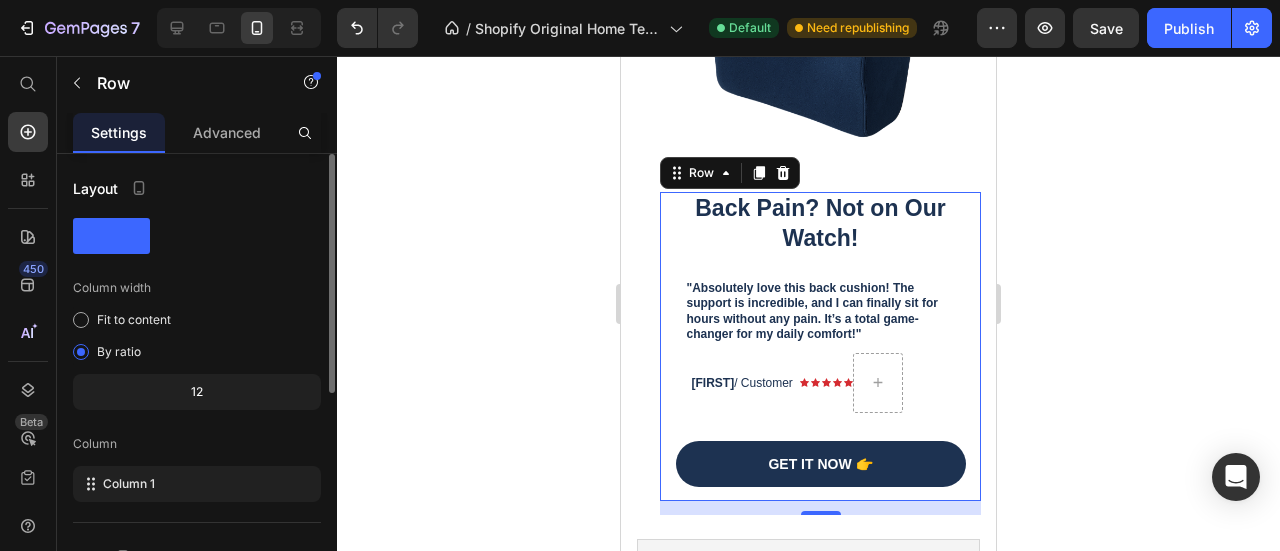 scroll, scrollTop: 300, scrollLeft: 0, axis: vertical 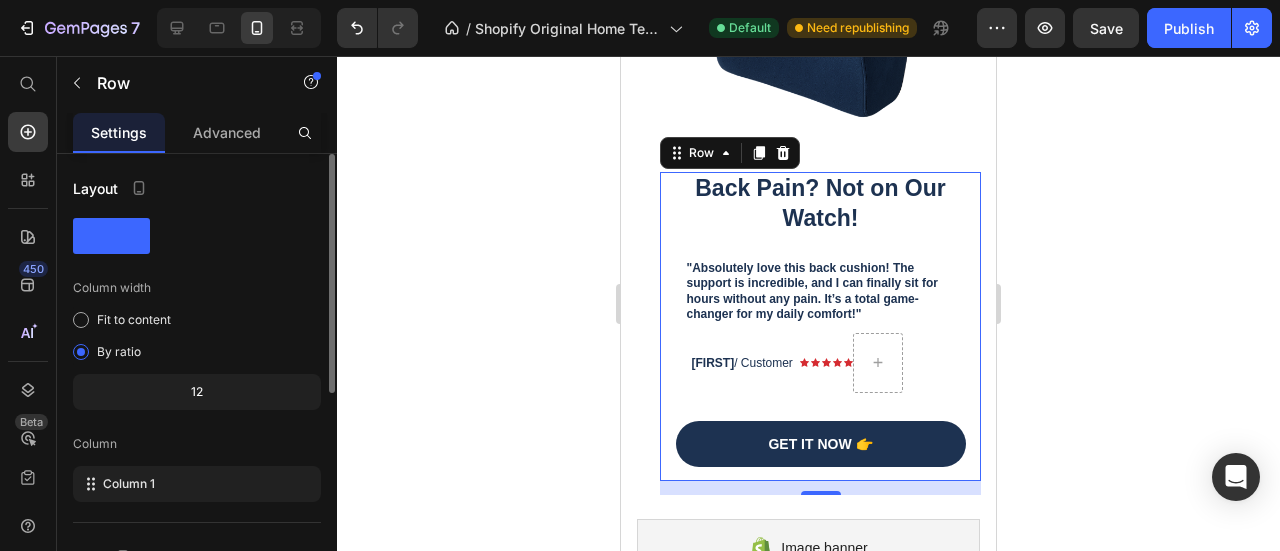click on "Back Pain? Not on Our Watch! Heading Kick back and relax All - day comfort made easy Text Block
Get It Now Button "Absolutely love this back cushion! The support is incredible, and I can finally sit for hours without any pain. It’s a total game-changer for my daily comfort!" Text Block
Icon Icon Icon Icon Icon Icon List [FIRST] / [LAST] Text Block Row Row get it Now 👉 Button" at bounding box center (820, 326) 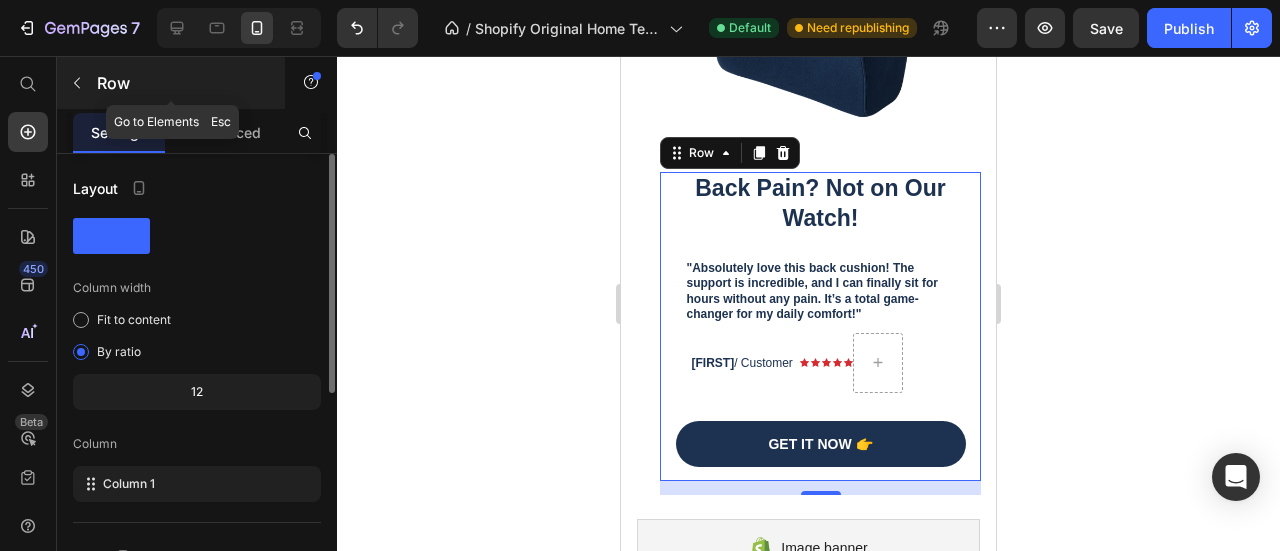 click 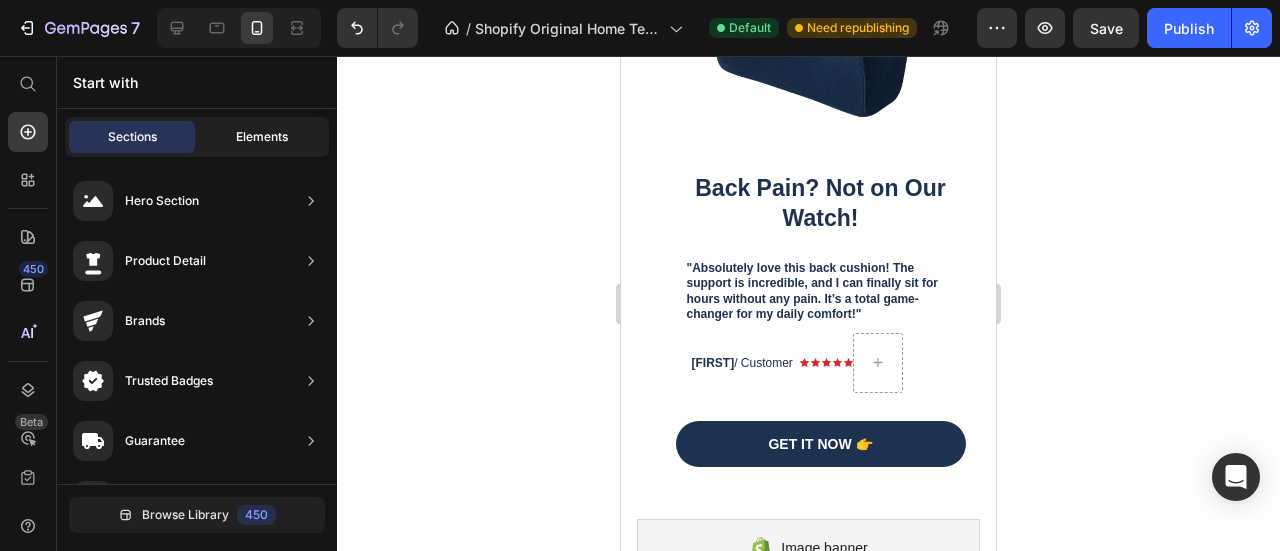click on "Elements" at bounding box center (262, 137) 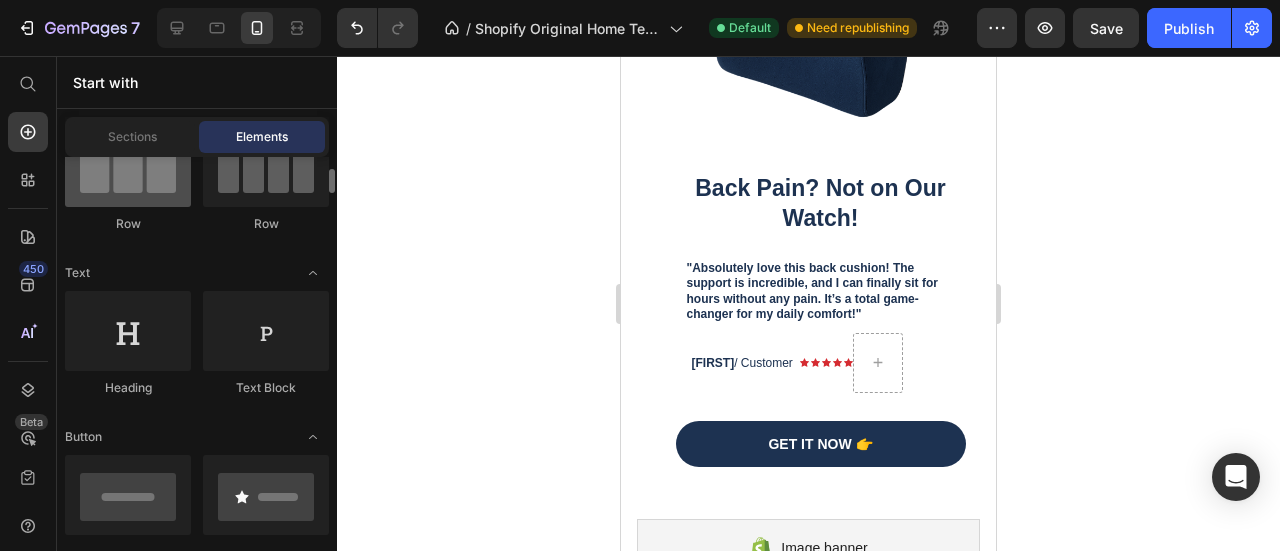 scroll, scrollTop: 300, scrollLeft: 0, axis: vertical 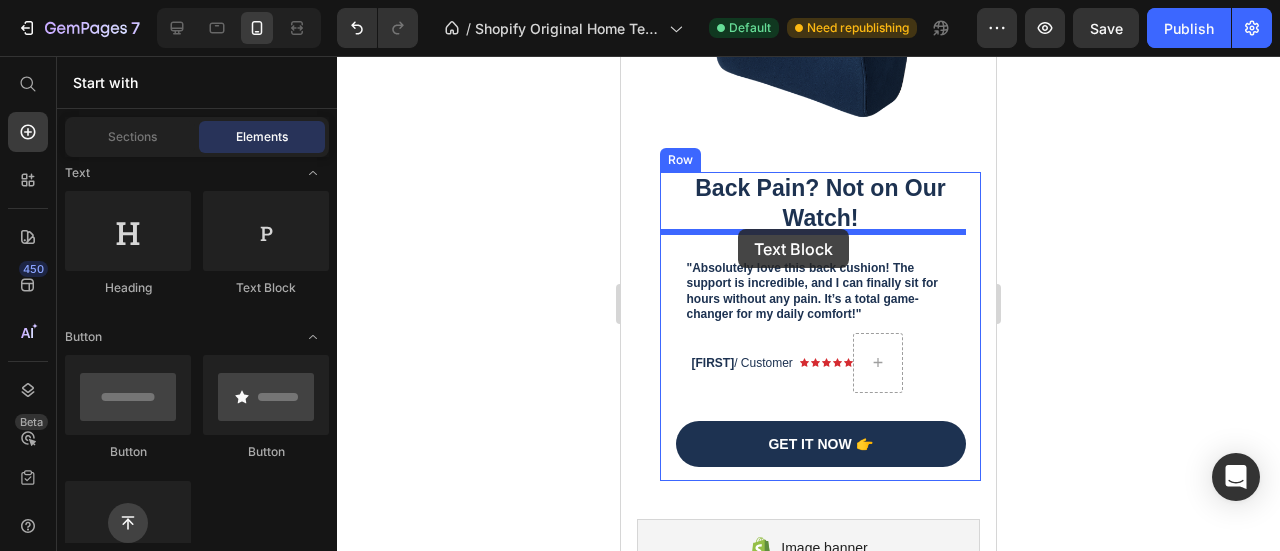 drag, startPoint x: 1045, startPoint y: 285, endPoint x: 738, endPoint y: 229, distance: 312.0657 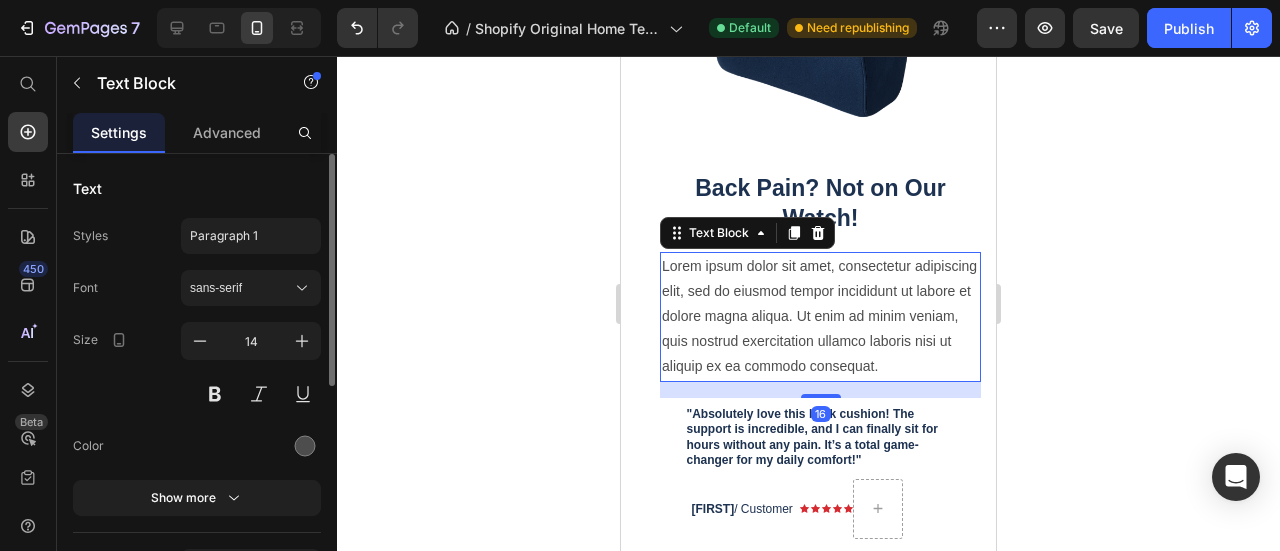 click on "Lorem ipsum dolor sit amet, consectetur adipiscing elit, sed do eiusmod tempor incididunt ut labore et dolore magna aliqua. Ut enim ad minim veniam, quis nostrud exercitation ullamco laboris nisi ut aliquip ex ea commodo consequat." at bounding box center (820, 317) 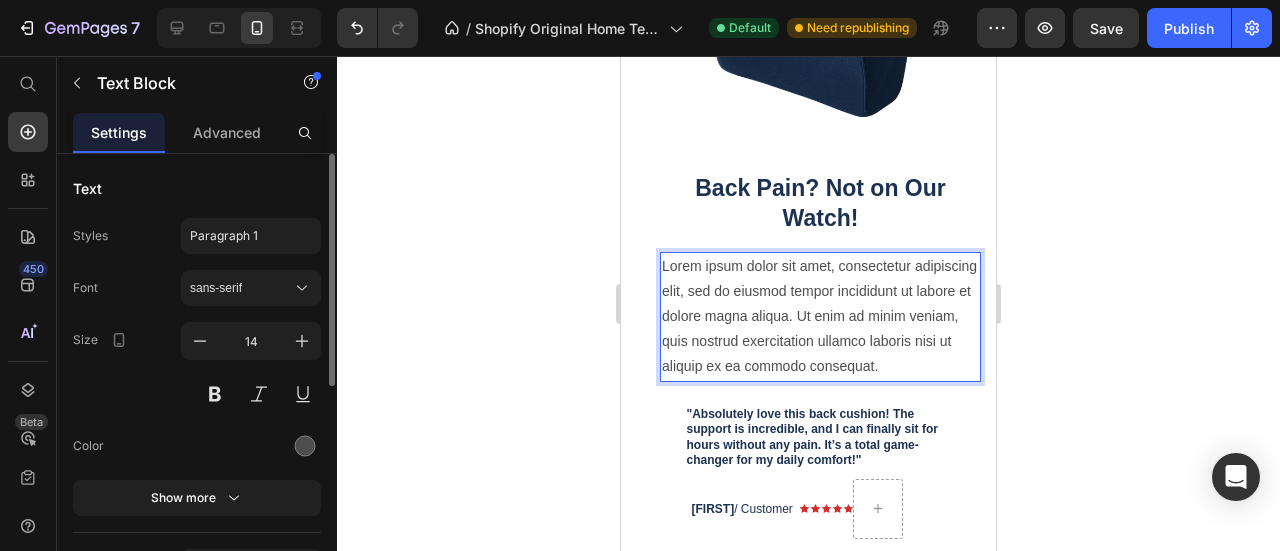 click on "Lorem ipsum dolor sit amet, consectetur adipiscing elit, sed do eiusmod tempor incididunt ut labore et dolore magna aliqua. Ut enim ad minim veniam, quis nostrud exercitation ullamco laboris nisi ut aliquip ex ea commodo consequat." at bounding box center [820, 317] 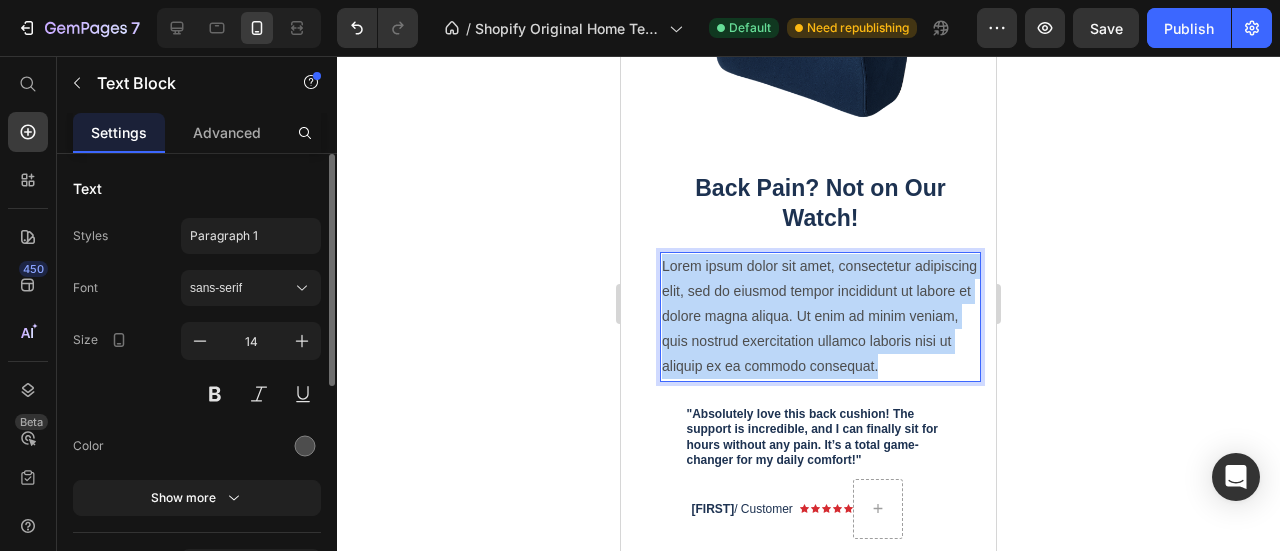 click on "Lorem ipsum dolor sit amet, consectetur adipiscing elit, sed do eiusmod tempor incididunt ut labore et dolore magna aliqua. Ut enim ad minim veniam, quis nostrud exercitation ullamco laboris nisi ut aliquip ex ea commodo consequat." at bounding box center [820, 317] 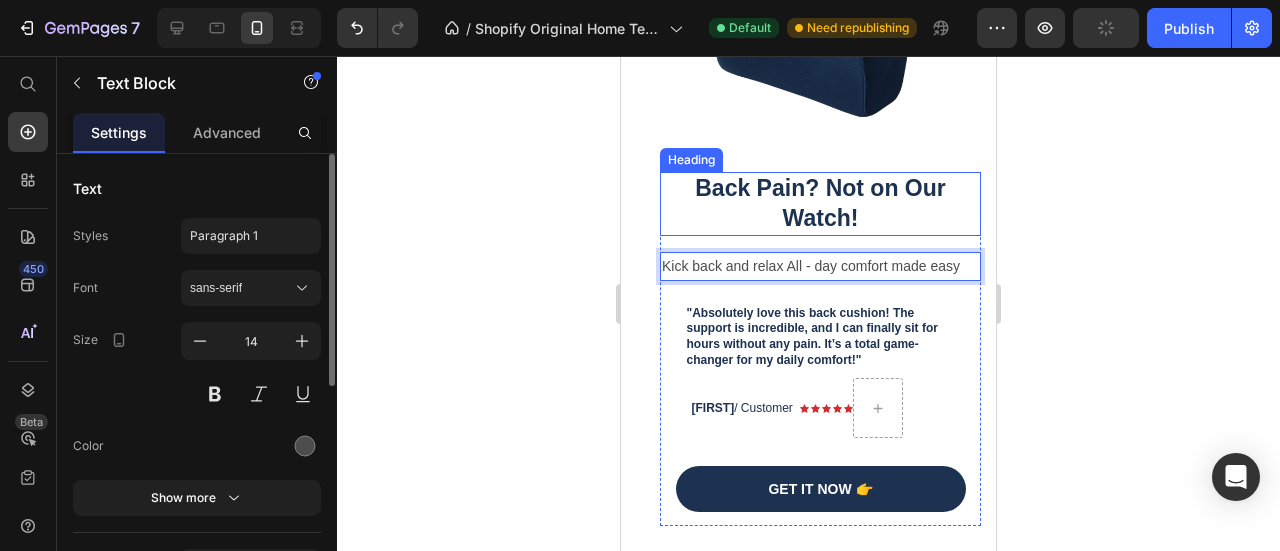 click on "Back Pain? Not on Our Watch!" at bounding box center (820, 204) 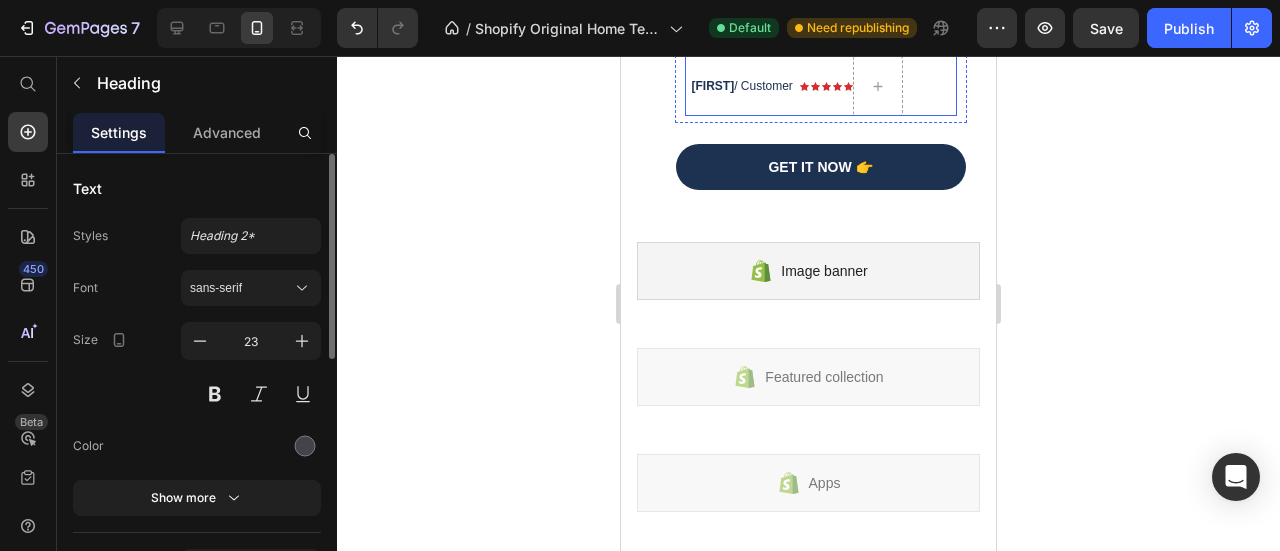 scroll, scrollTop: 440, scrollLeft: 0, axis: vertical 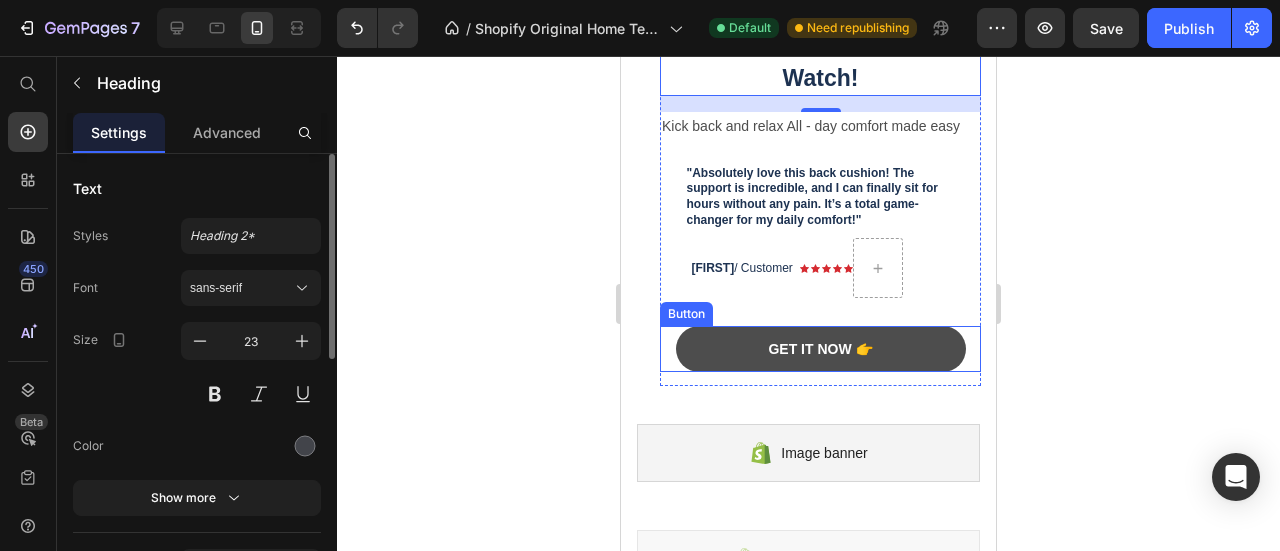 click on "get it Now 👉" at bounding box center (821, 349) 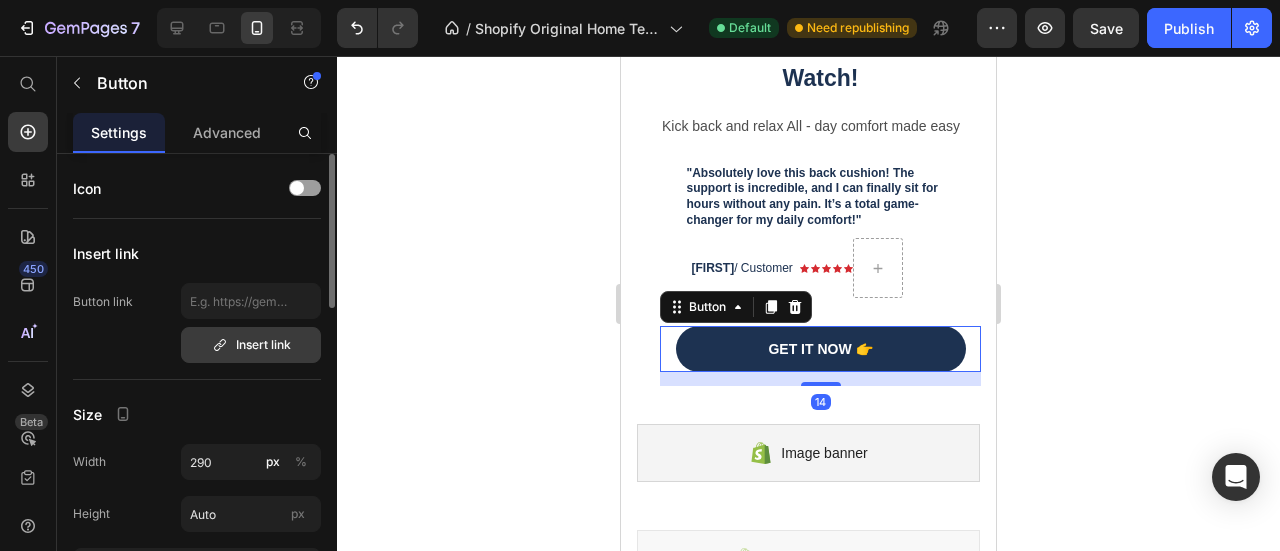 click 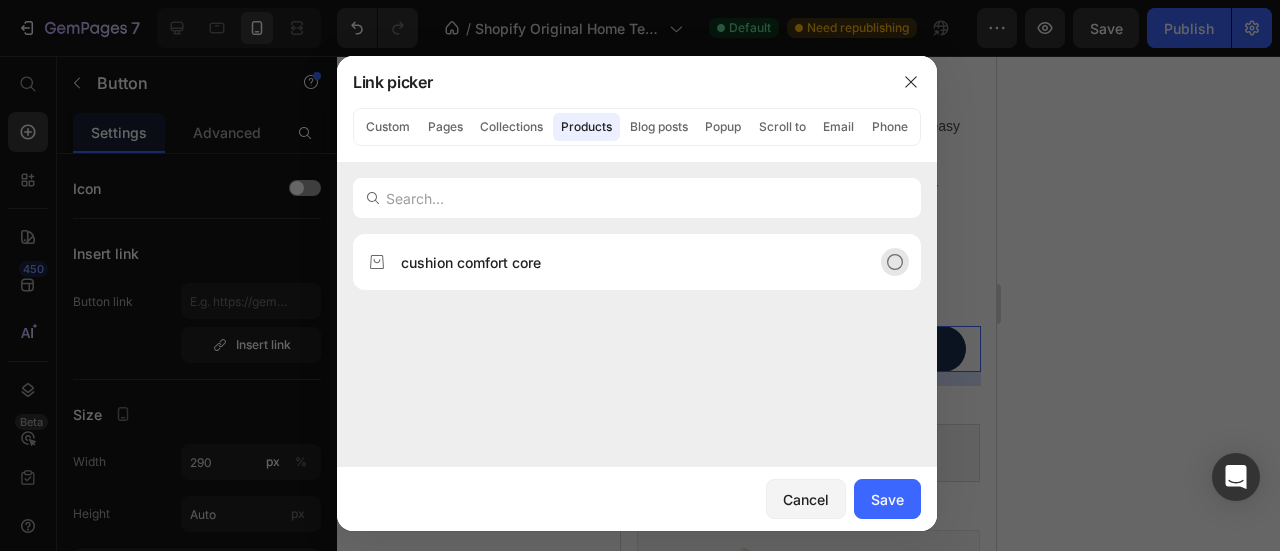 click on "cushion comfort core" at bounding box center [621, 262] 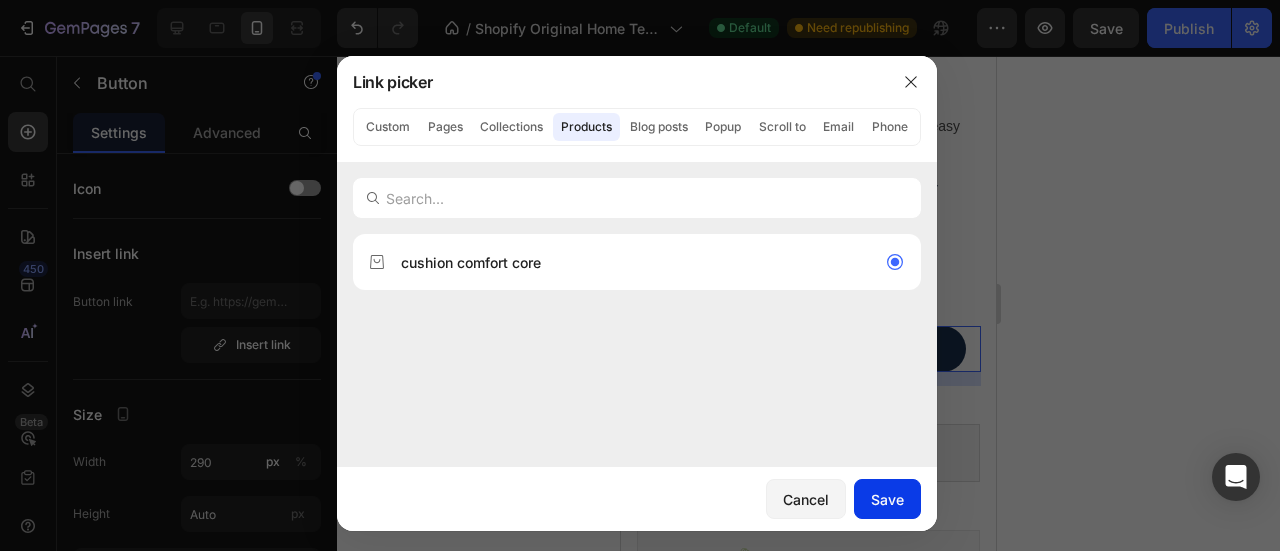 click on "Save" at bounding box center [887, 499] 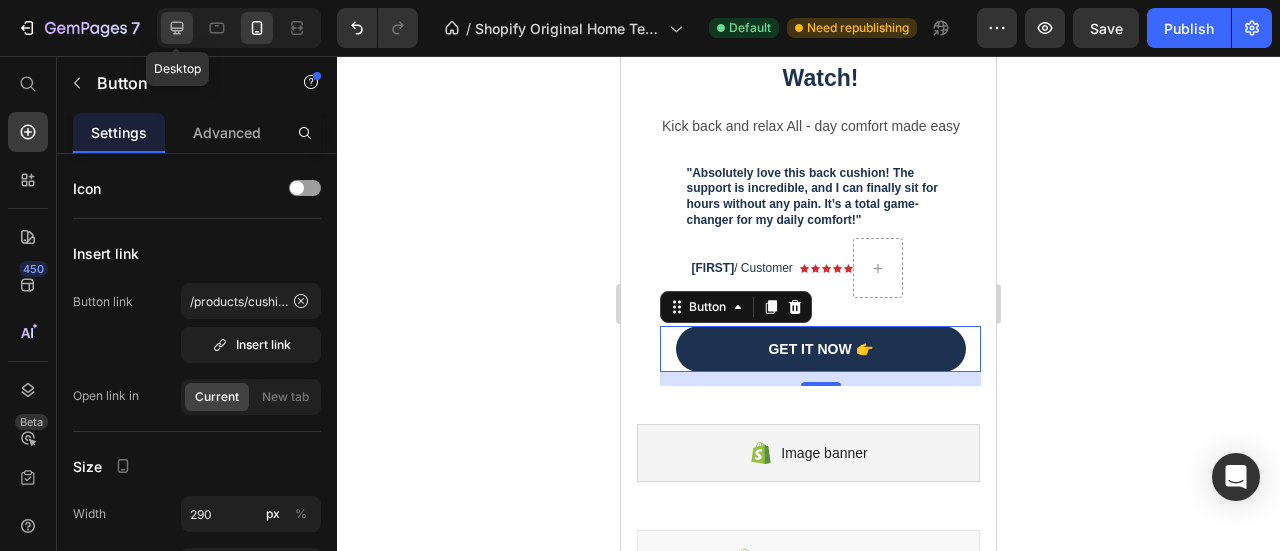 click 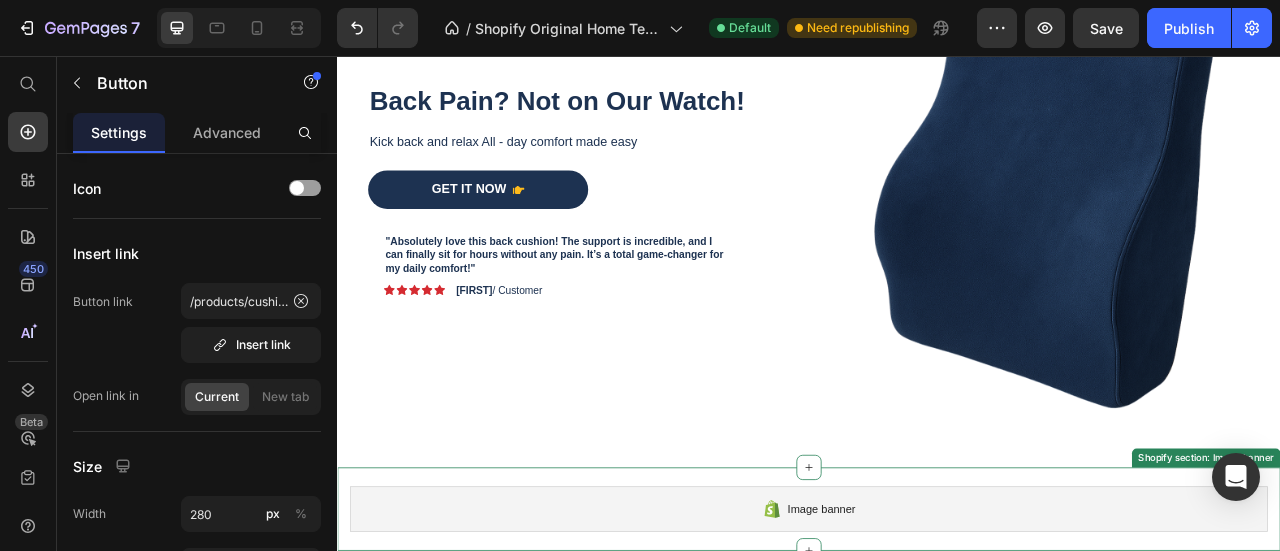 scroll, scrollTop: 0, scrollLeft: 0, axis: both 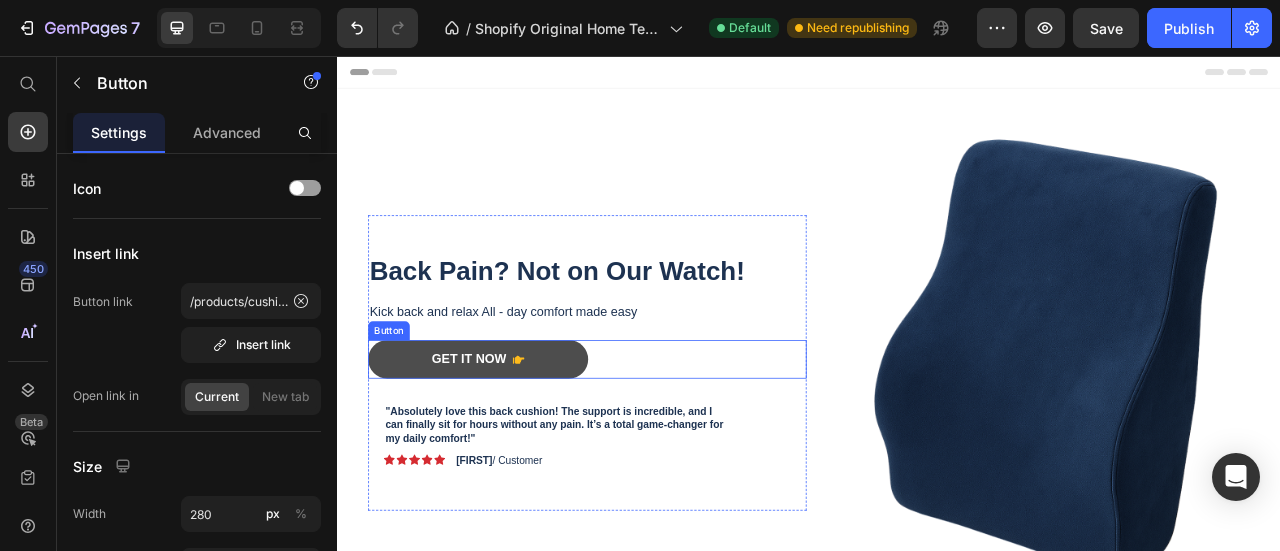 click on "Get It Now" at bounding box center (516, 441) 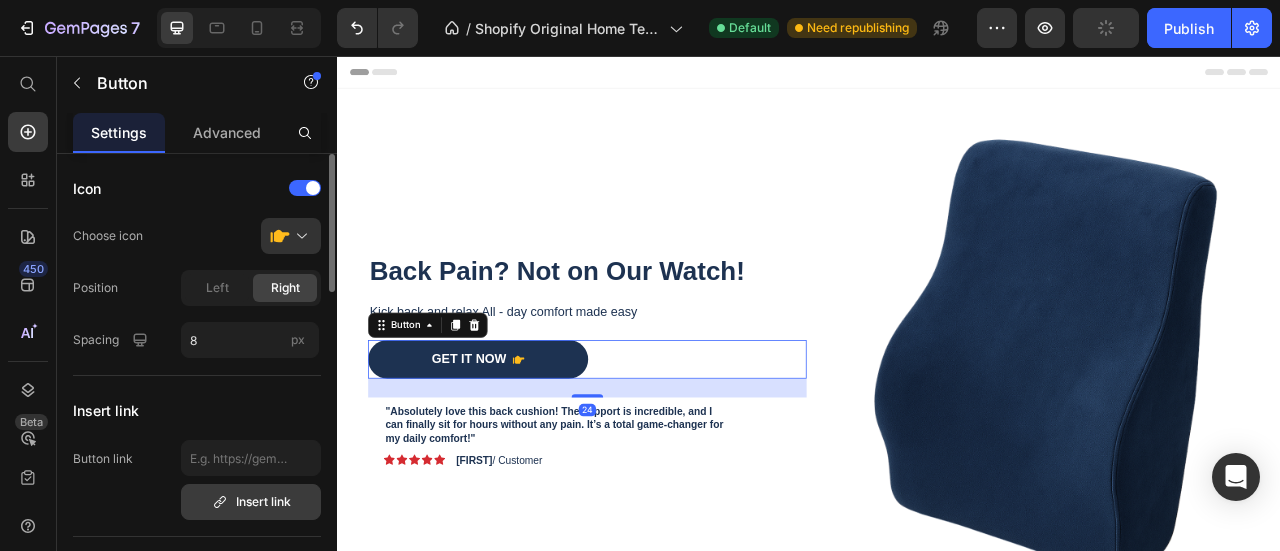 click on "Insert link" at bounding box center (251, 502) 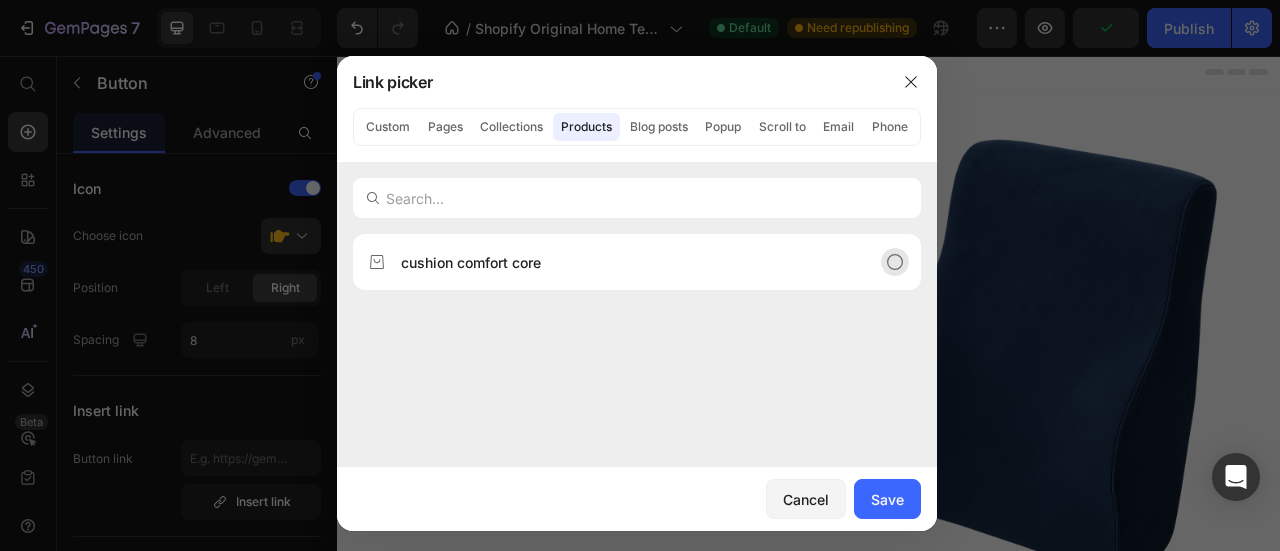 click on "cushion comfort core" at bounding box center (621, 262) 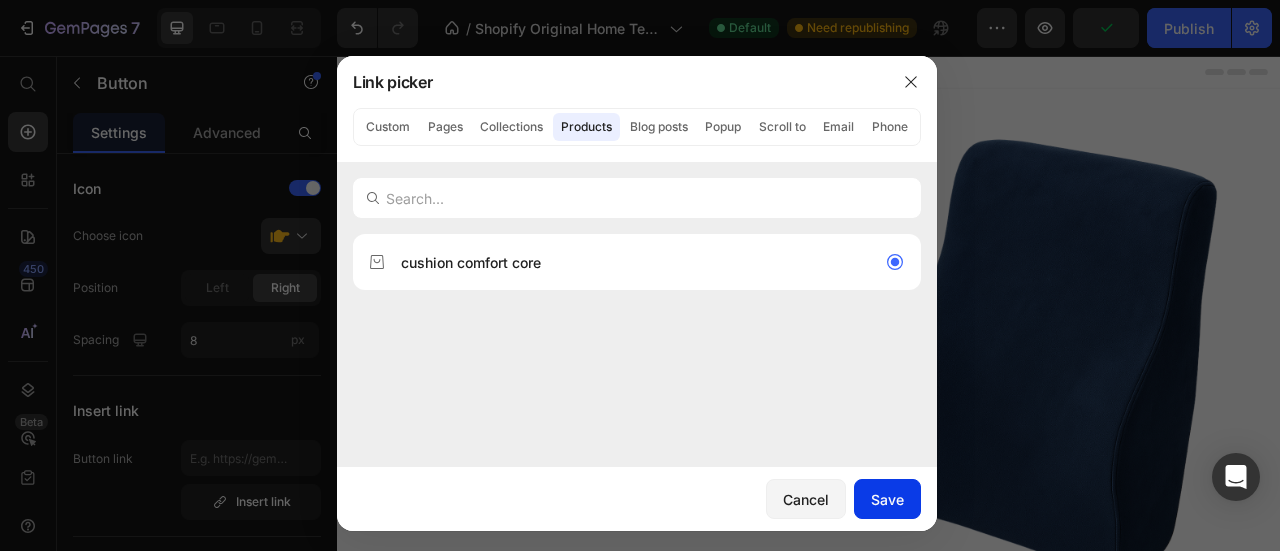 click on "Save" at bounding box center (887, 499) 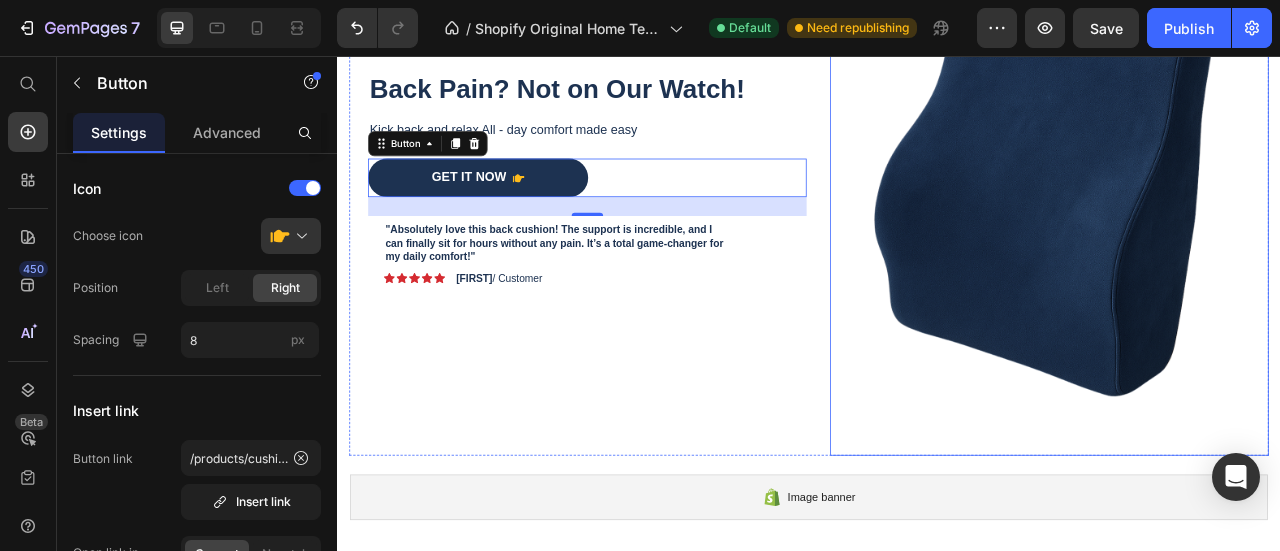 scroll, scrollTop: 0, scrollLeft: 0, axis: both 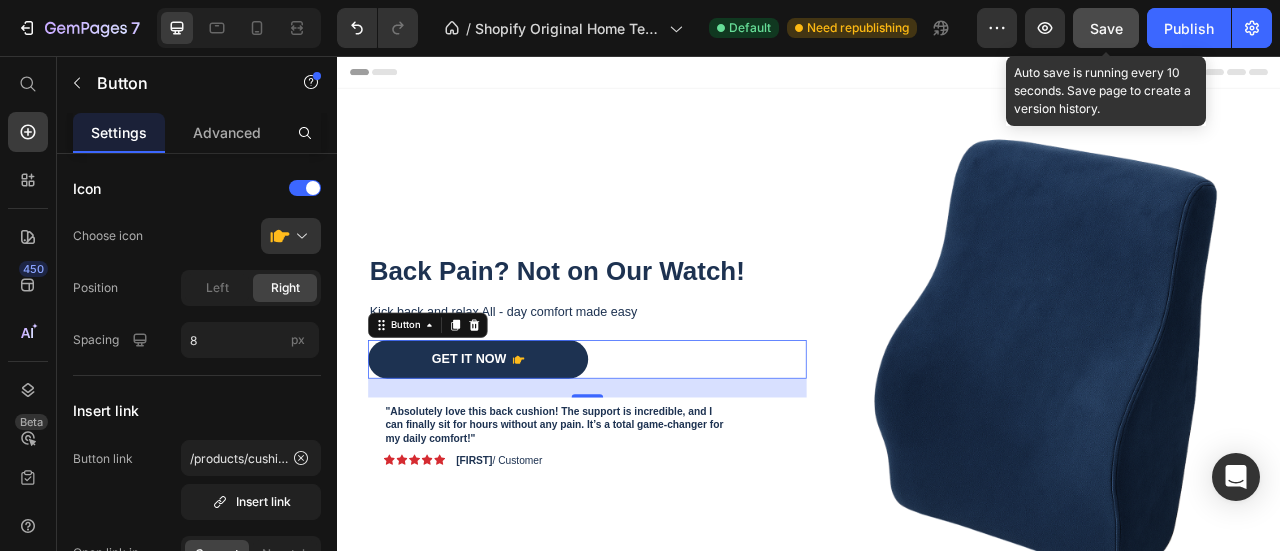 click on "Save" 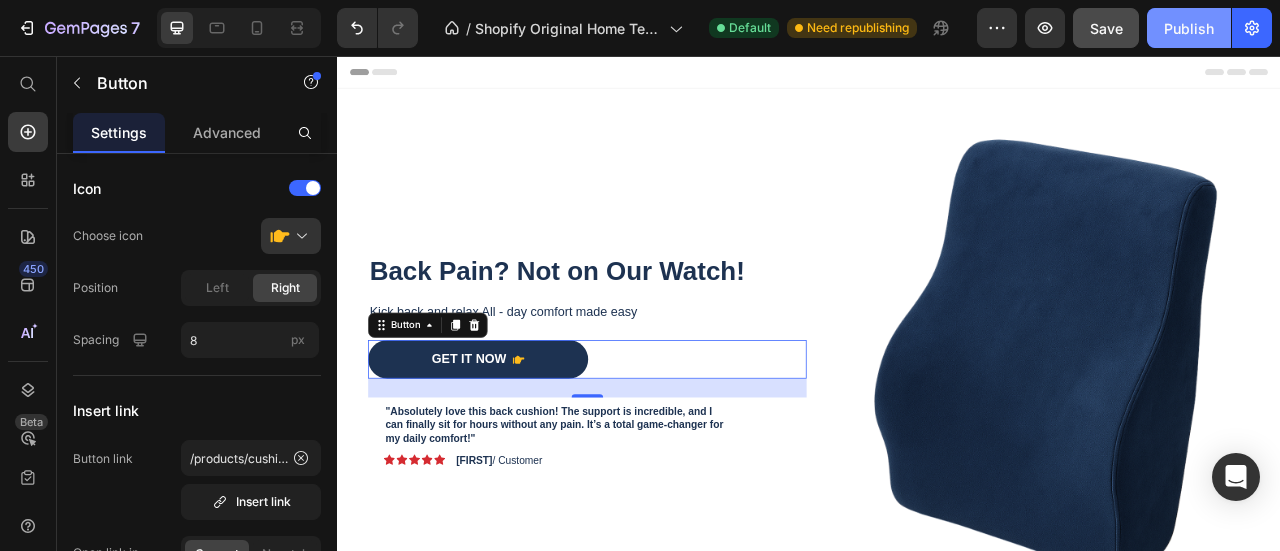 click on "Publish" at bounding box center [1189, 28] 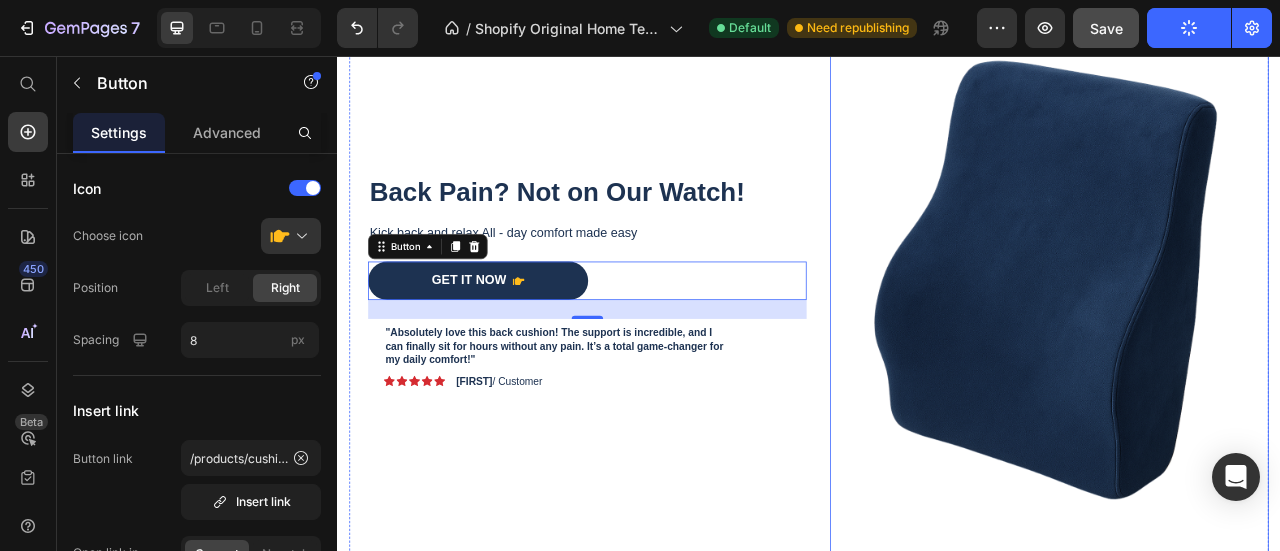 scroll, scrollTop: 0, scrollLeft: 0, axis: both 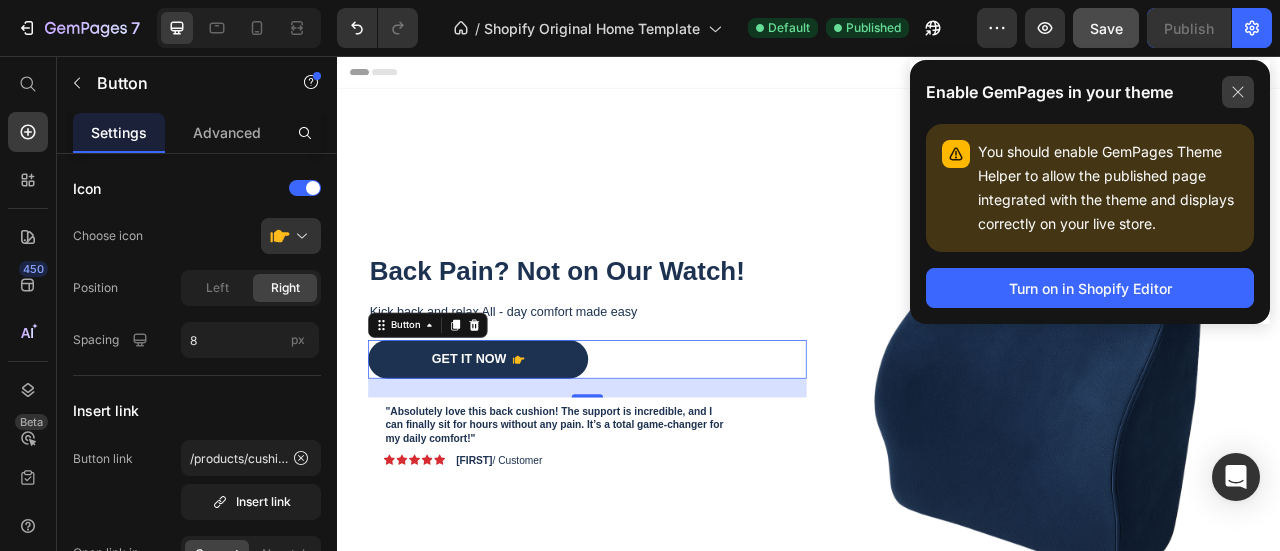 click 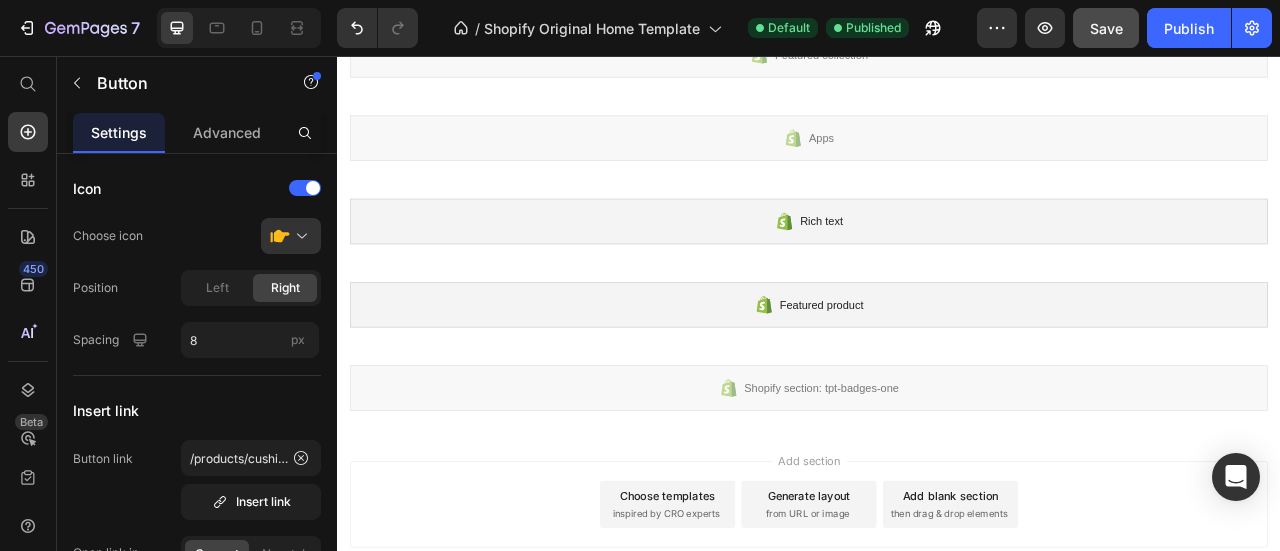scroll, scrollTop: 969, scrollLeft: 0, axis: vertical 